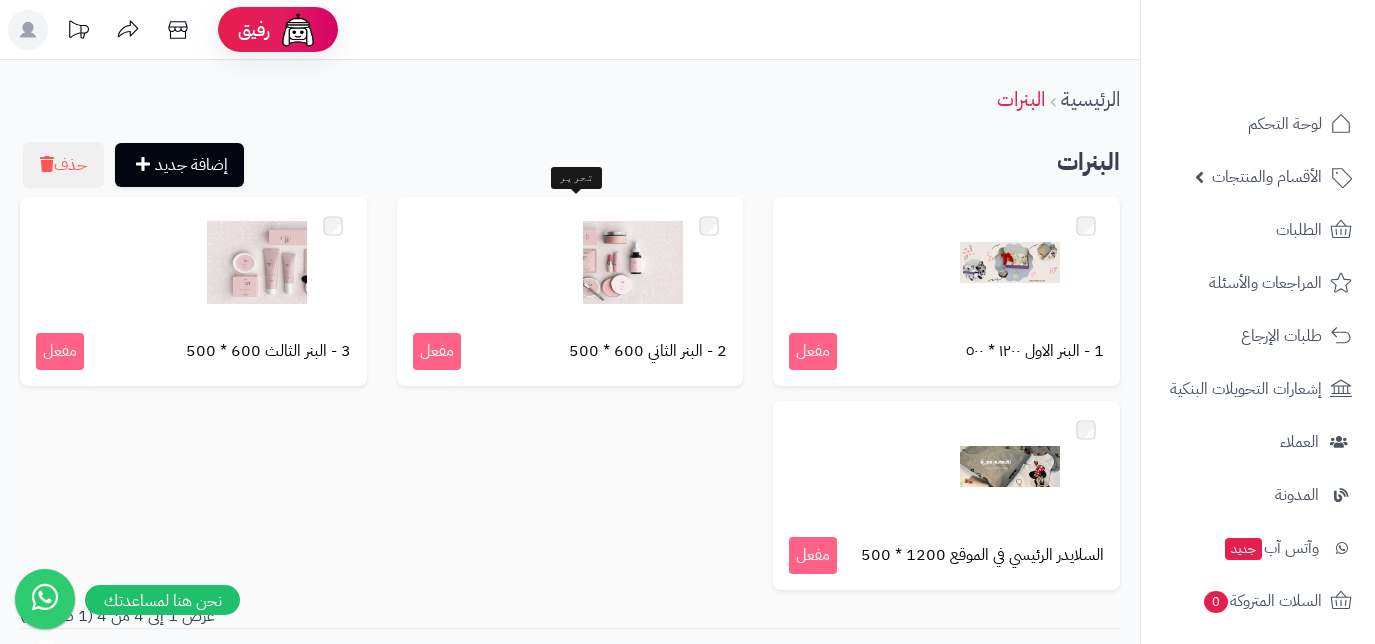 scroll, scrollTop: 0, scrollLeft: 0, axis: both 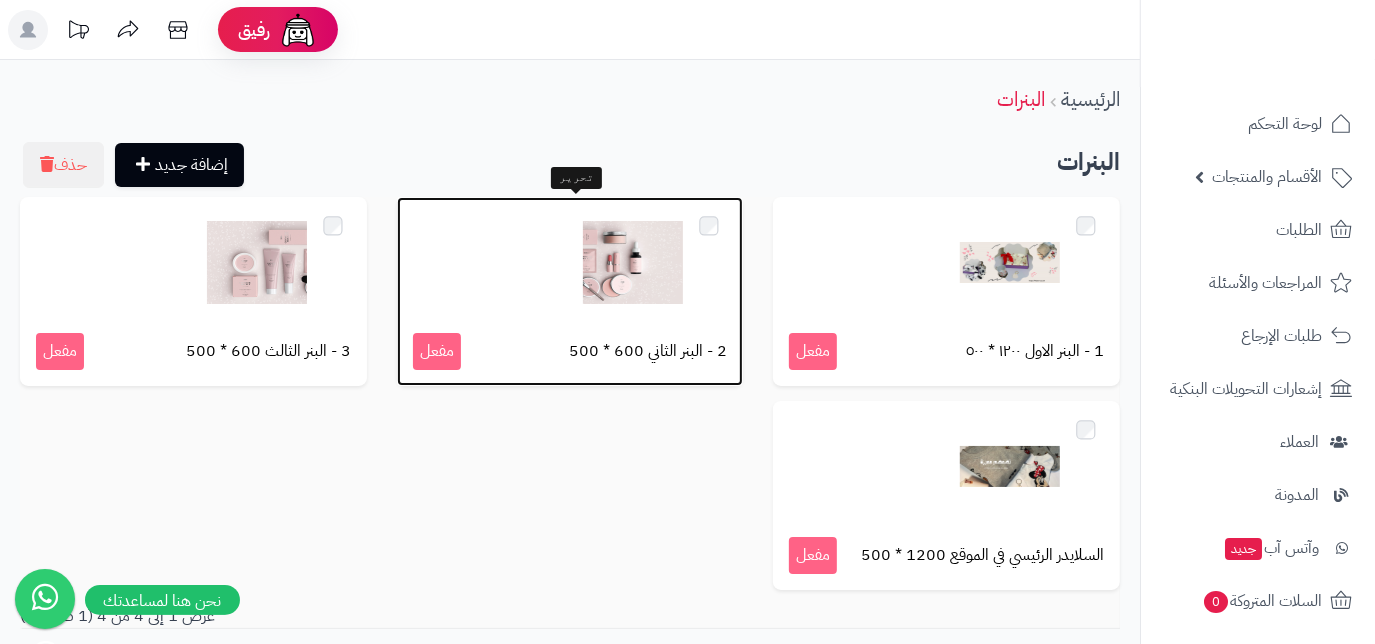 drag, startPoint x: 0, startPoint y: 0, endPoint x: 621, endPoint y: 281, distance: 681.6172 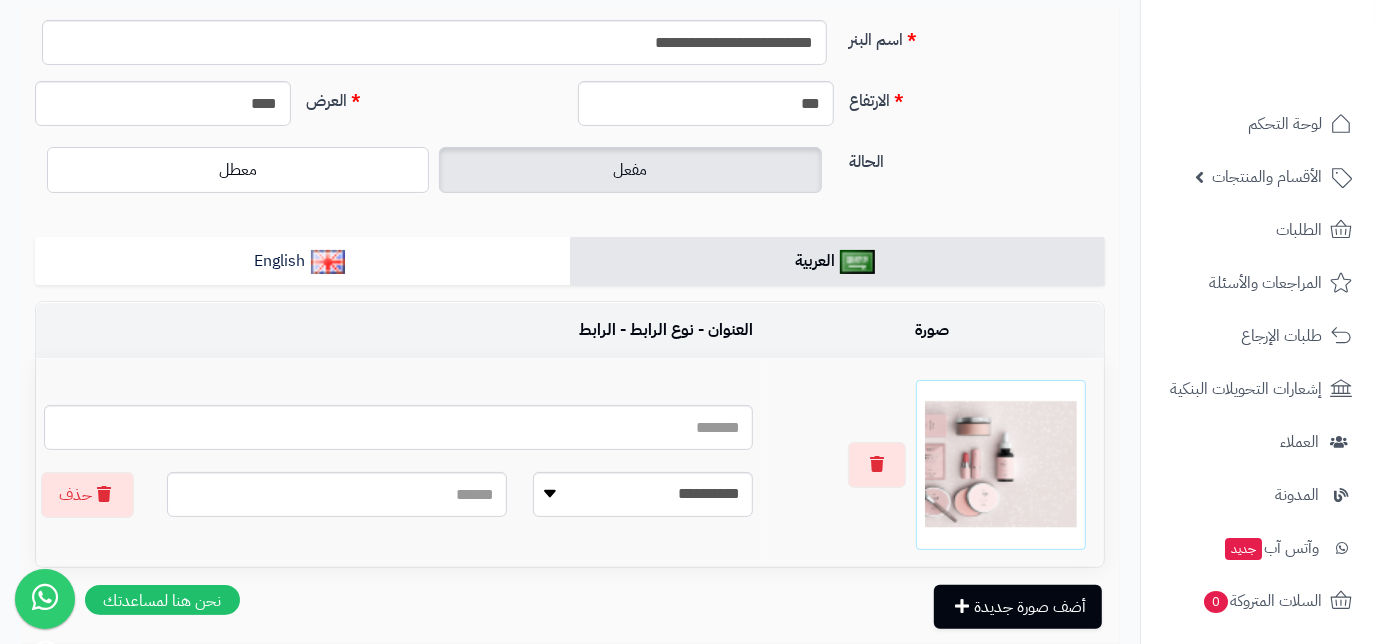 scroll, scrollTop: 272, scrollLeft: 0, axis: vertical 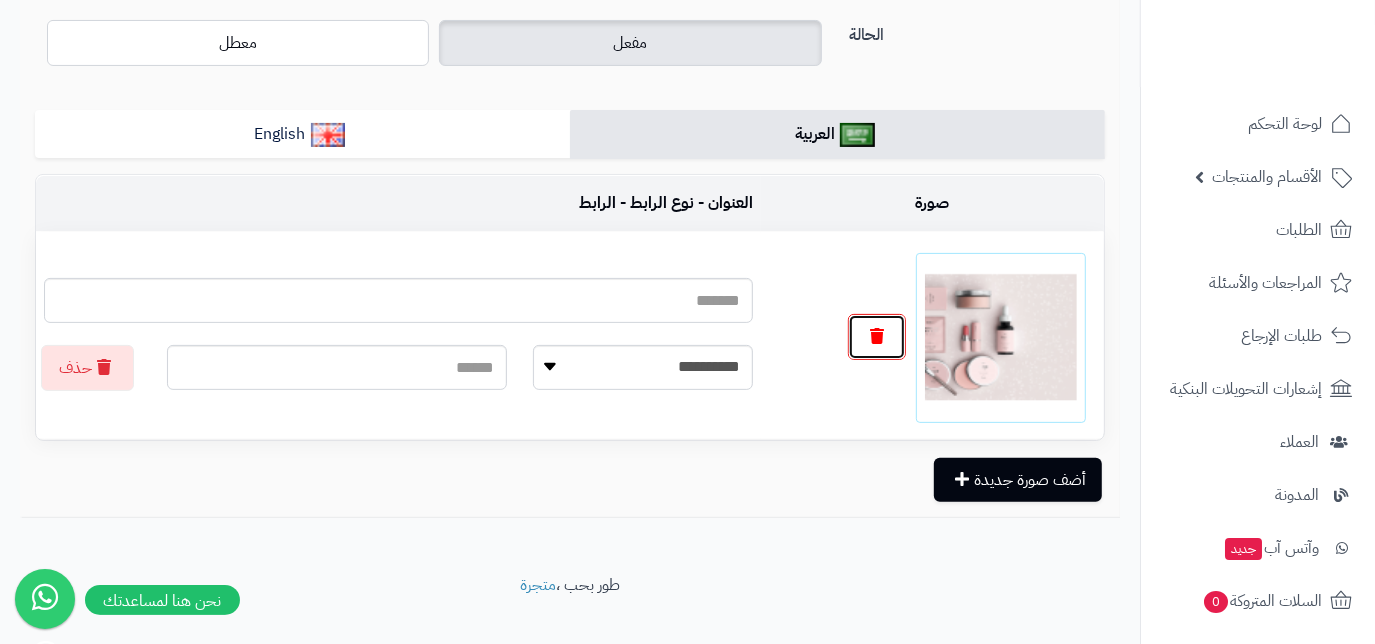 click at bounding box center (877, 337) 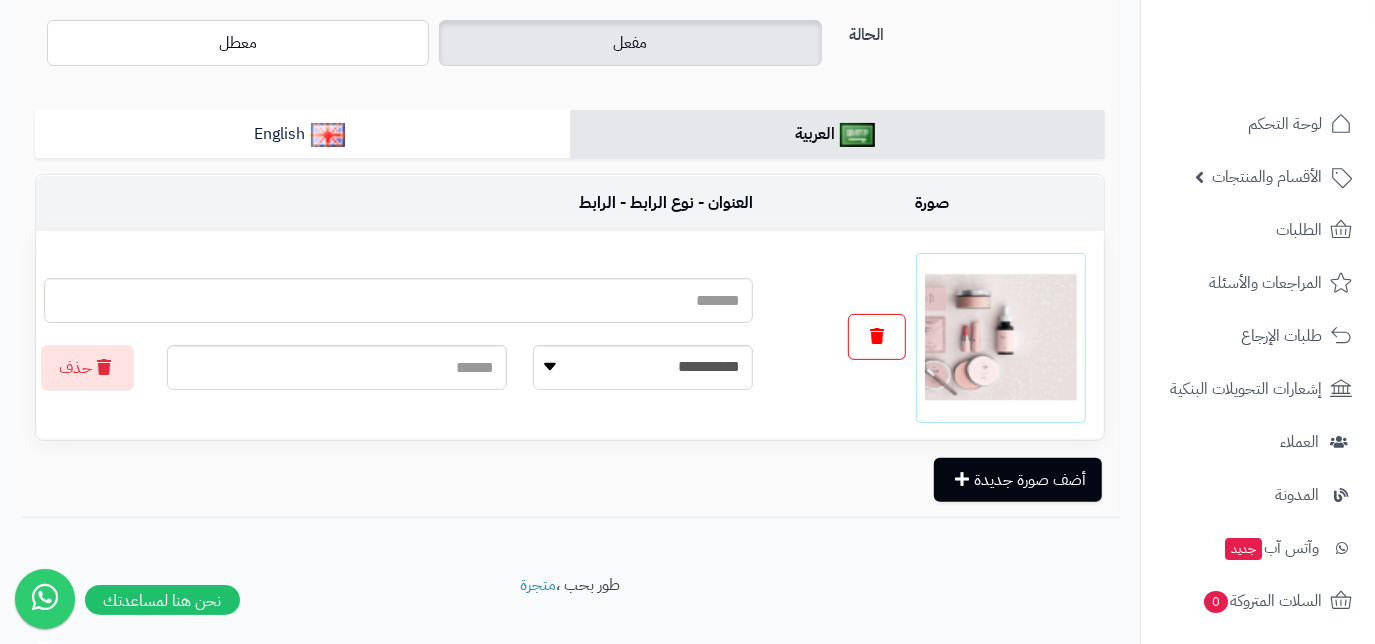 scroll, scrollTop: 248, scrollLeft: 0, axis: vertical 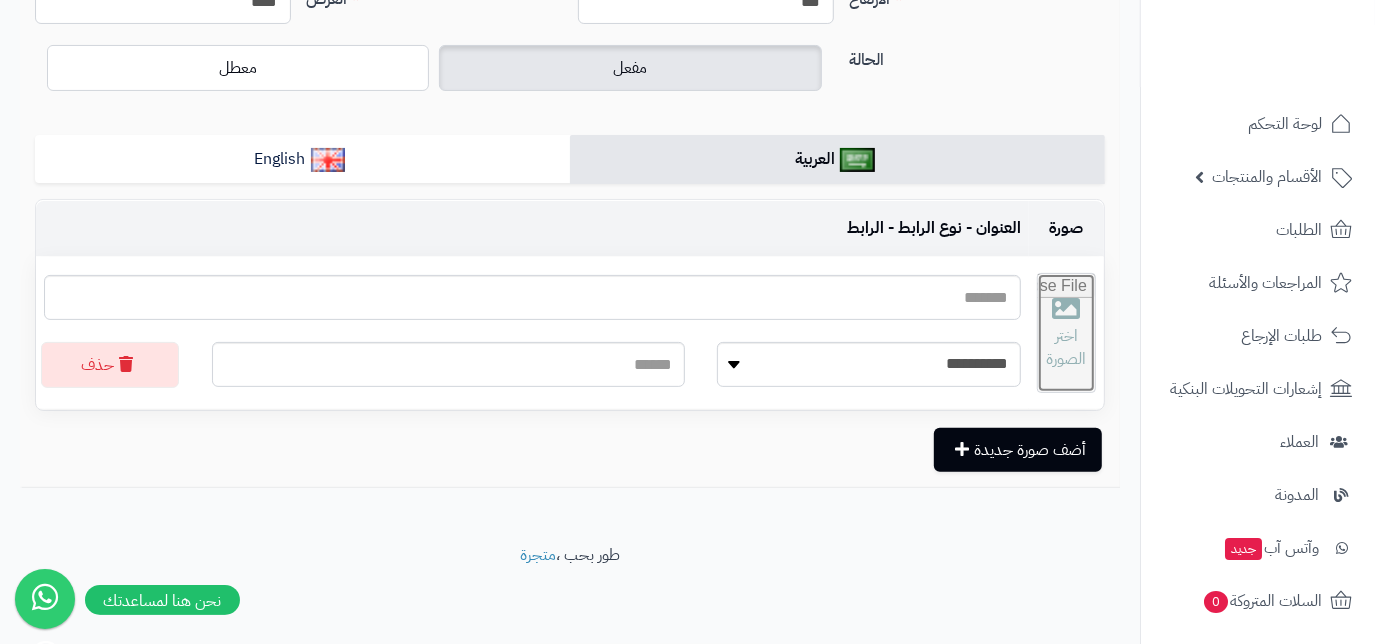 click at bounding box center (1066, 333) 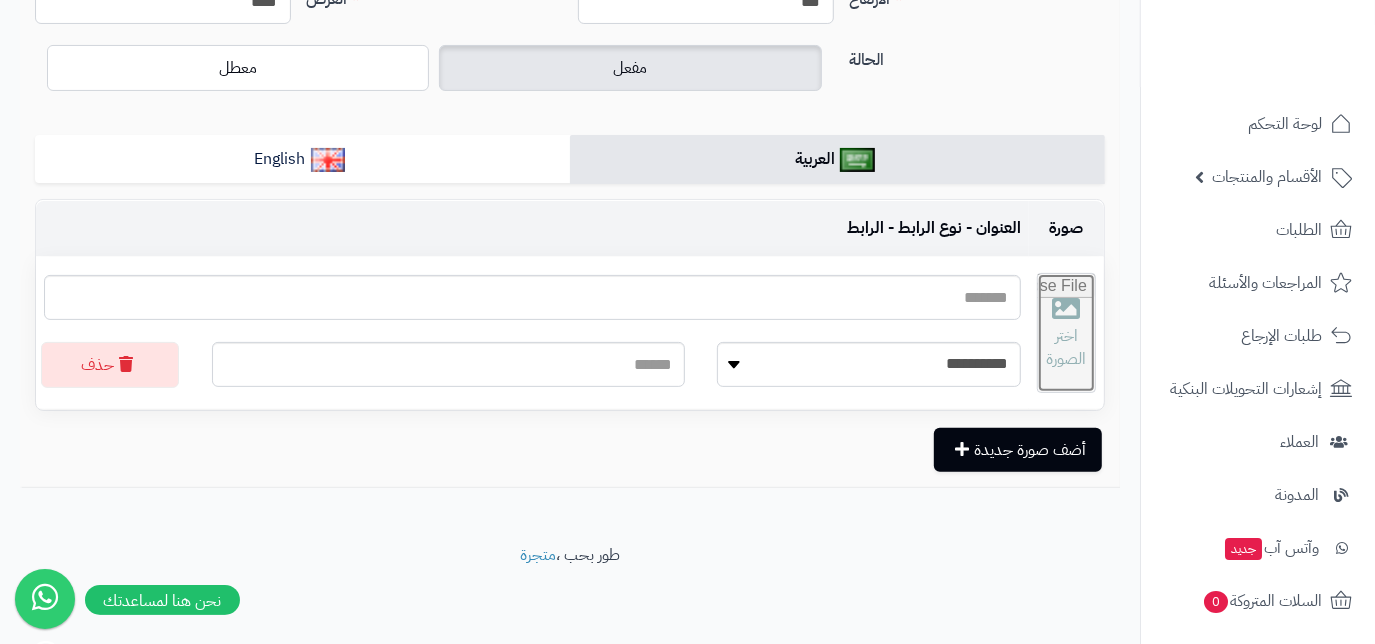 type on "**********" 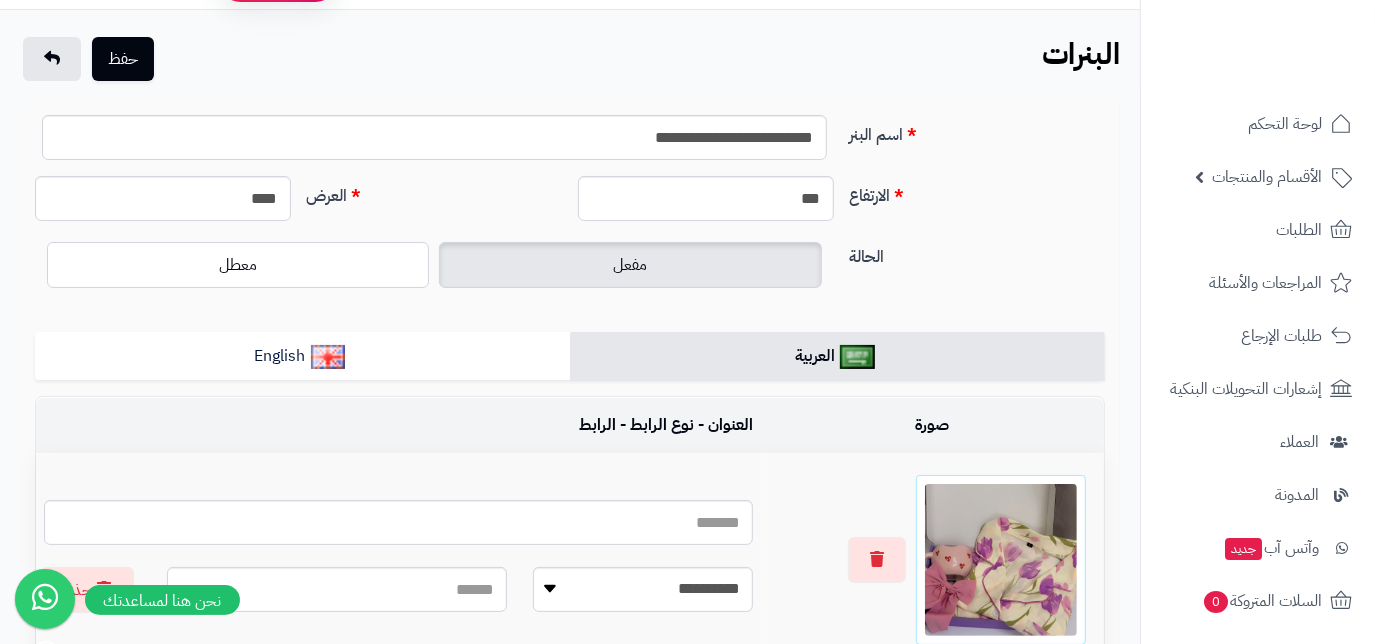 scroll, scrollTop: 0, scrollLeft: 0, axis: both 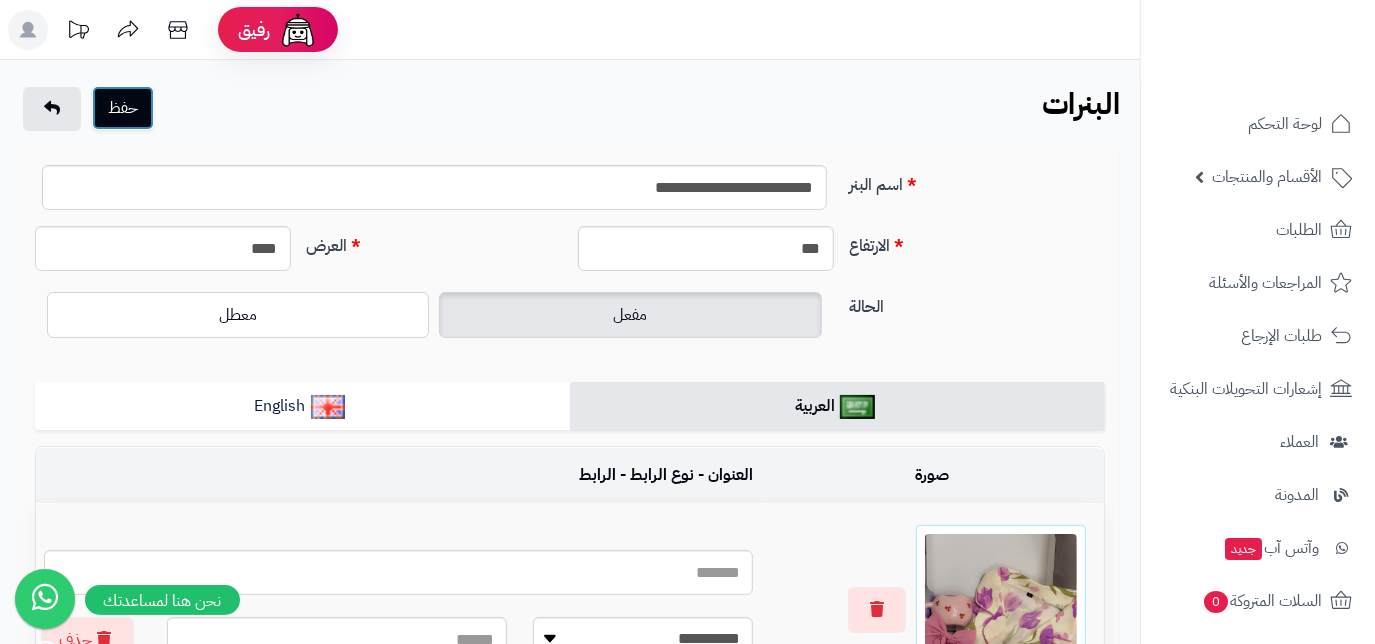 click on "حفظ" at bounding box center [123, 108] 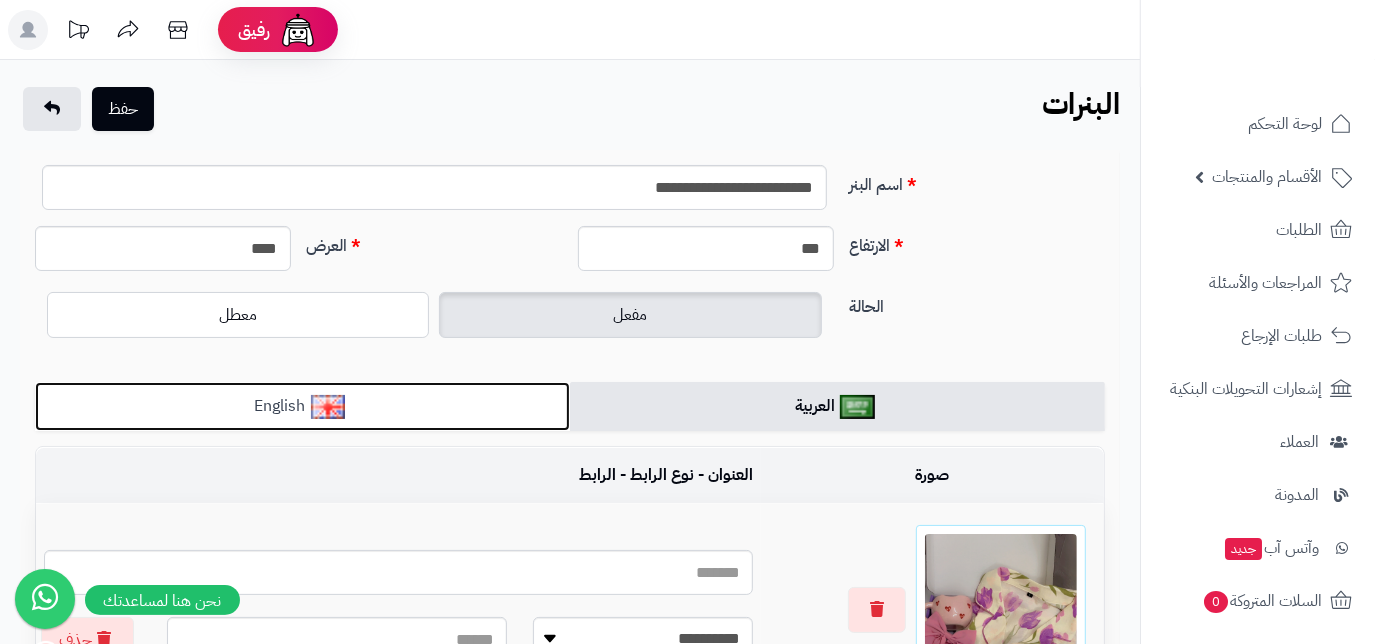 click on "English" at bounding box center [302, 406] 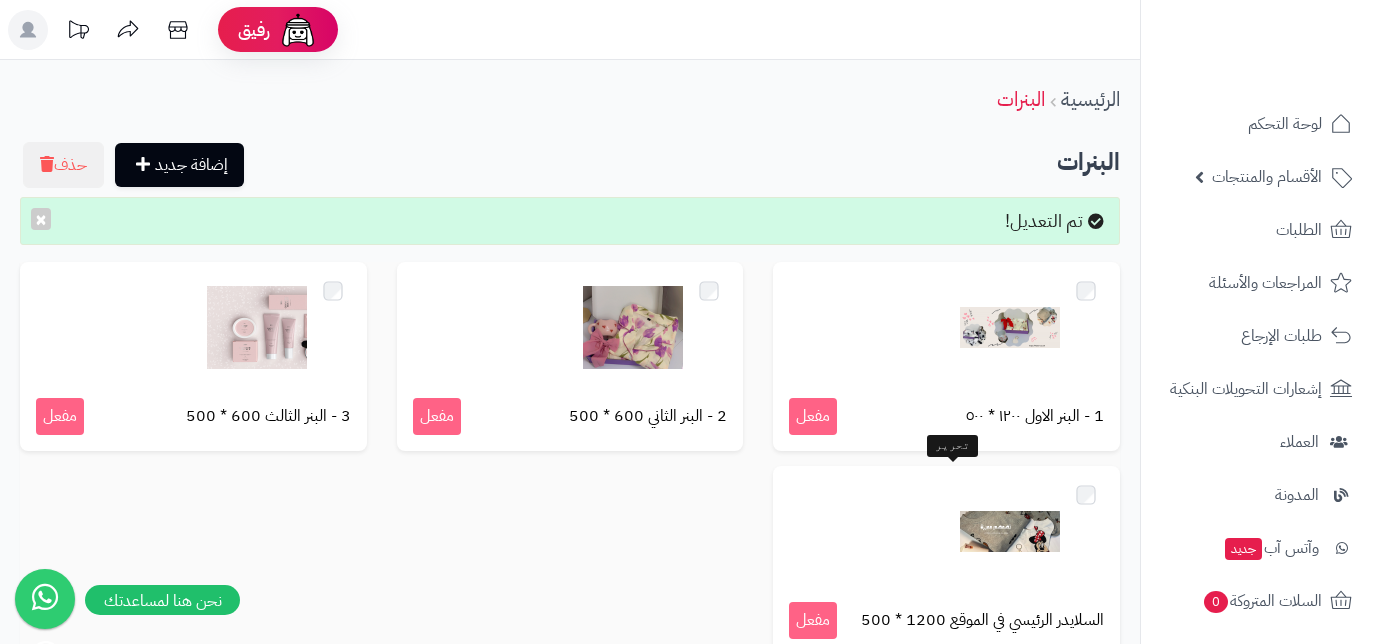 scroll, scrollTop: 0, scrollLeft: 0, axis: both 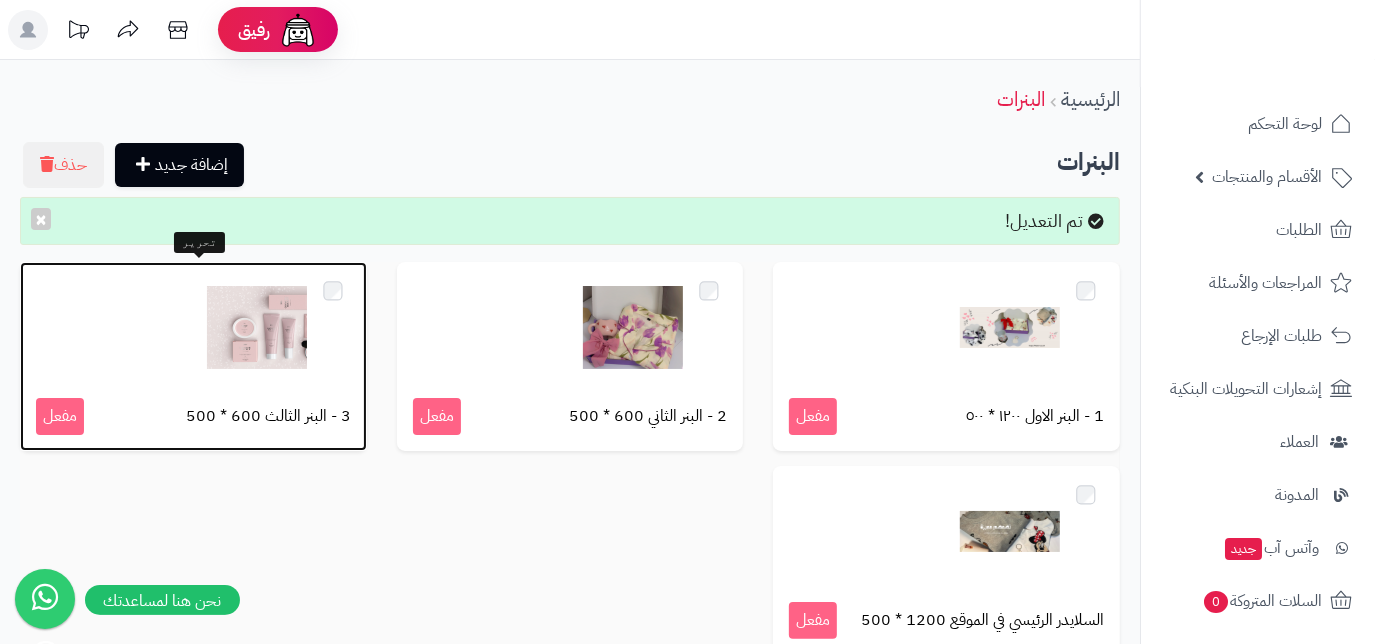 click at bounding box center (257, 328) 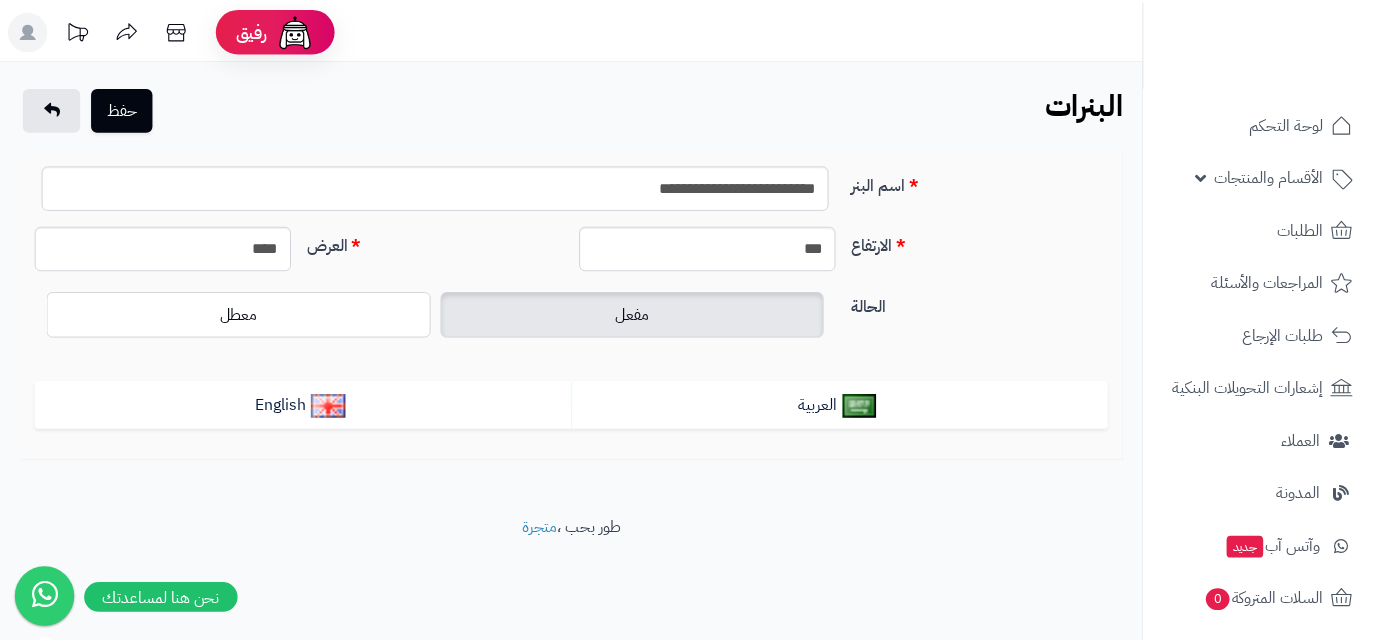 scroll, scrollTop: 0, scrollLeft: 0, axis: both 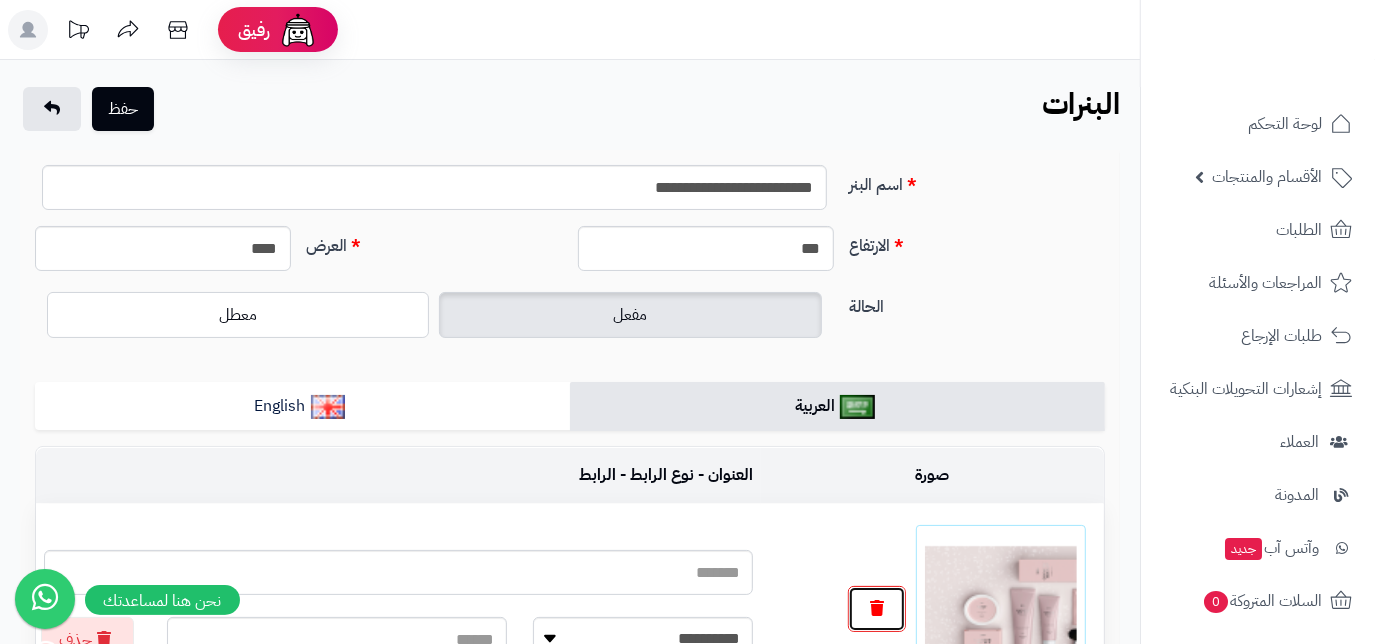 click at bounding box center (877, 609) 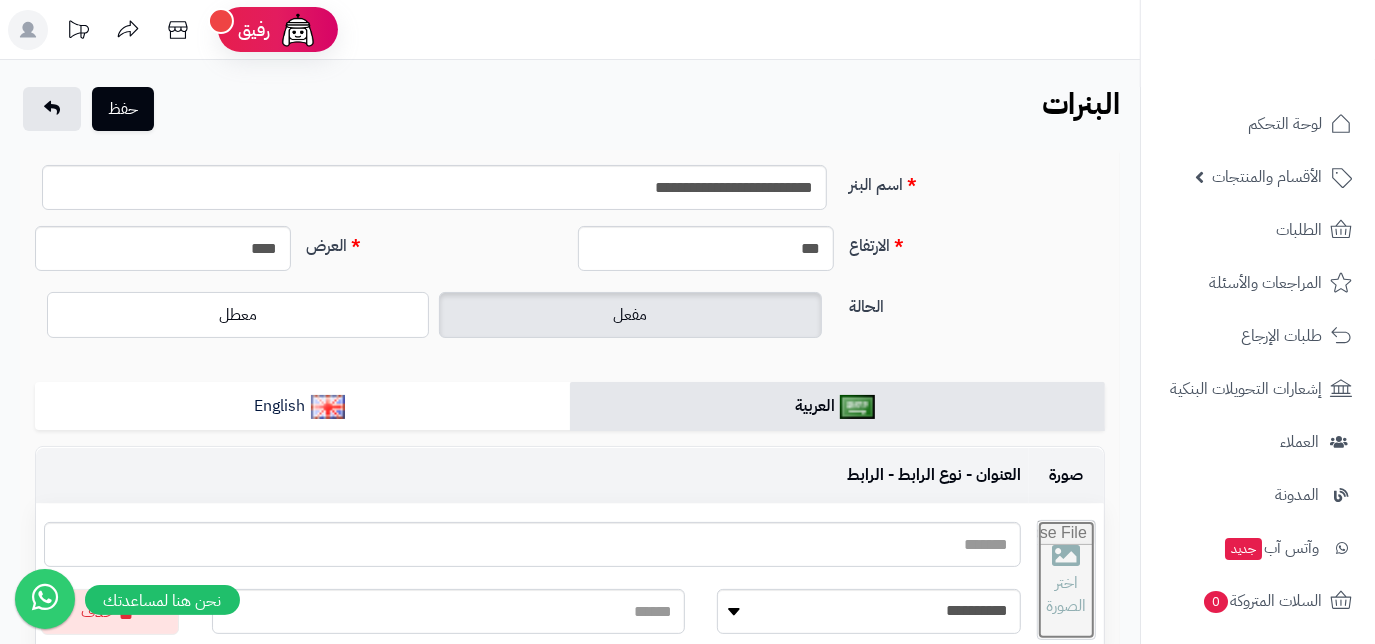click at bounding box center (1066, 580) 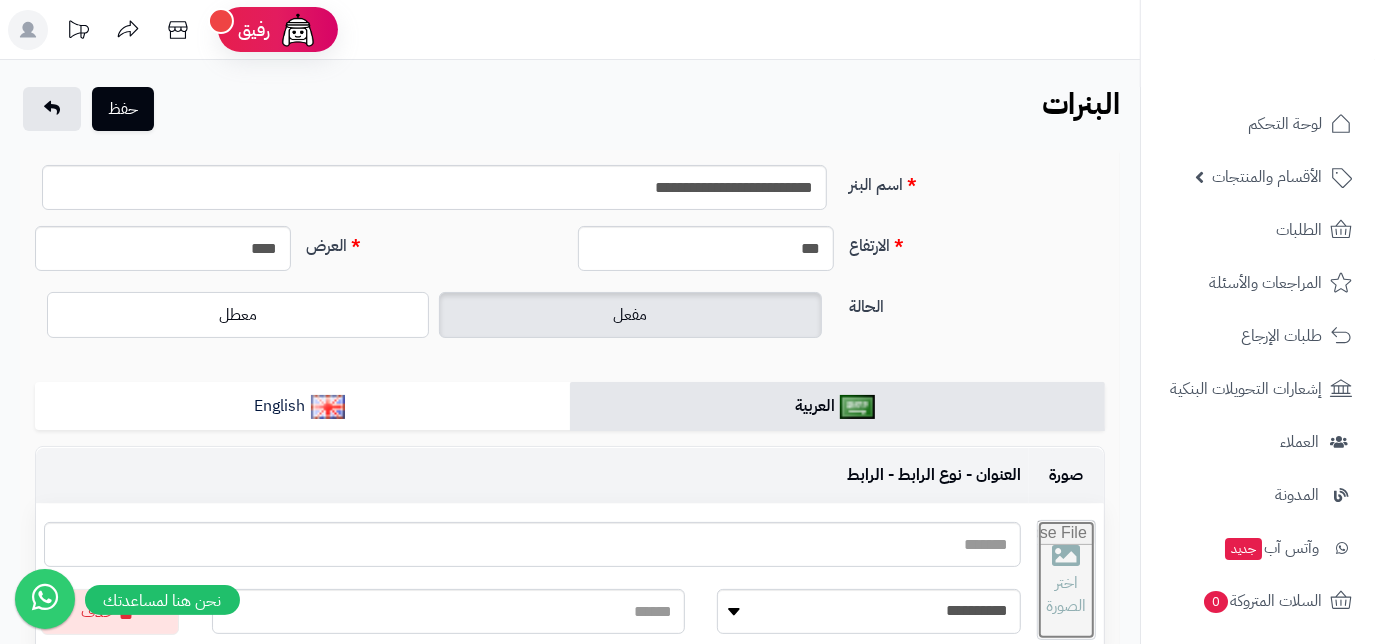 type on "**********" 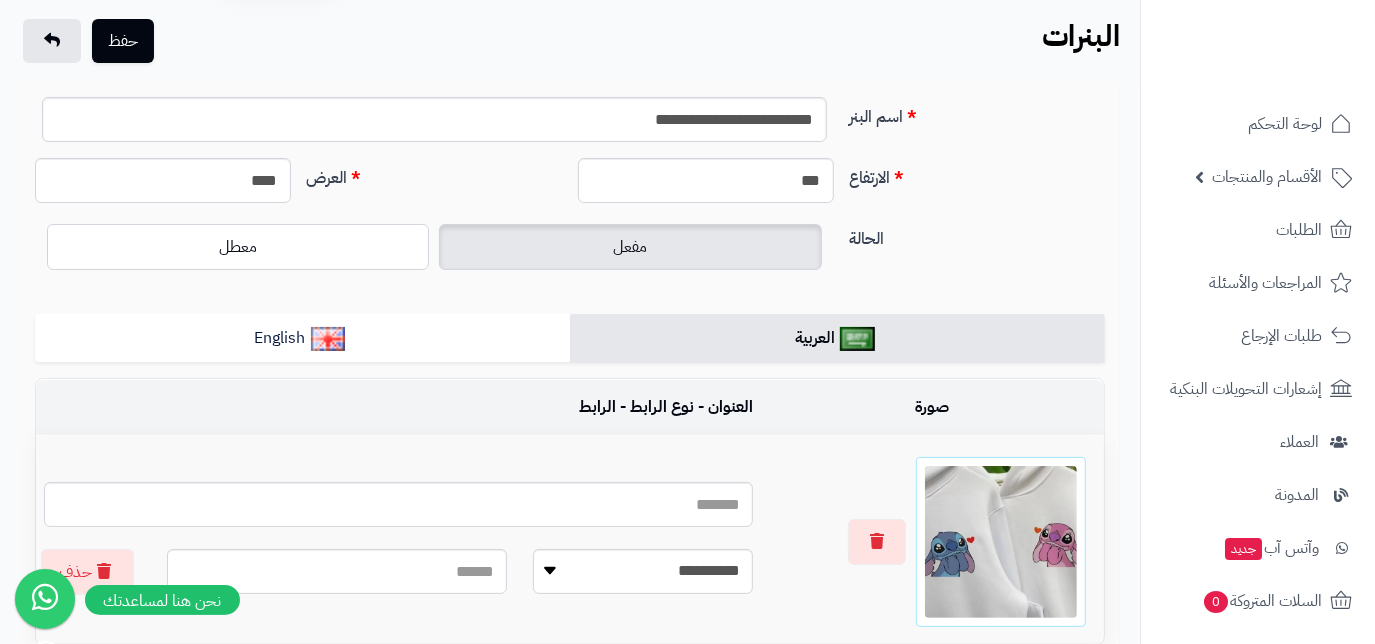 scroll, scrollTop: 0, scrollLeft: 0, axis: both 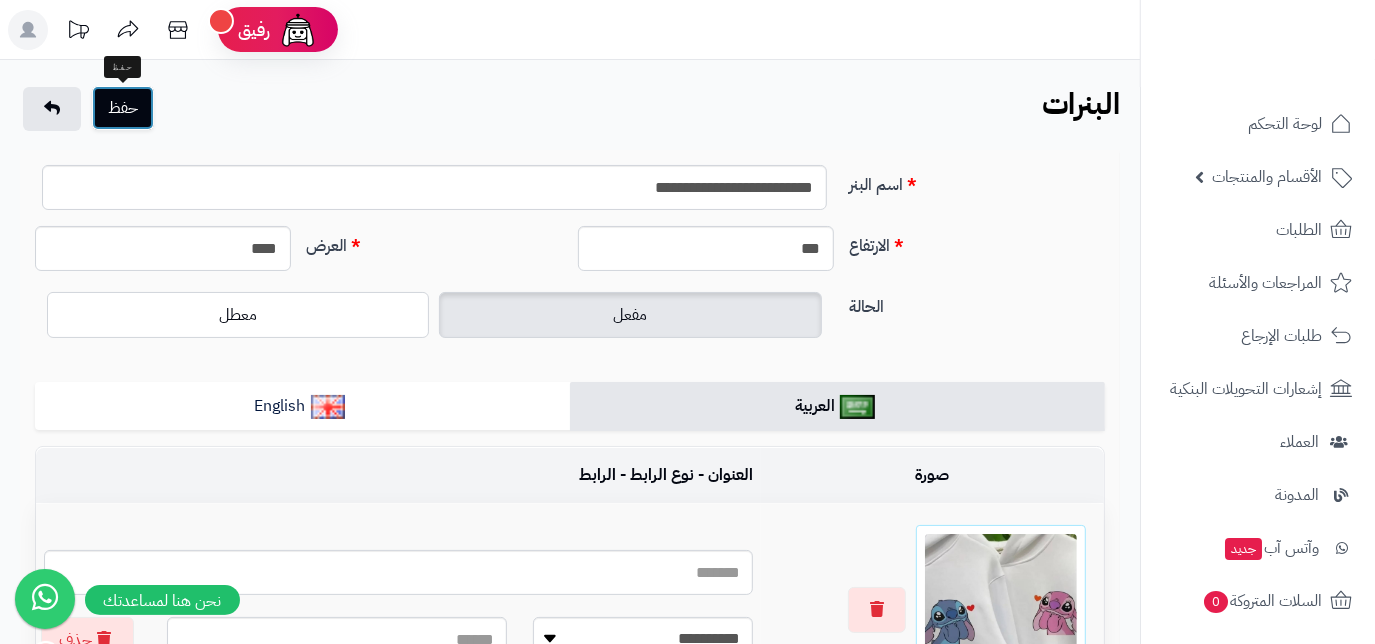 click on "حفظ" at bounding box center [123, 108] 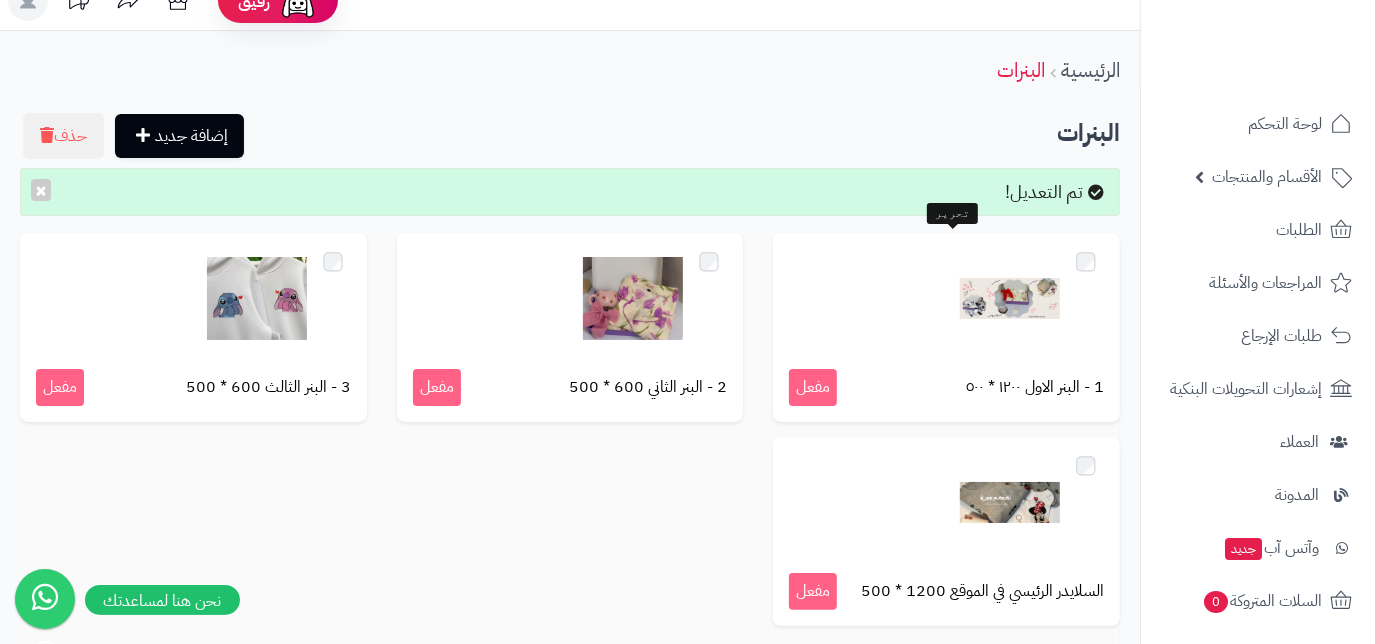 scroll, scrollTop: 0, scrollLeft: 0, axis: both 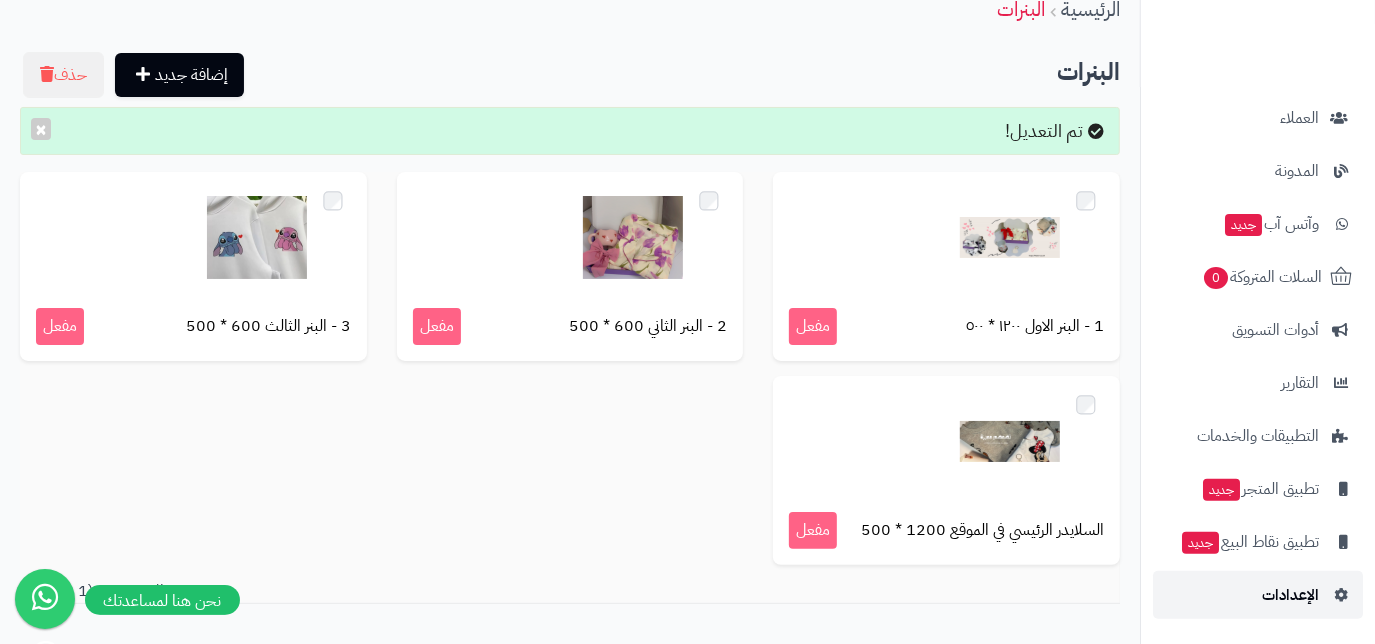 click on "الإعدادات" at bounding box center (1290, 595) 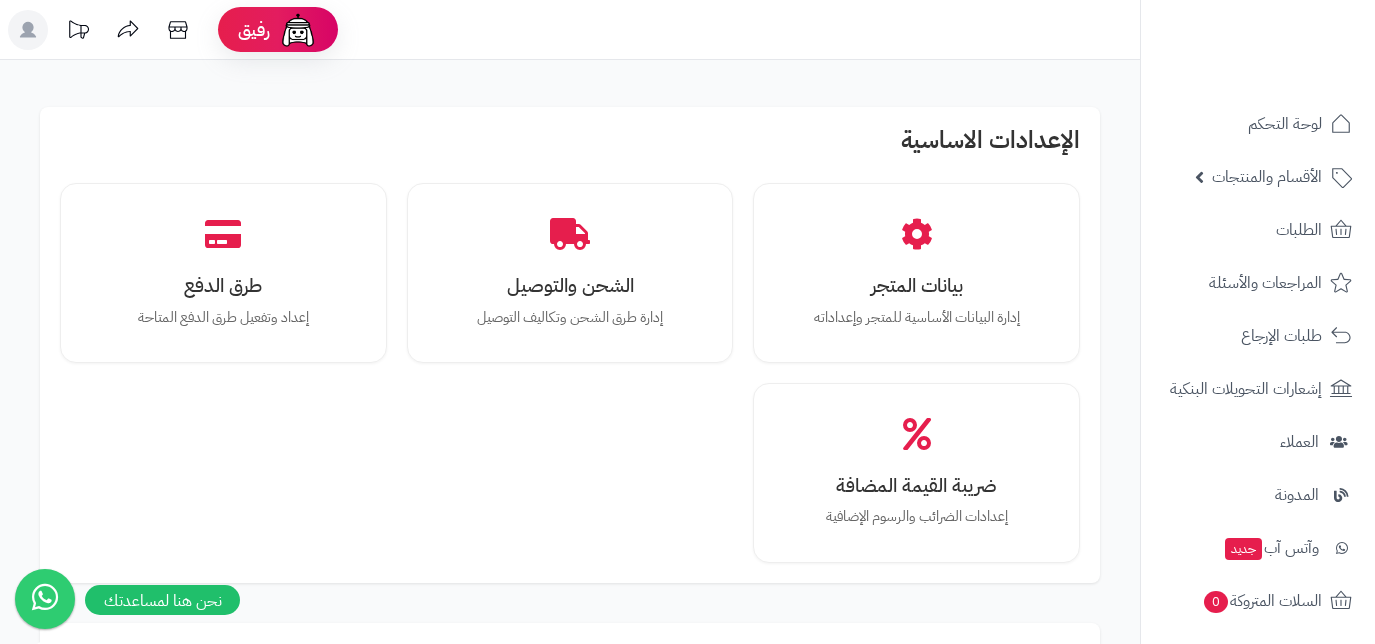 scroll, scrollTop: 0, scrollLeft: 0, axis: both 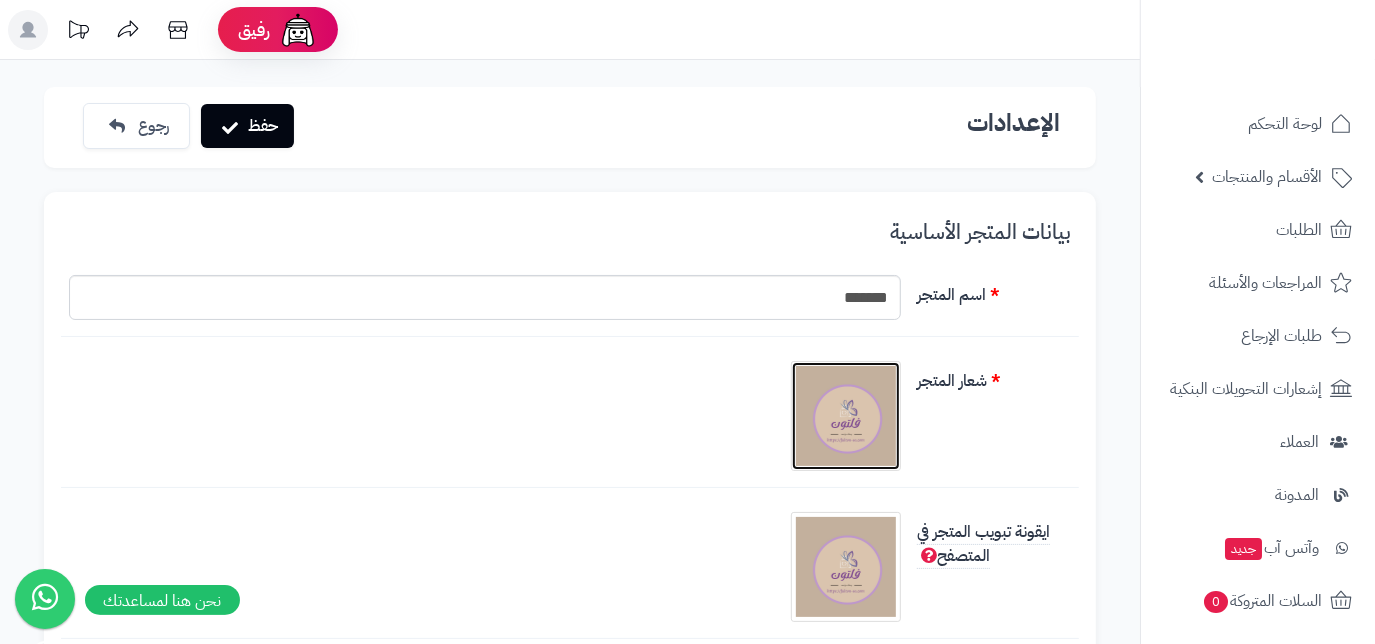 click at bounding box center [846, 416] 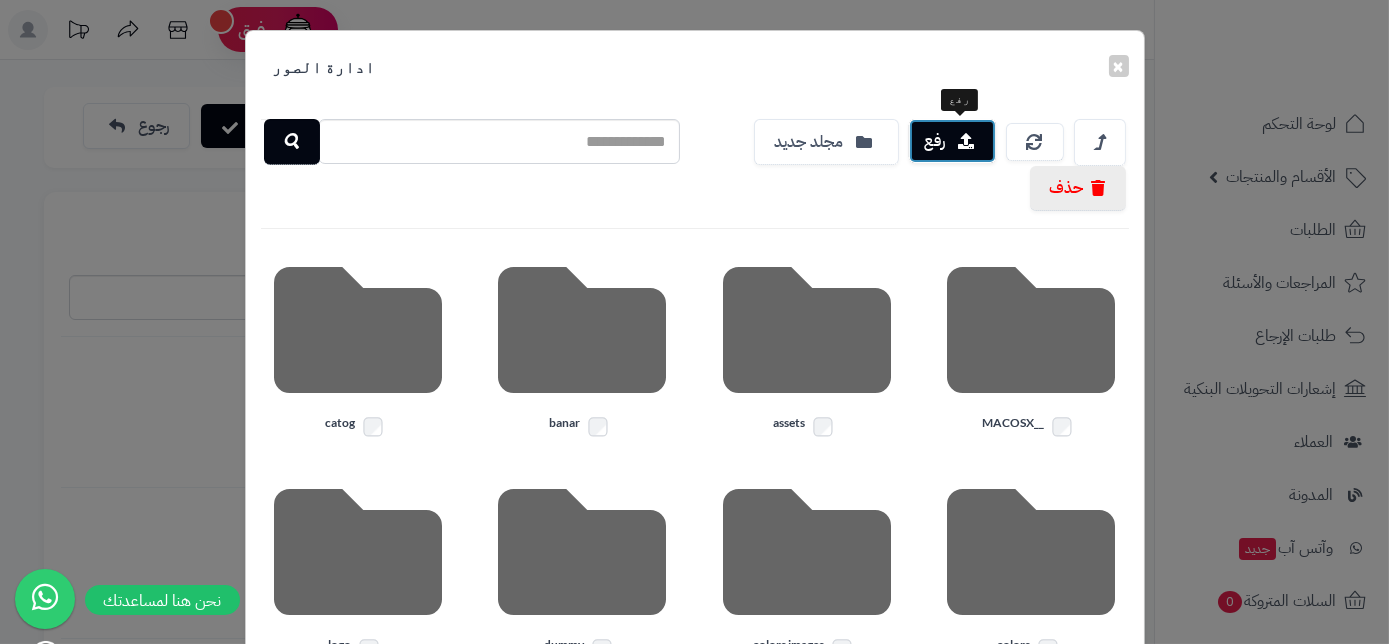 click on "رفع" at bounding box center (952, 141) 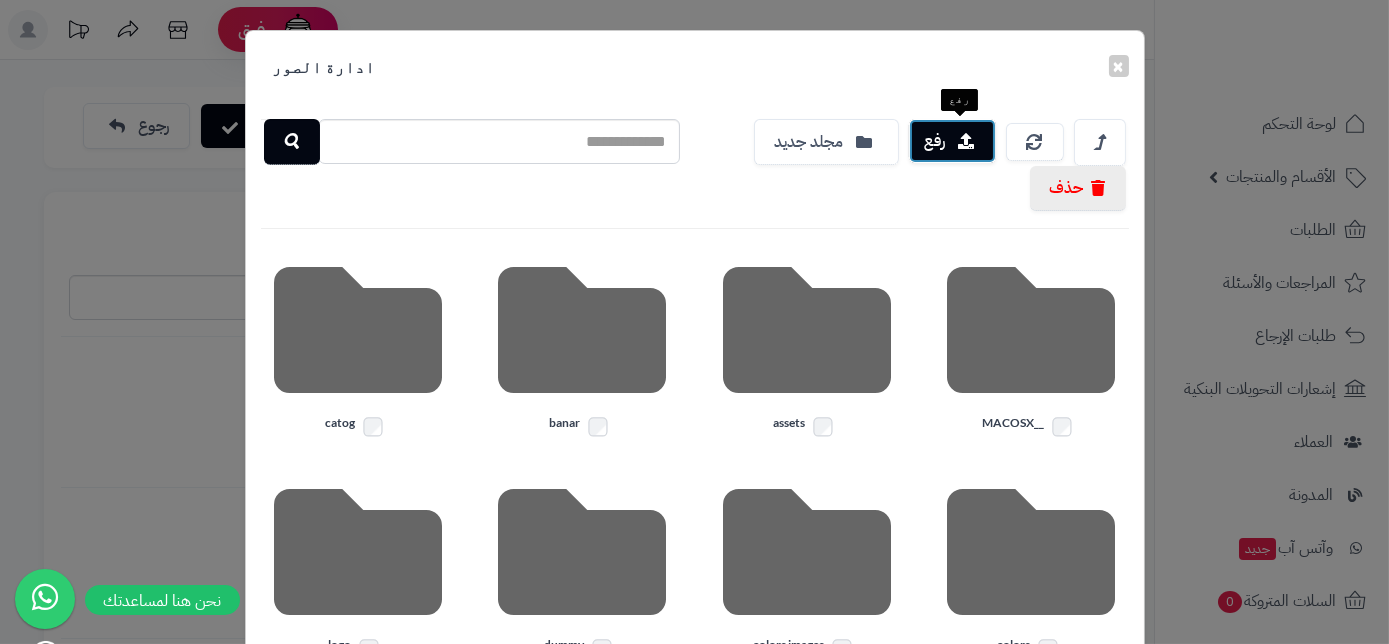 click at bounding box center [967, 141] 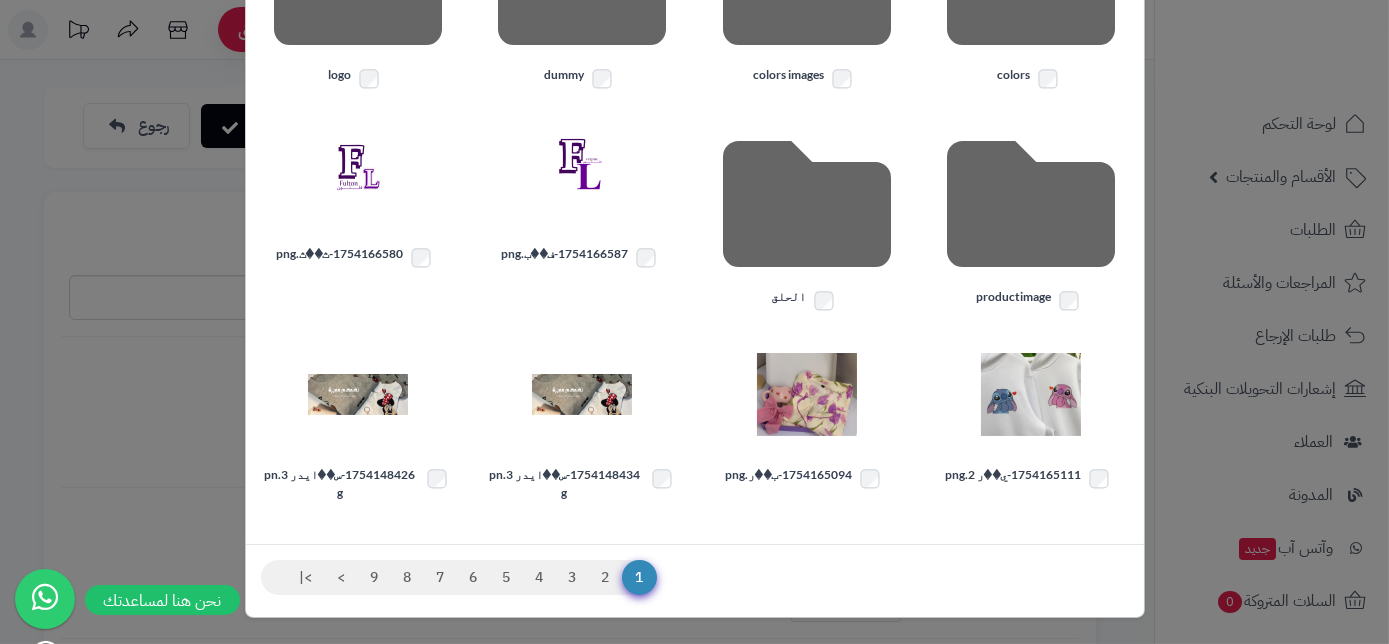 scroll, scrollTop: 570, scrollLeft: 0, axis: vertical 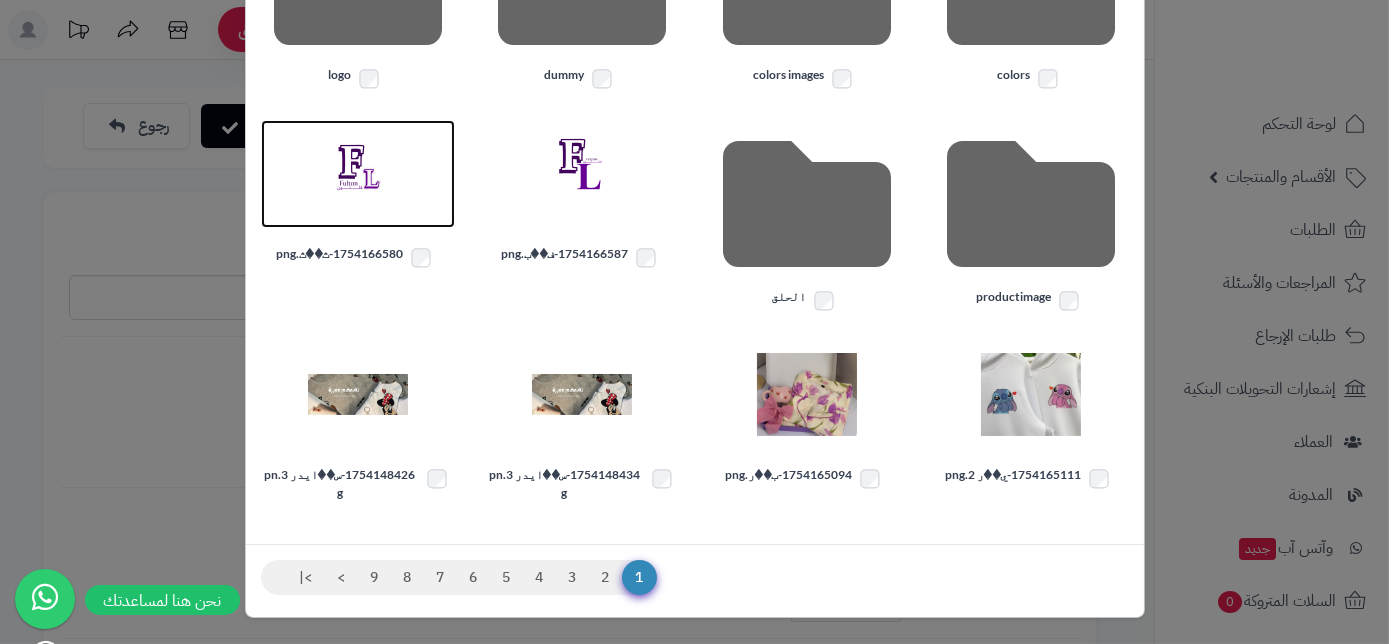 click at bounding box center (358, 174) 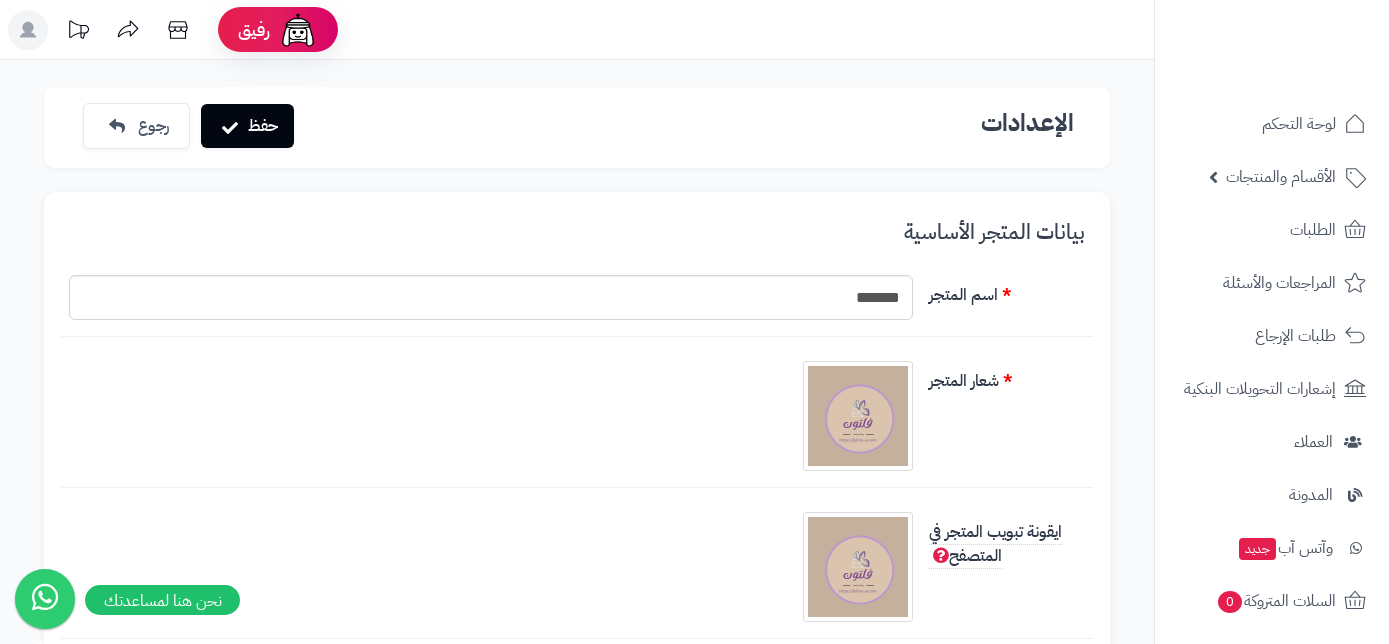scroll, scrollTop: 272, scrollLeft: 0, axis: vertical 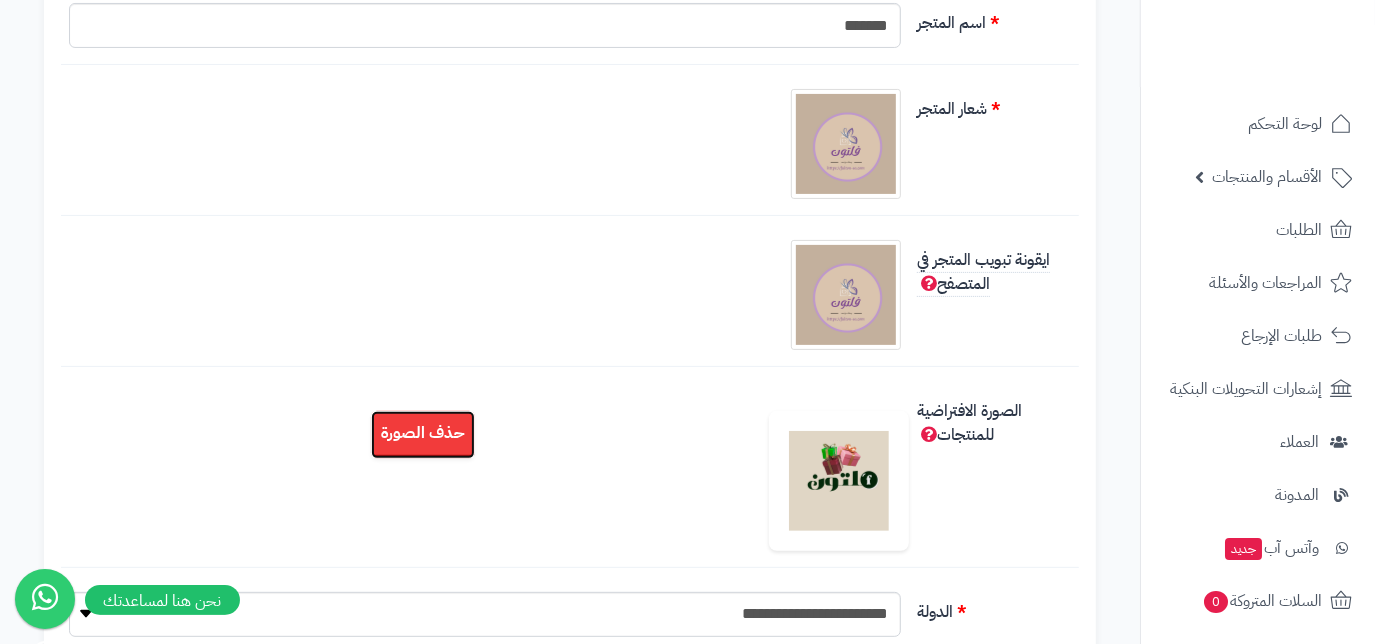 click on "حذف الصورة" at bounding box center (423, 435) 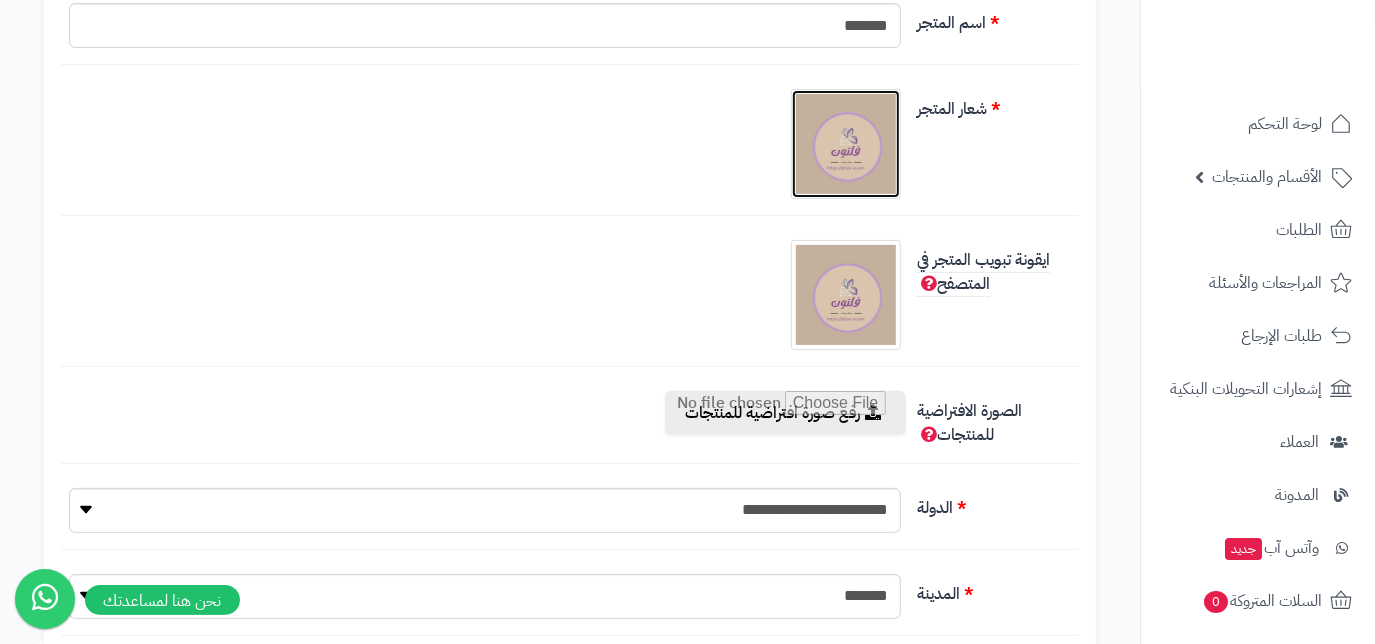 click at bounding box center (846, 144) 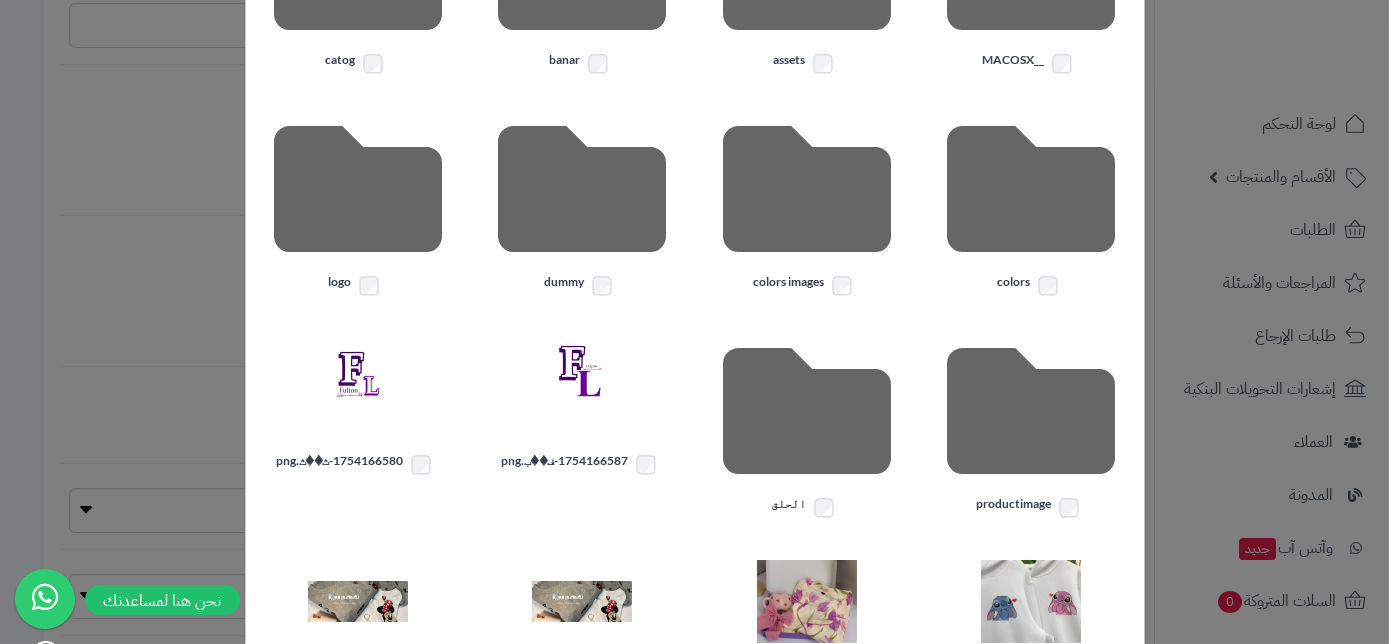 scroll, scrollTop: 570, scrollLeft: 0, axis: vertical 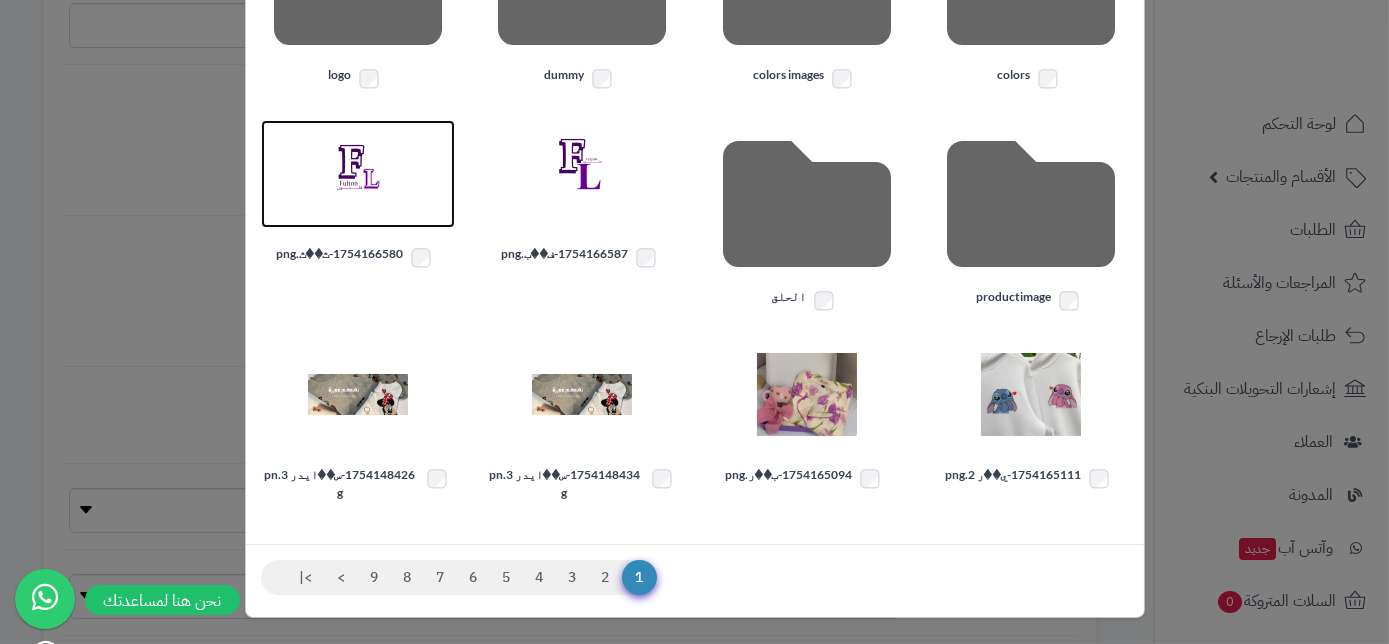 click at bounding box center [358, 174] 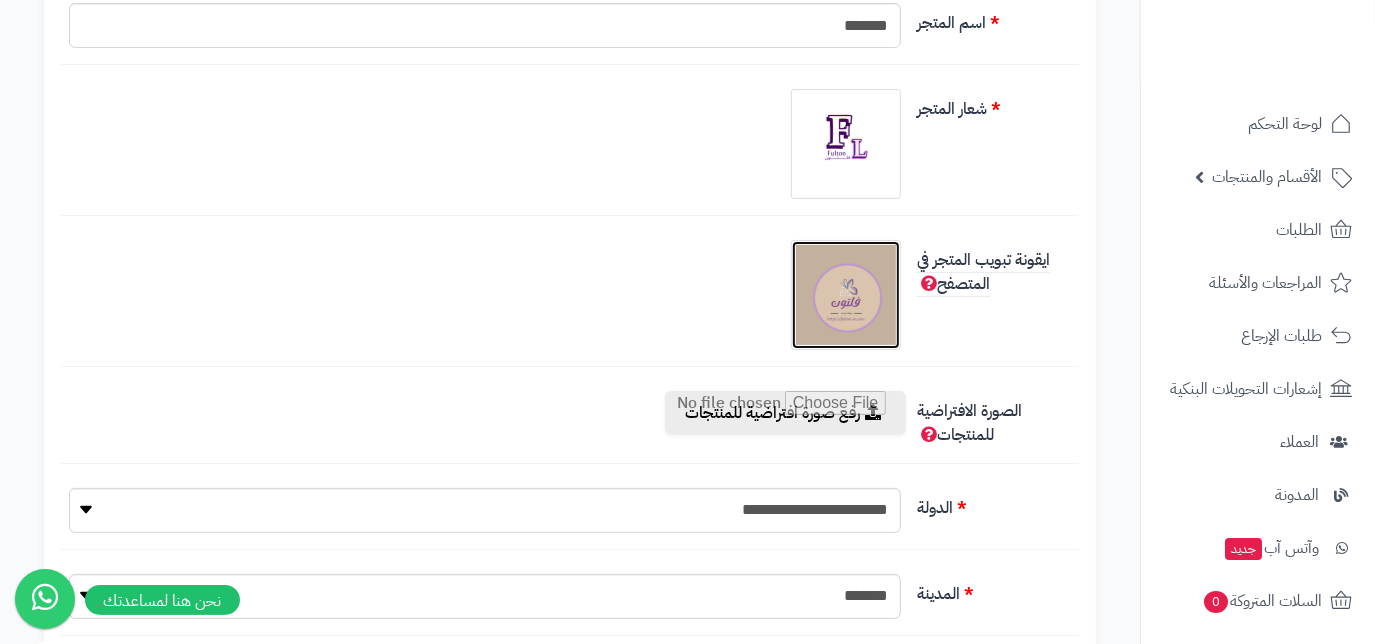 click at bounding box center [846, 295] 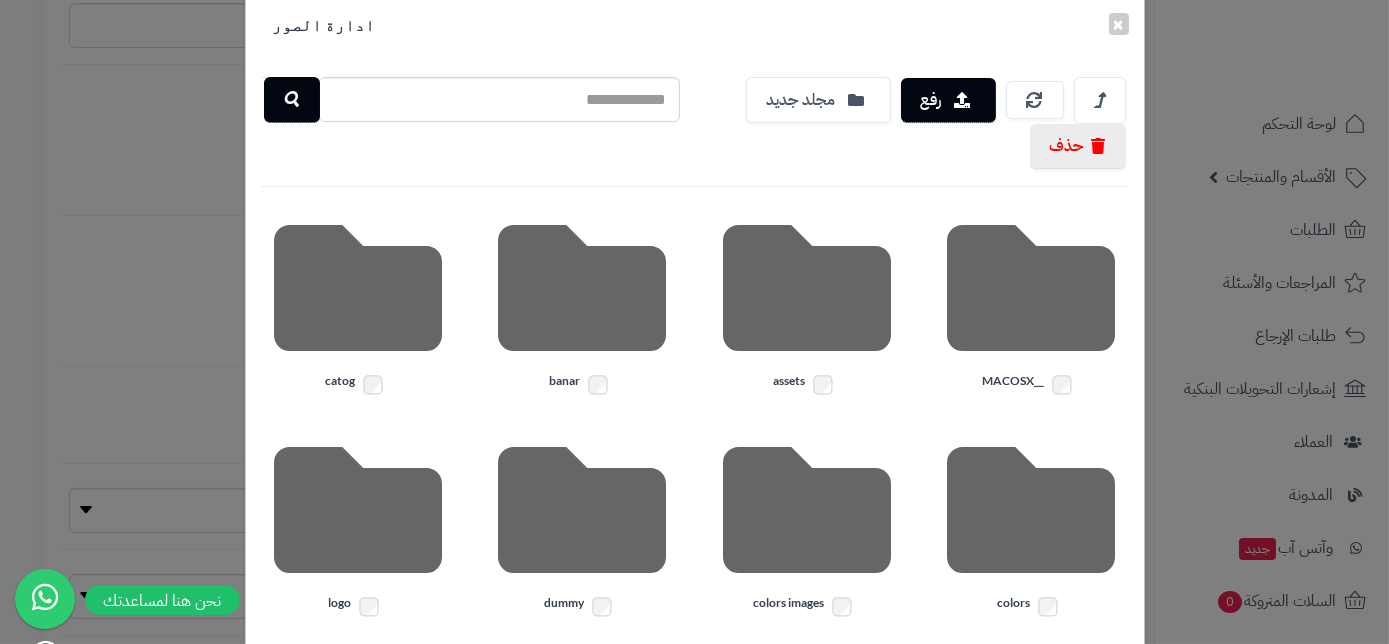 scroll, scrollTop: 363, scrollLeft: 0, axis: vertical 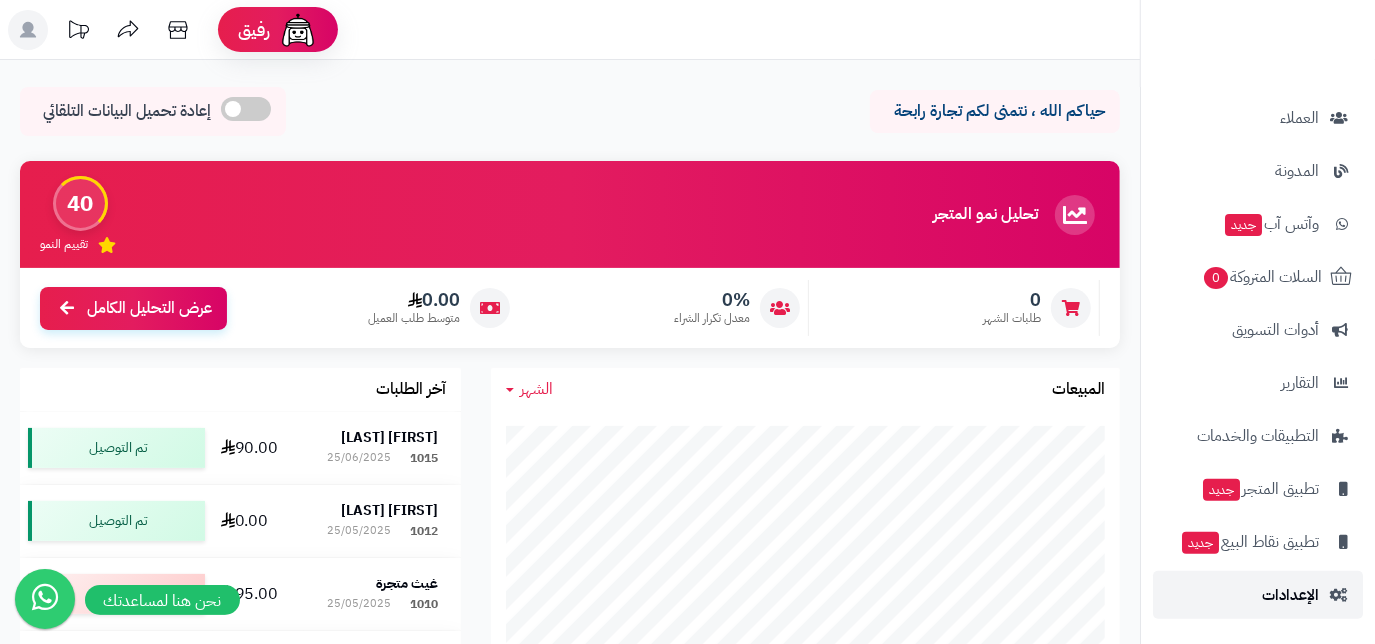 click on "الإعدادات" at bounding box center (1258, 595) 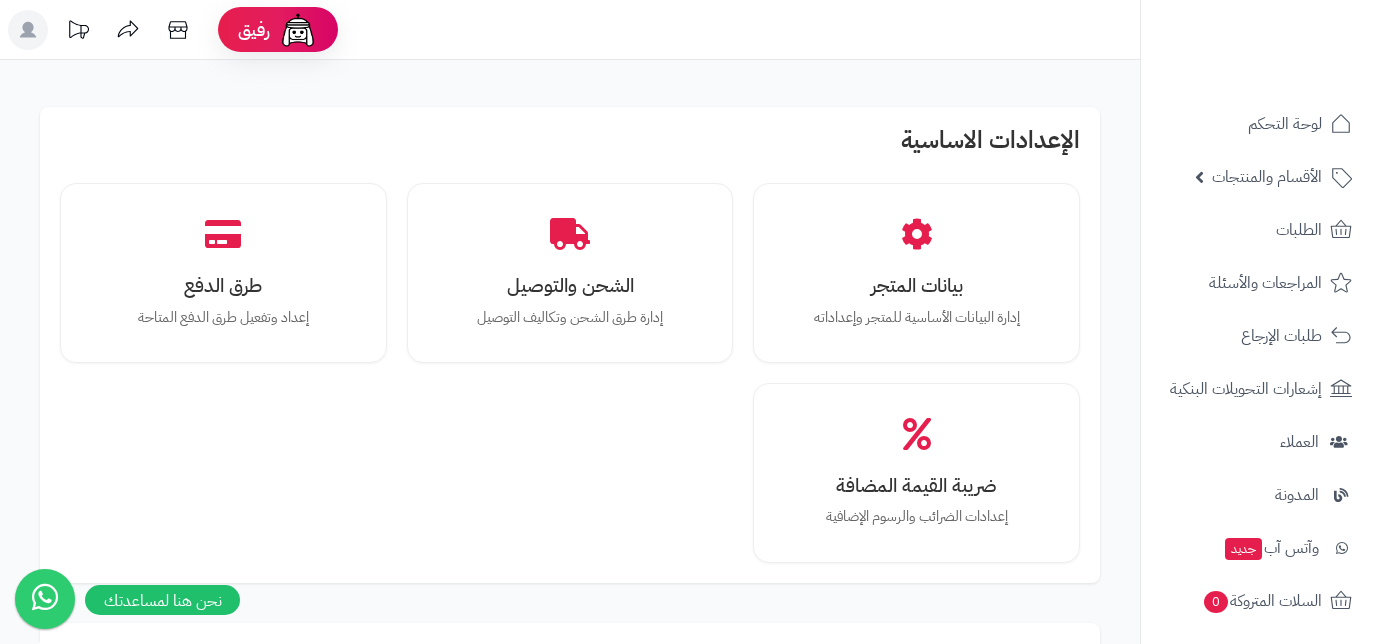 scroll, scrollTop: 0, scrollLeft: 0, axis: both 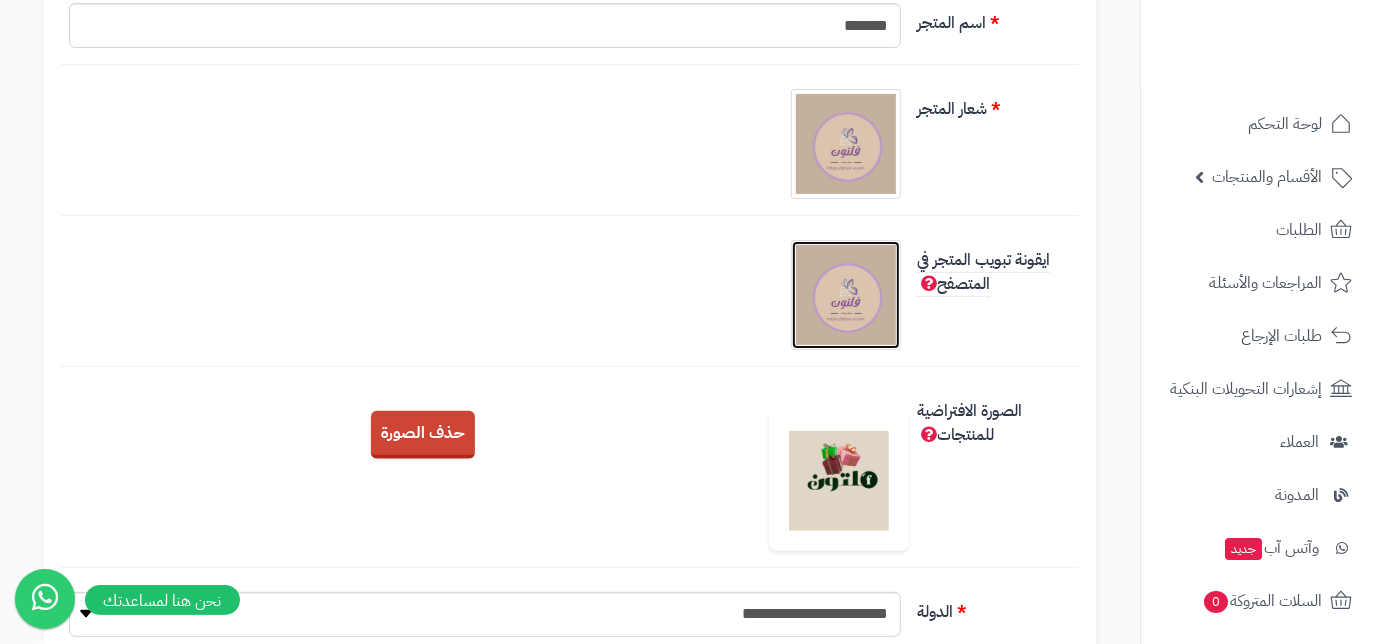 click at bounding box center (846, 295) 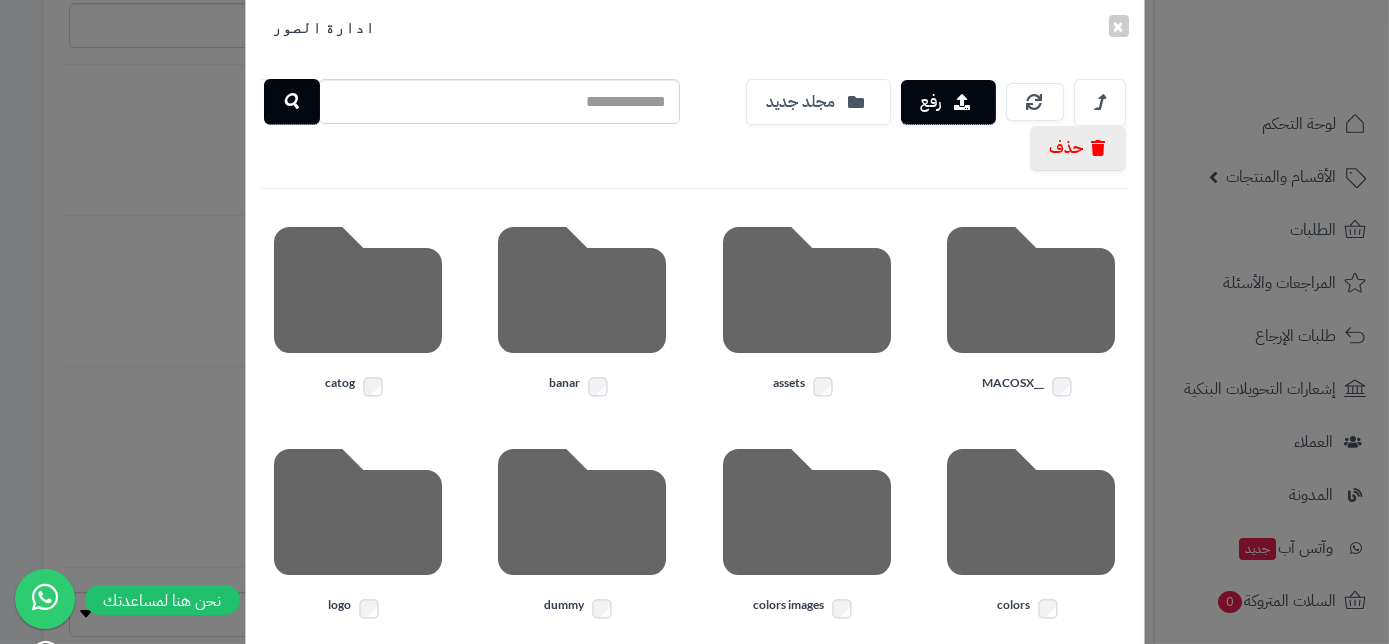 scroll, scrollTop: 363, scrollLeft: 0, axis: vertical 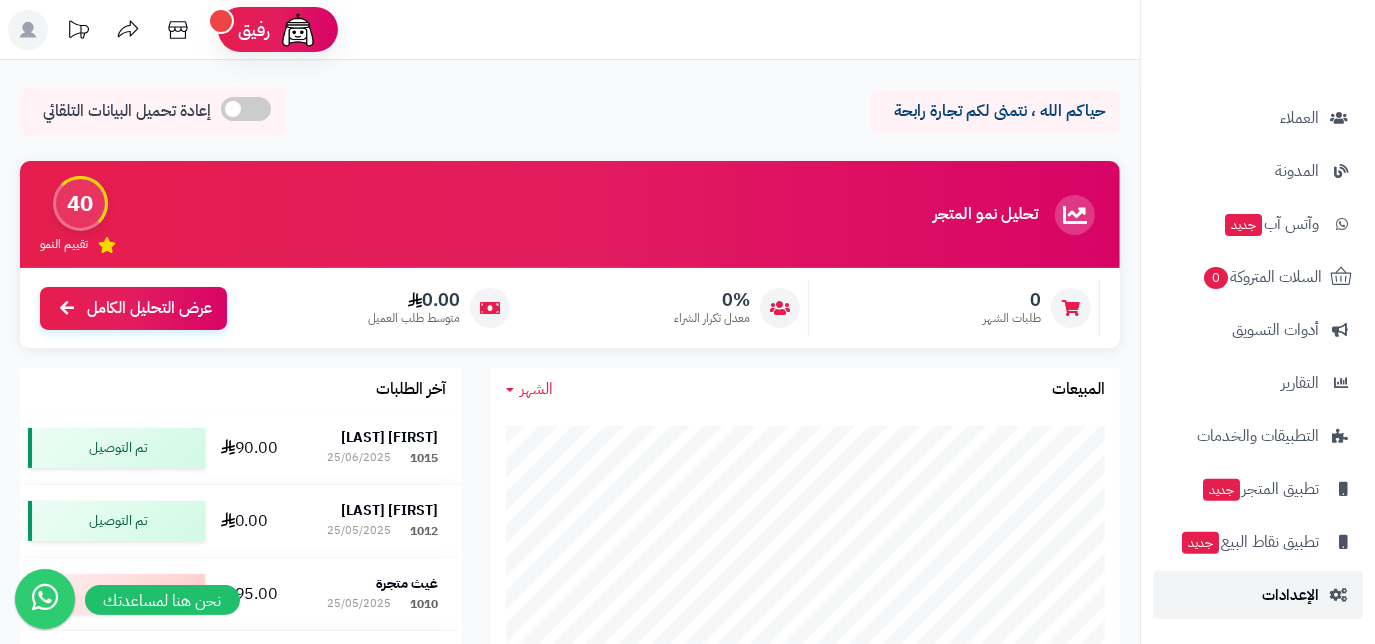 click on "الإعدادات" at bounding box center [1290, 595] 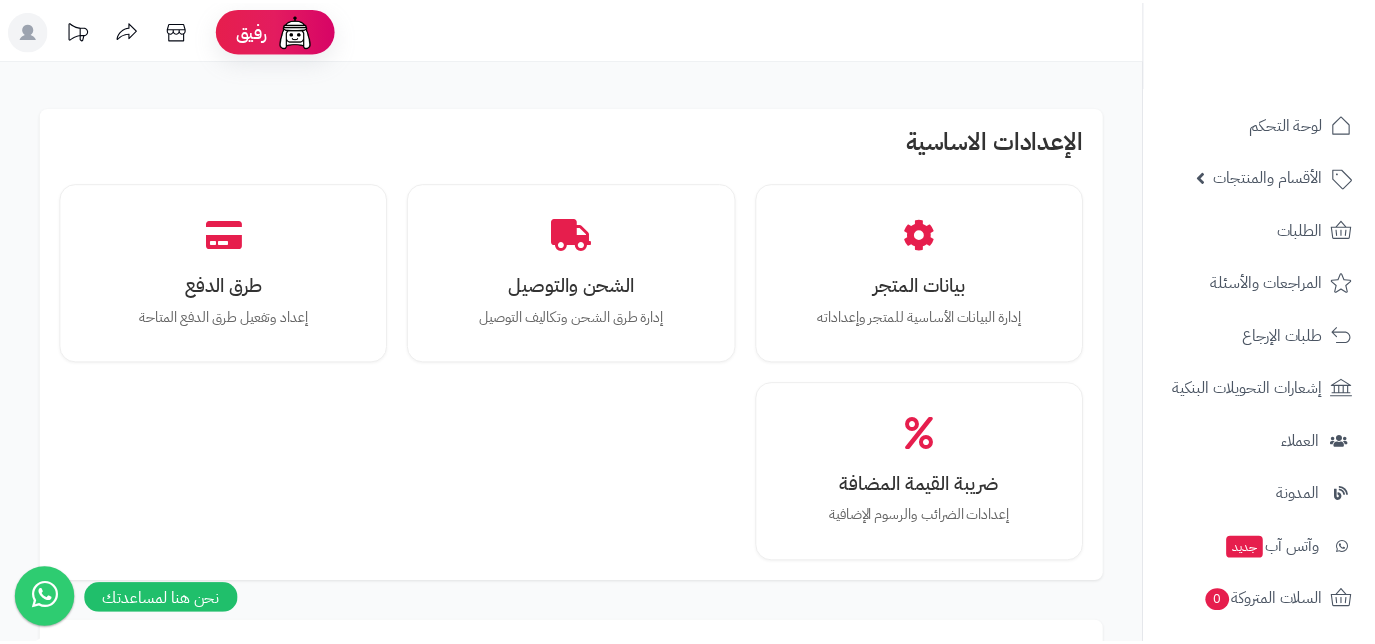 scroll, scrollTop: 0, scrollLeft: 0, axis: both 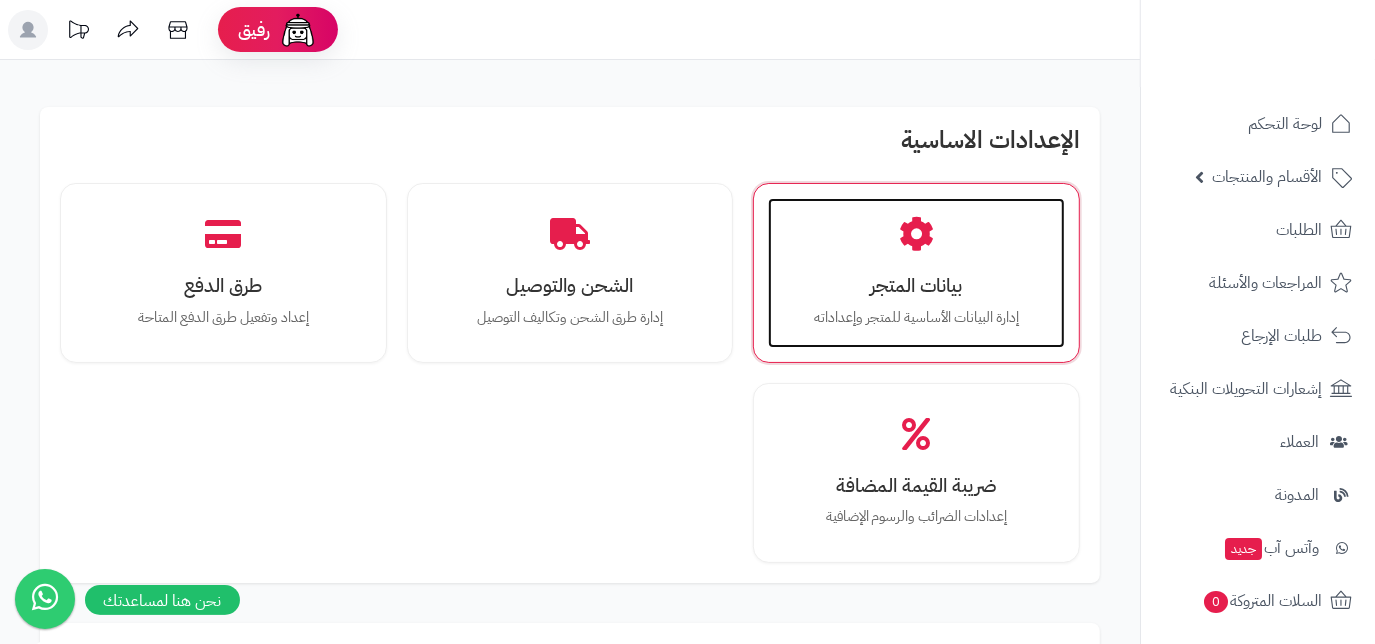 click on "إدارة البيانات الأساسية للمتجر وإعداداته" at bounding box center [916, 318] 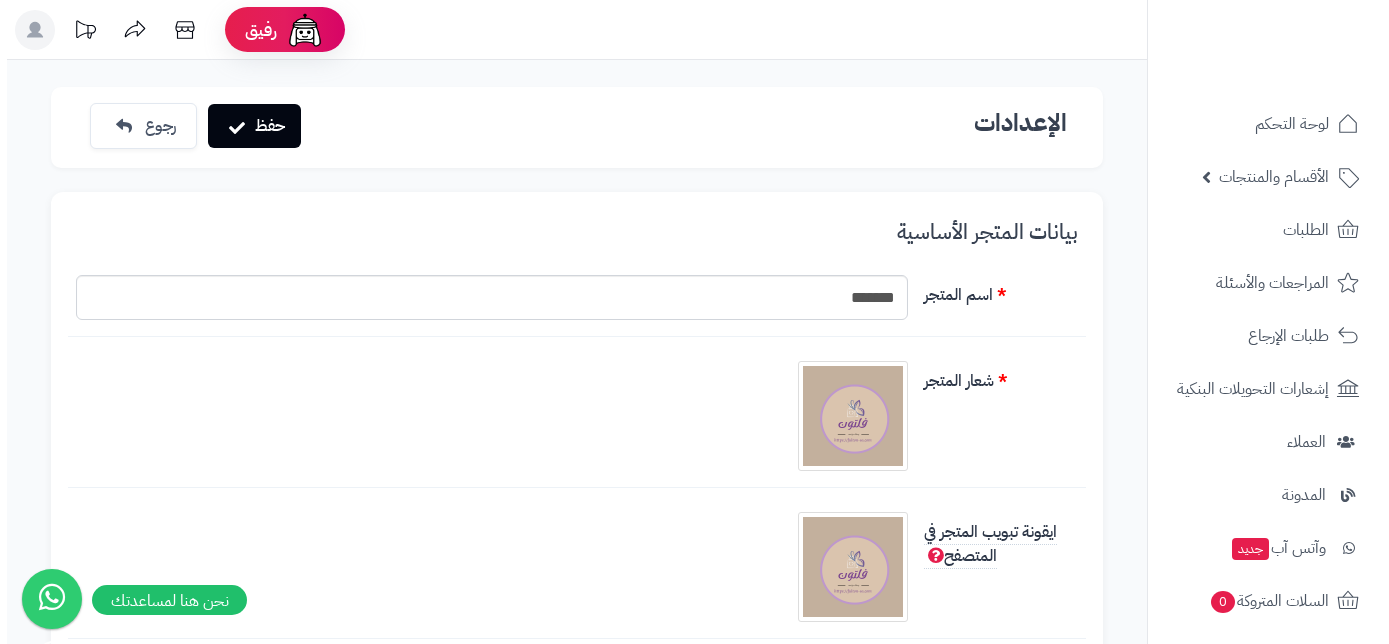 scroll, scrollTop: 0, scrollLeft: 0, axis: both 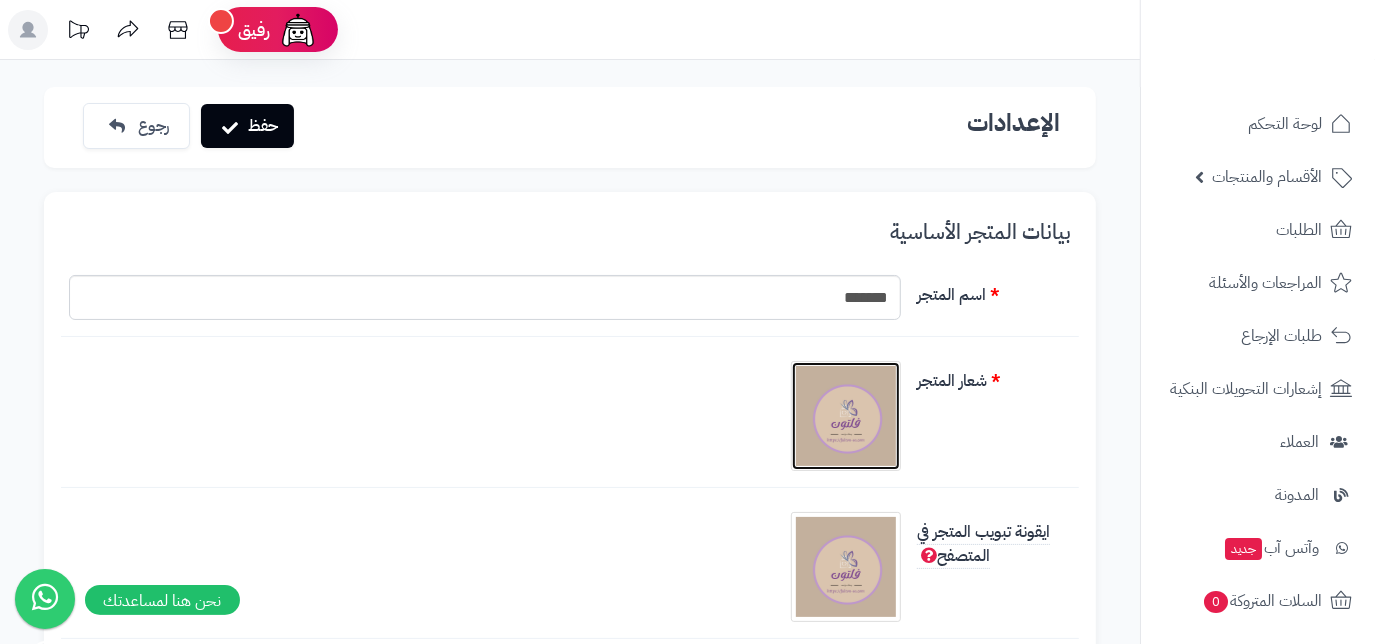 click at bounding box center [846, 416] 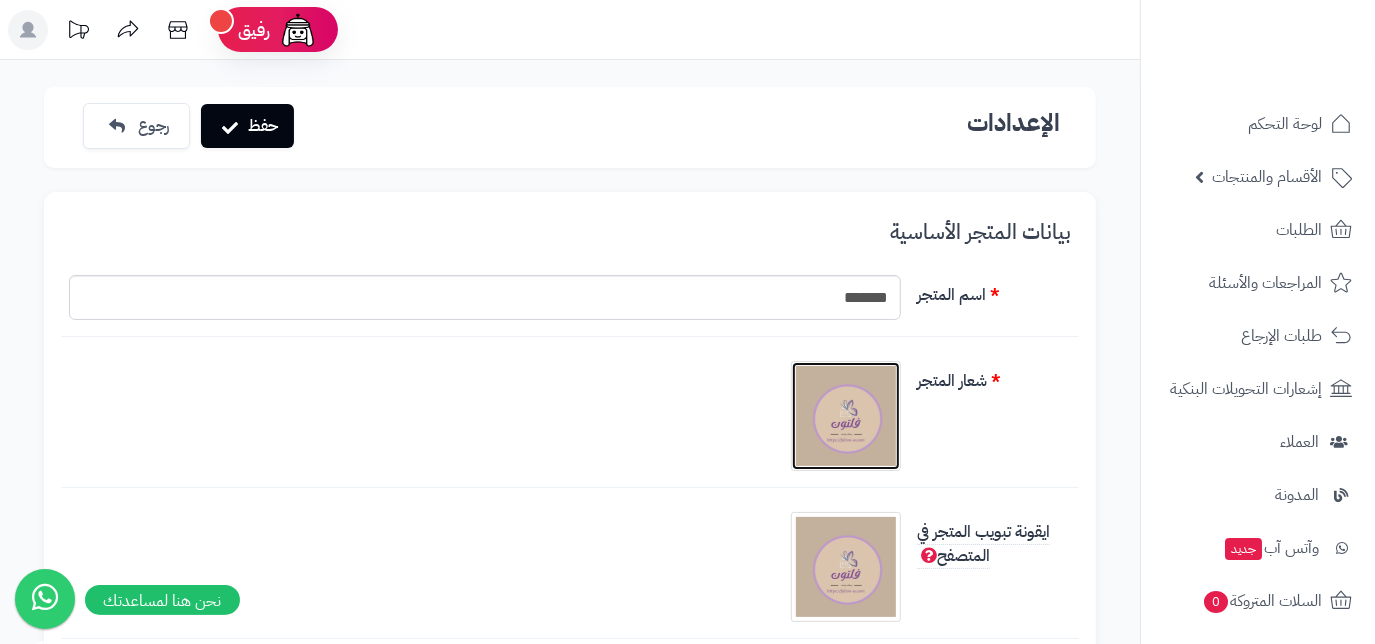 drag, startPoint x: 849, startPoint y: 408, endPoint x: 858, endPoint y: 432, distance: 25.632011 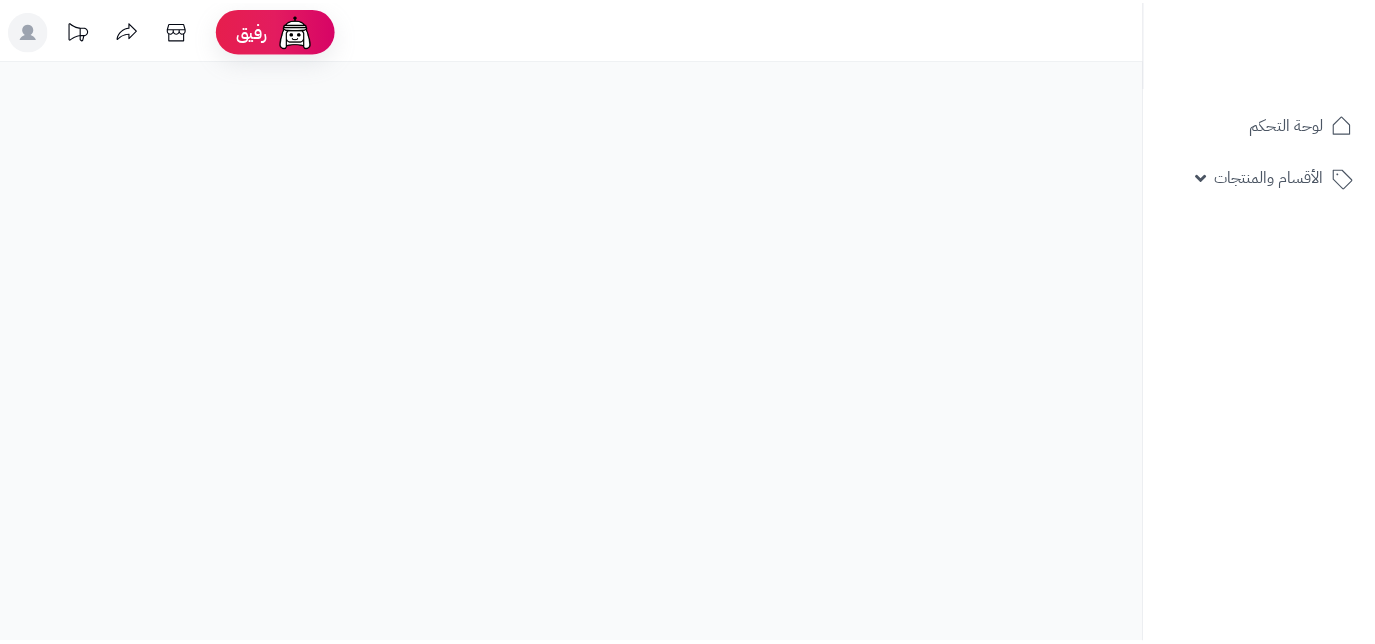 scroll, scrollTop: 0, scrollLeft: 0, axis: both 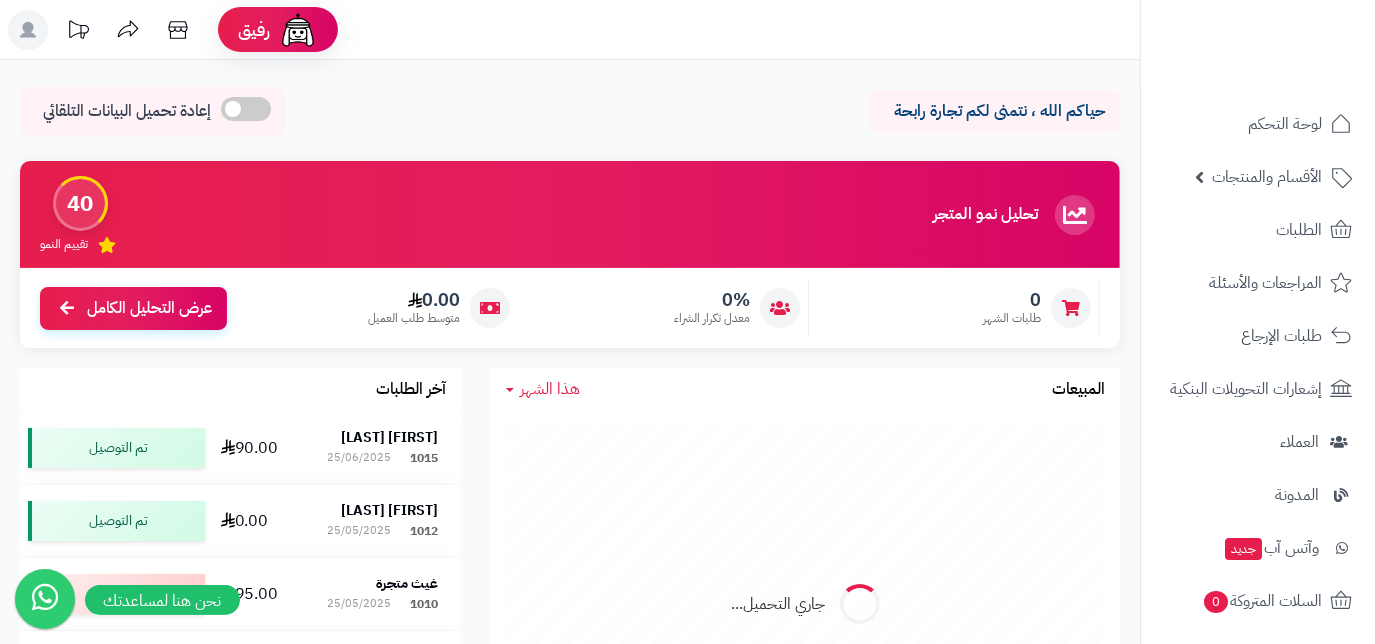 click 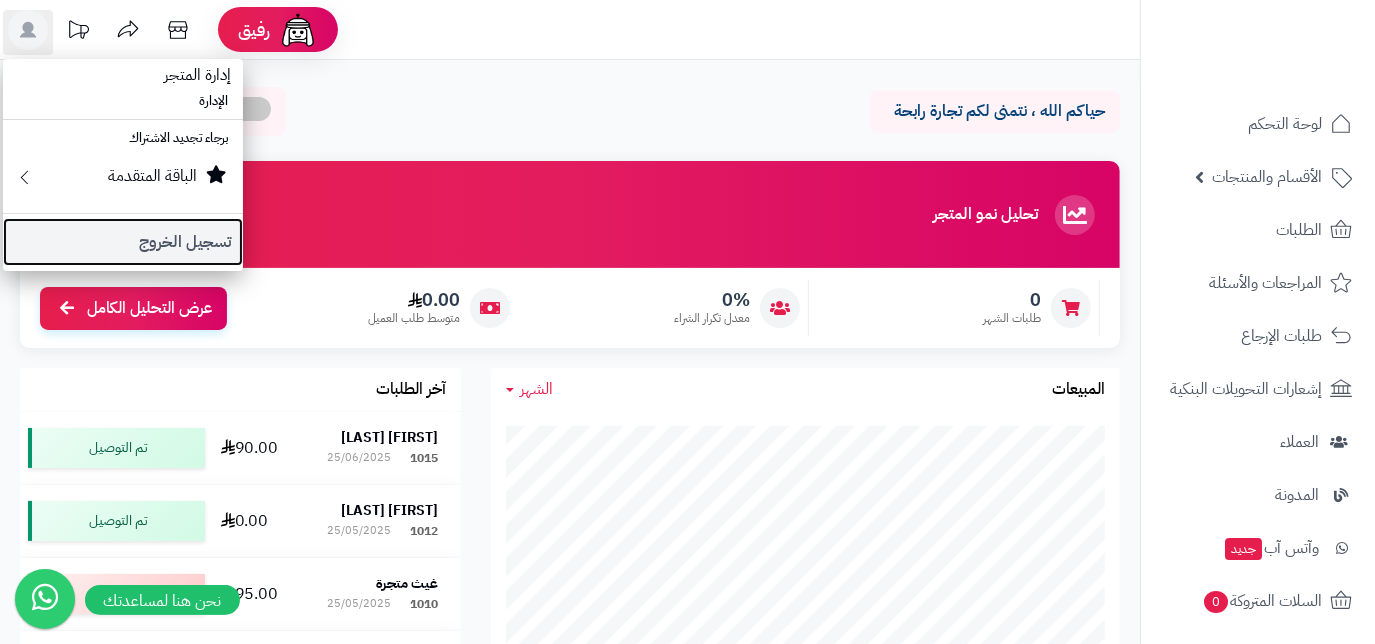 click on "تسجيل الخروج" at bounding box center [123, 242] 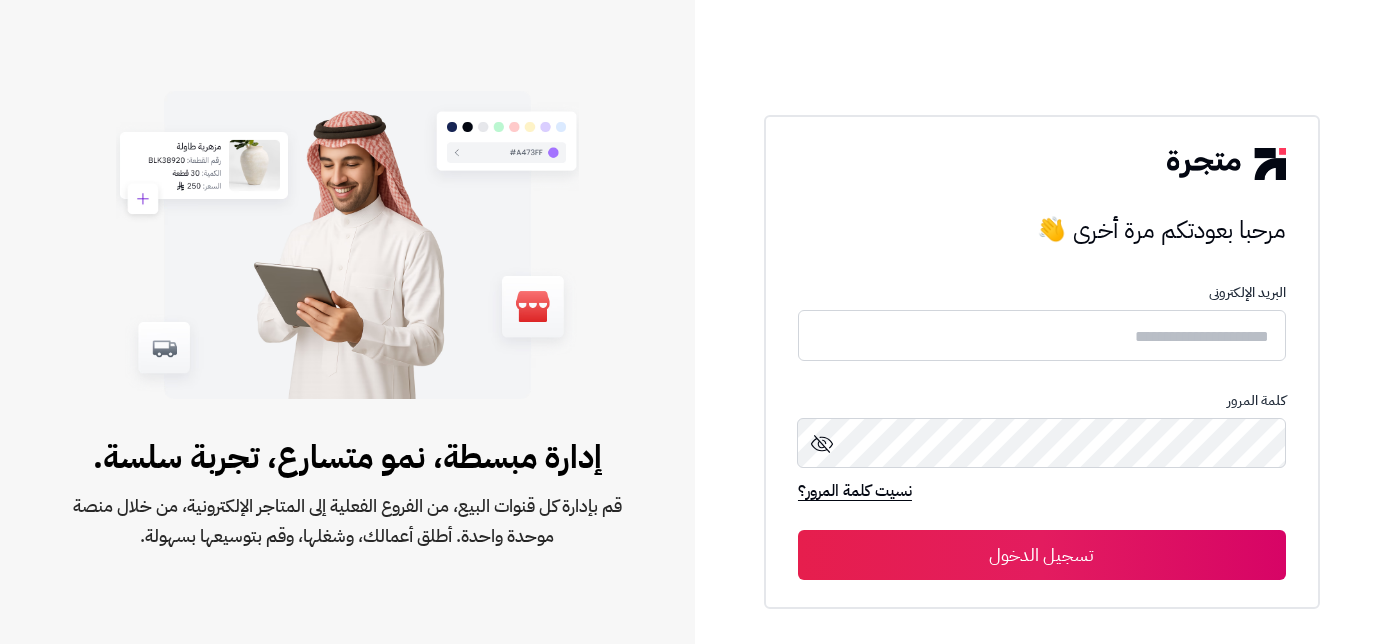 scroll, scrollTop: 0, scrollLeft: 0, axis: both 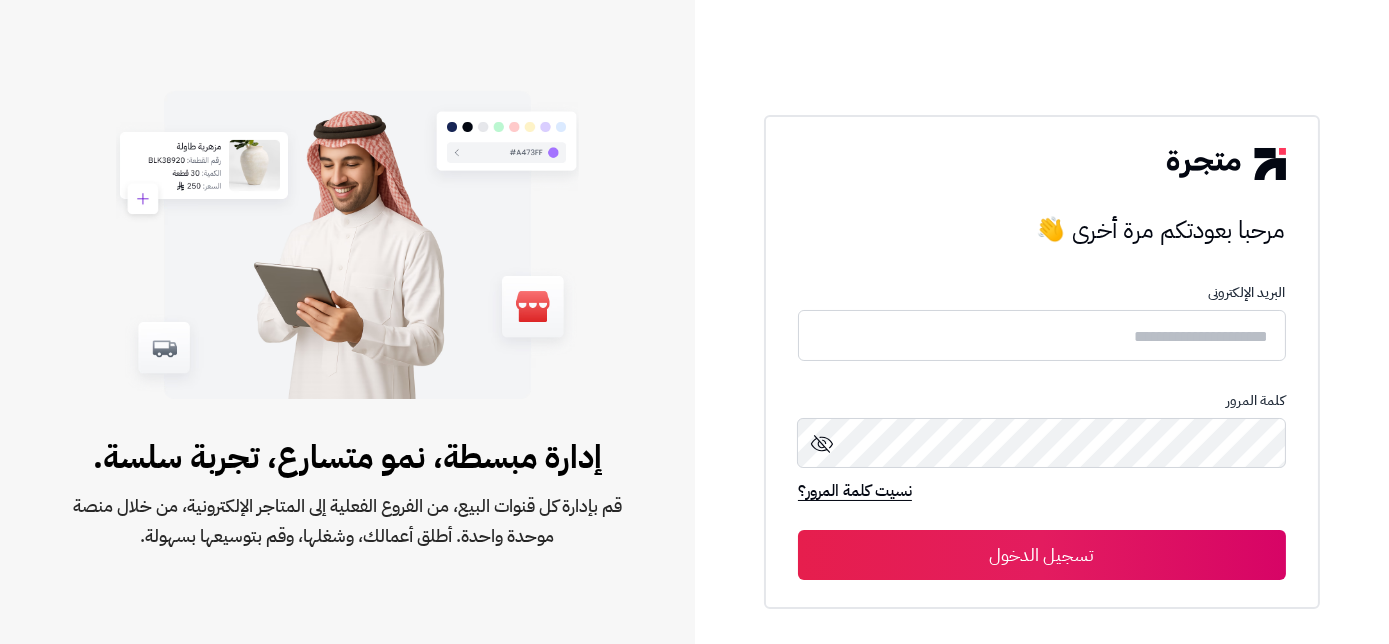 type on "**********" 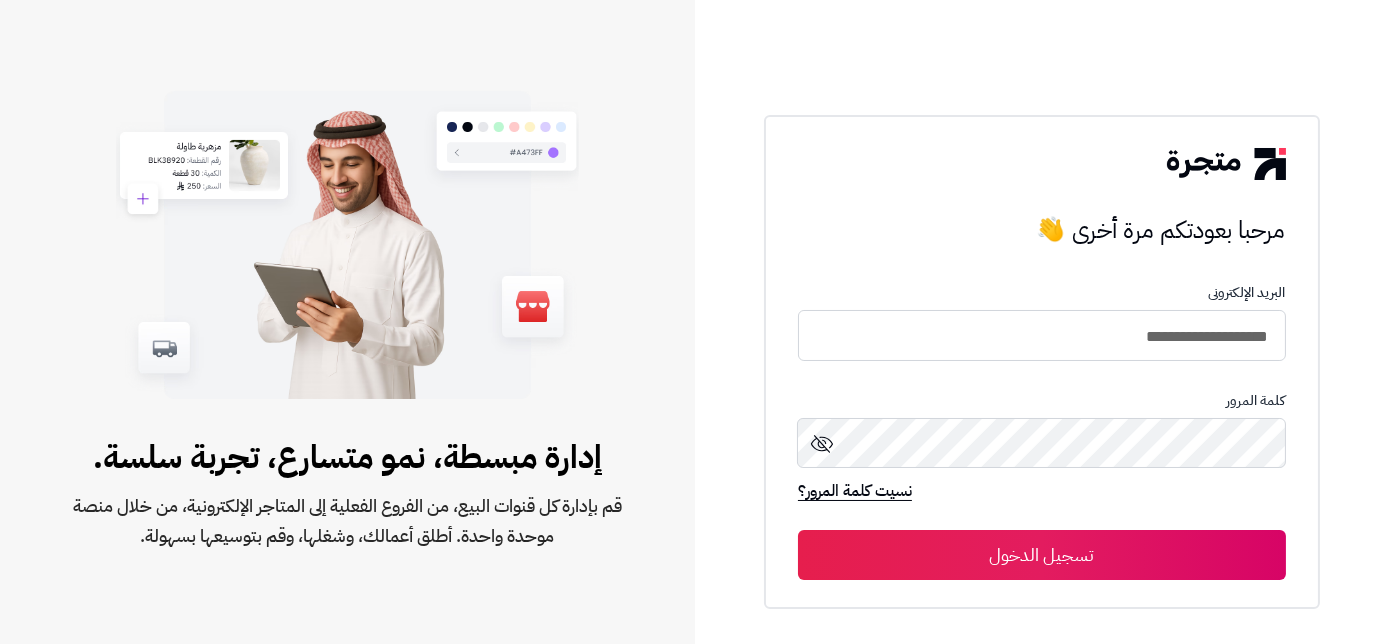 click on "تسجيل الدخول" at bounding box center (1042, 555) 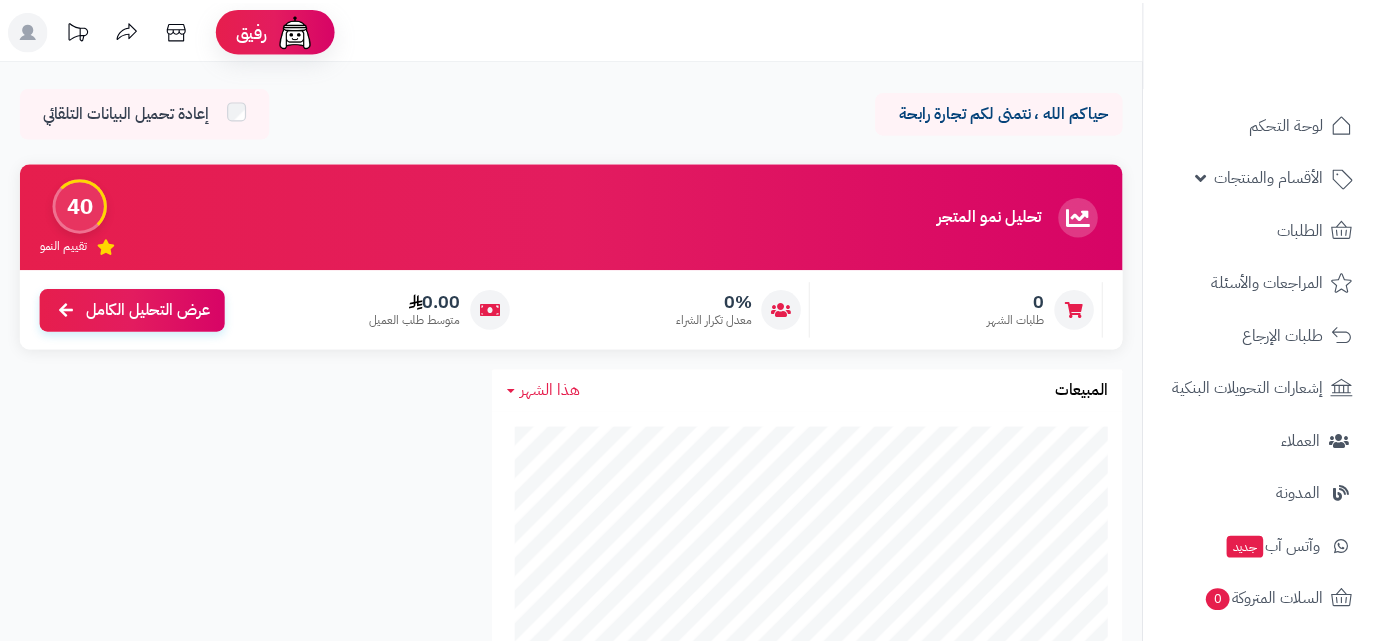 scroll, scrollTop: 0, scrollLeft: 0, axis: both 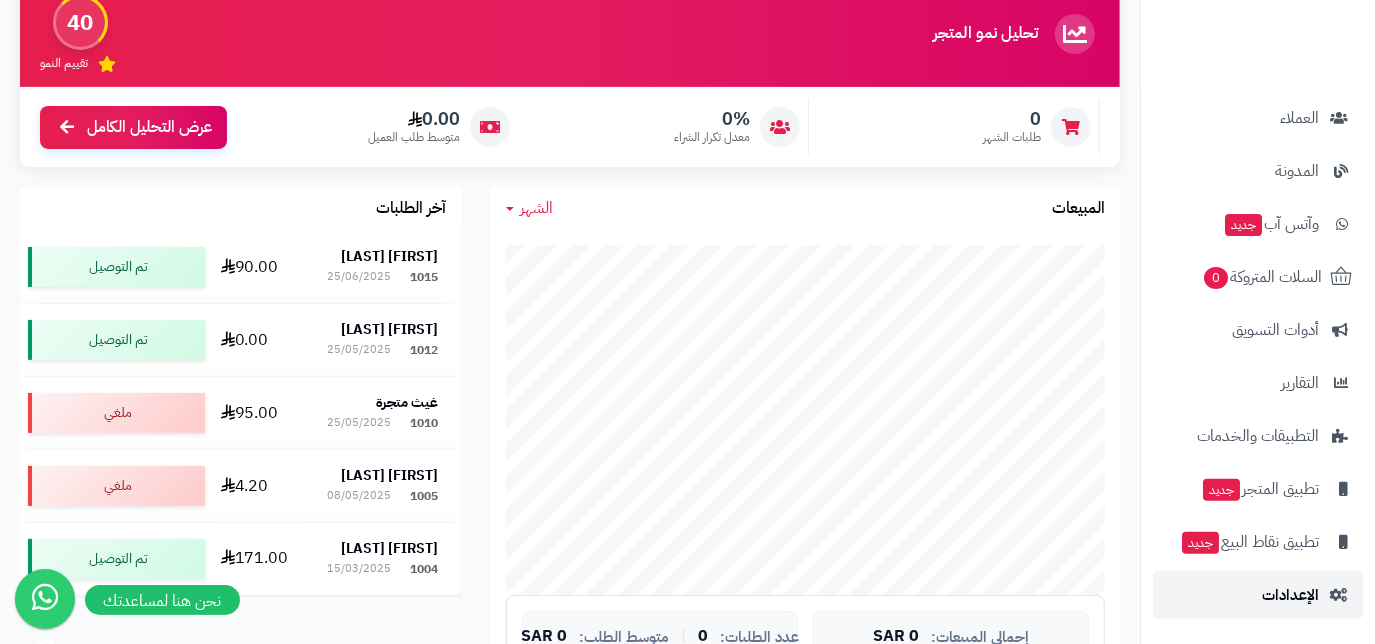 click on "الإعدادات" at bounding box center [1290, 595] 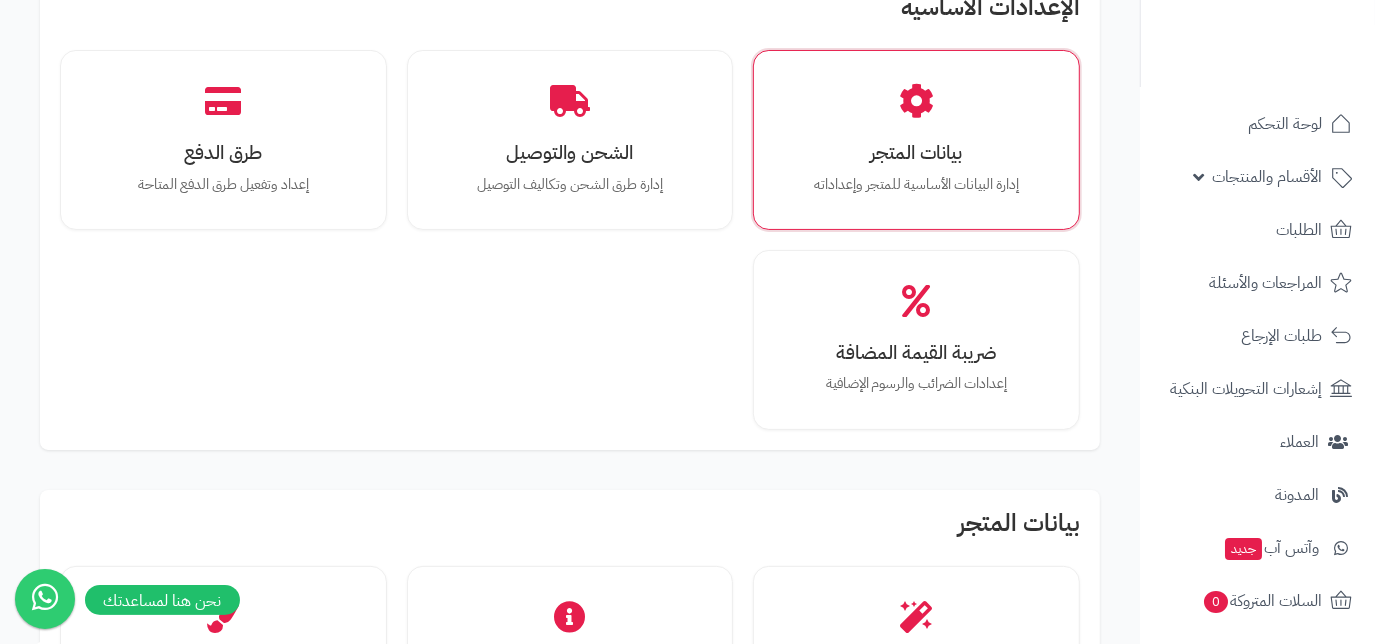 scroll, scrollTop: 181, scrollLeft: 0, axis: vertical 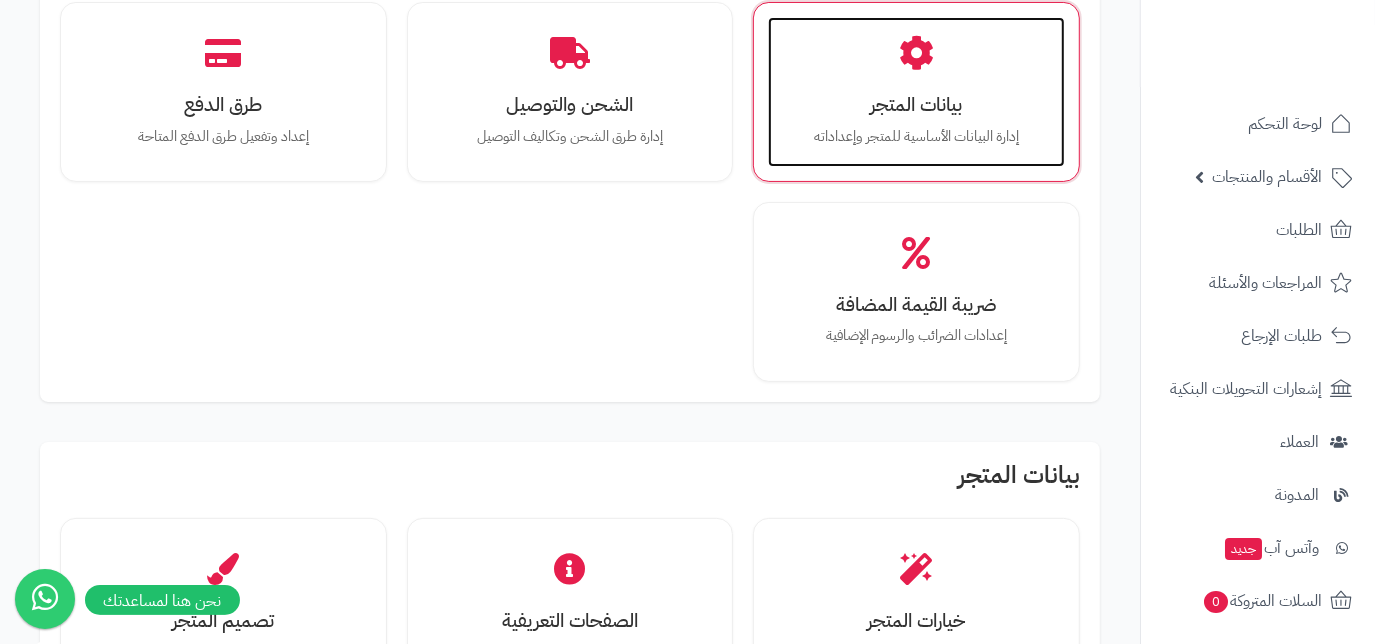 click on "إدارة البيانات الأساسية للمتجر وإعداداته" at bounding box center (916, 137) 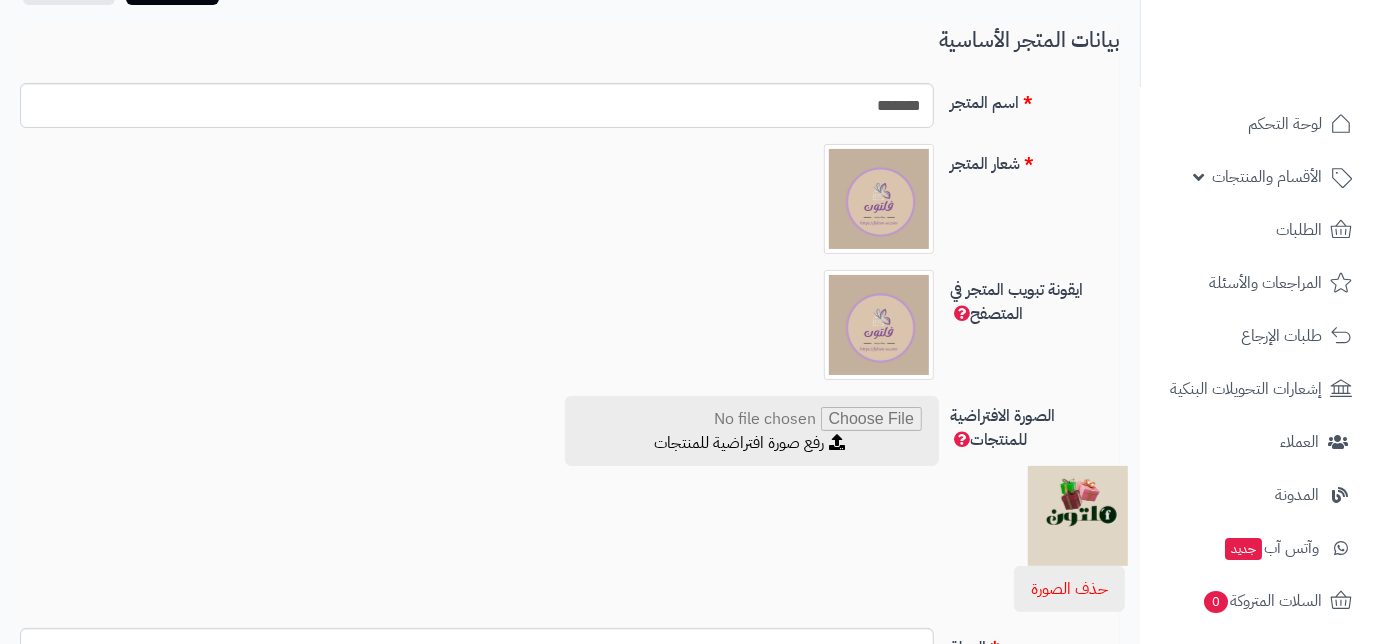 scroll, scrollTop: 272, scrollLeft: 0, axis: vertical 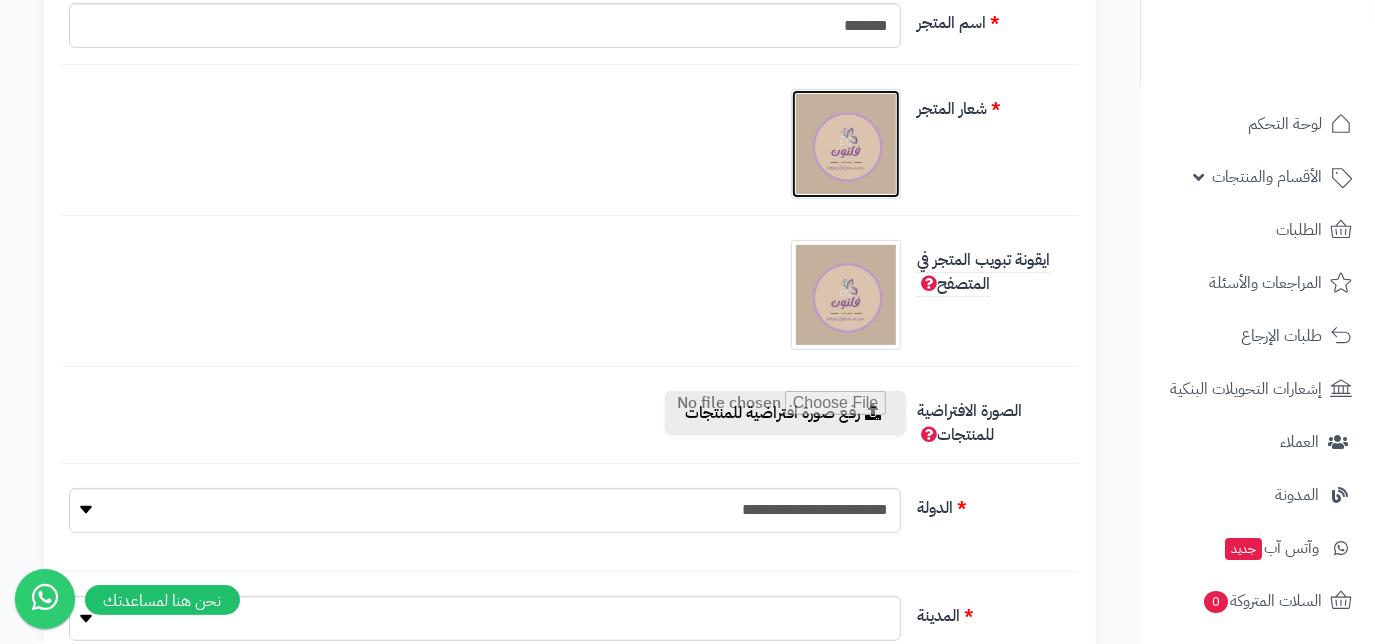 click at bounding box center (846, 144) 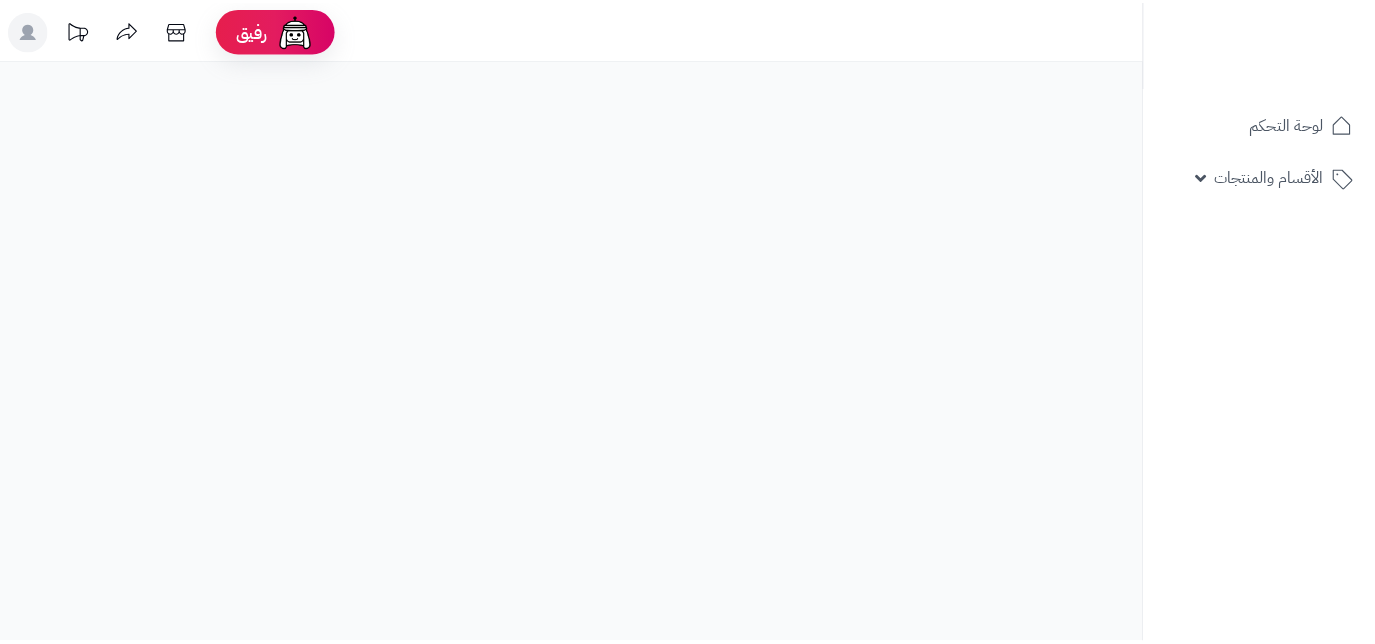 scroll, scrollTop: 0, scrollLeft: 0, axis: both 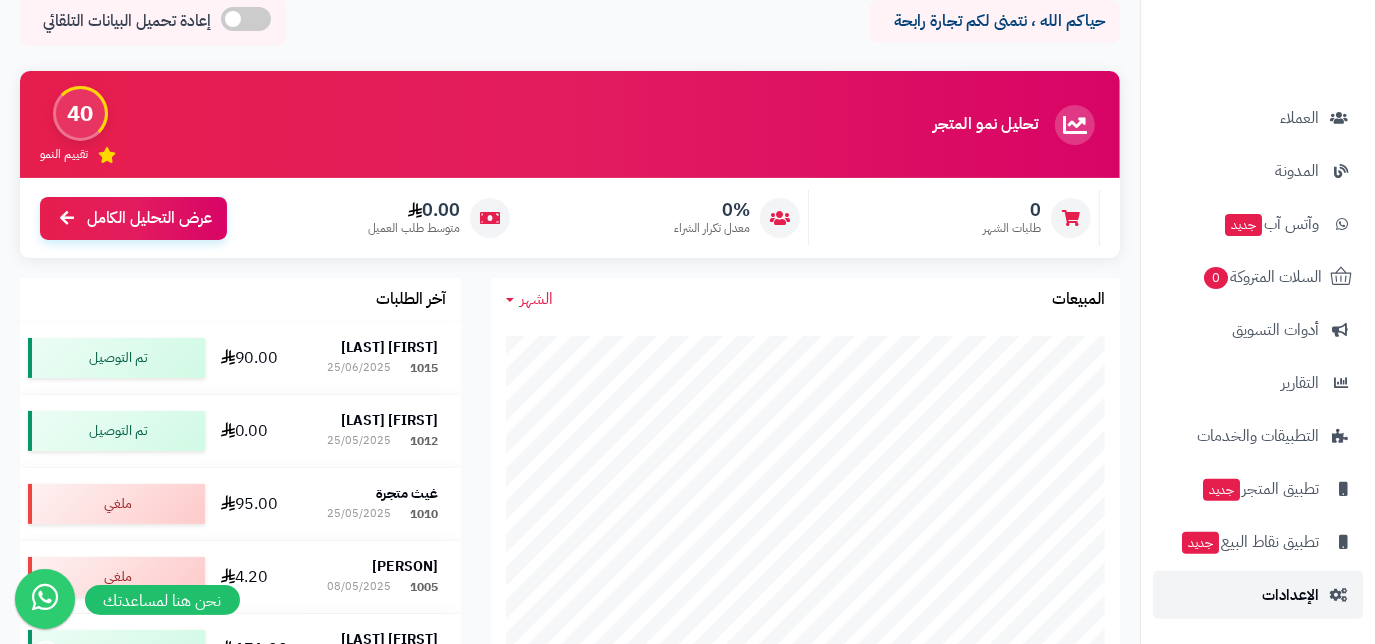 click on "الإعدادات" at bounding box center [1290, 595] 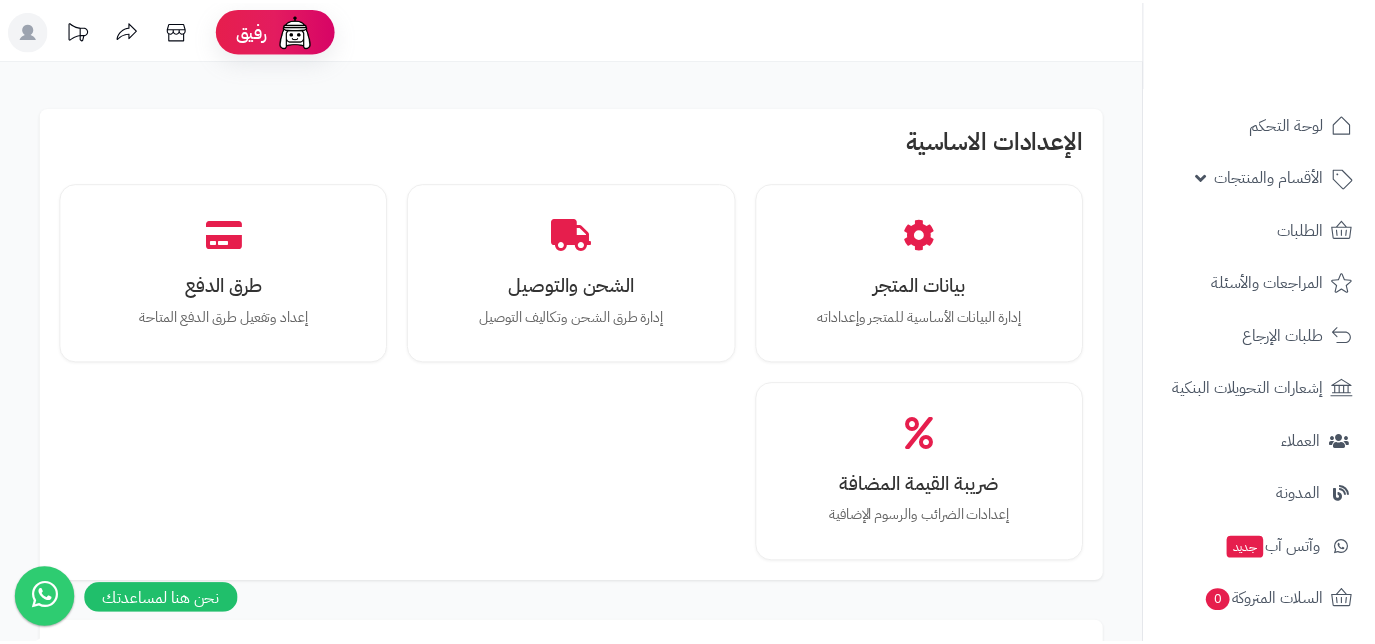 scroll, scrollTop: 0, scrollLeft: 0, axis: both 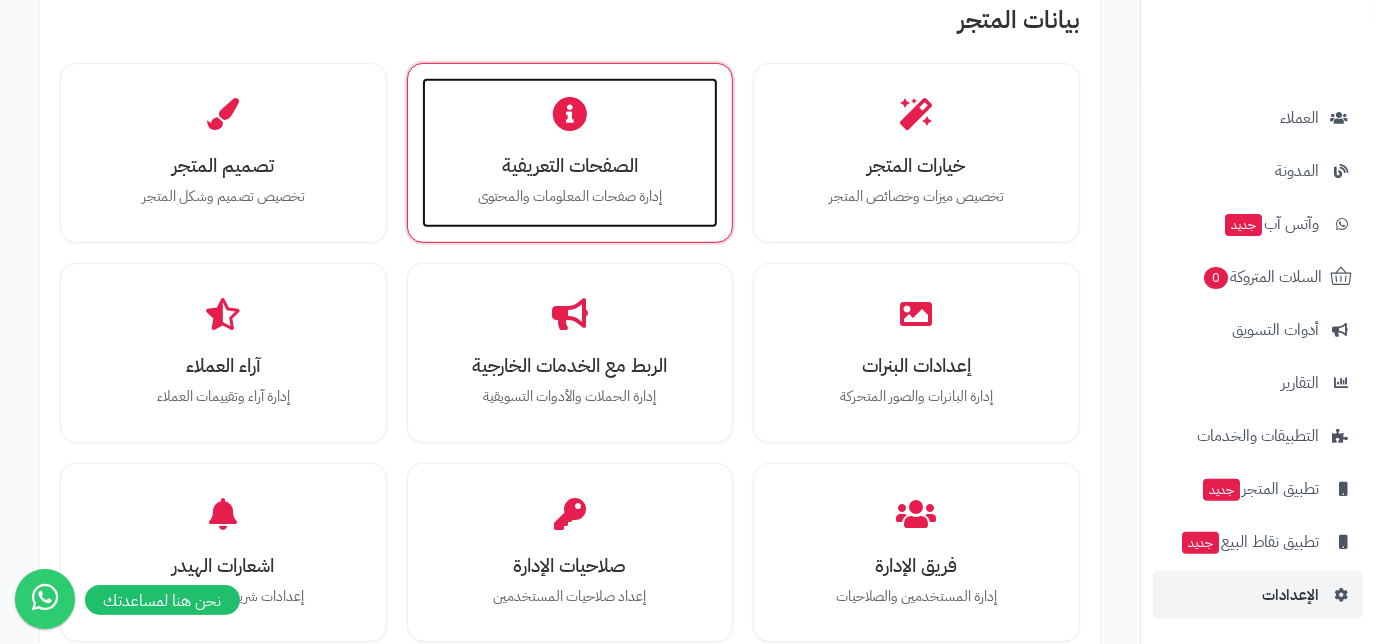 click on "الصفحات التعريفية" at bounding box center [570, 165] 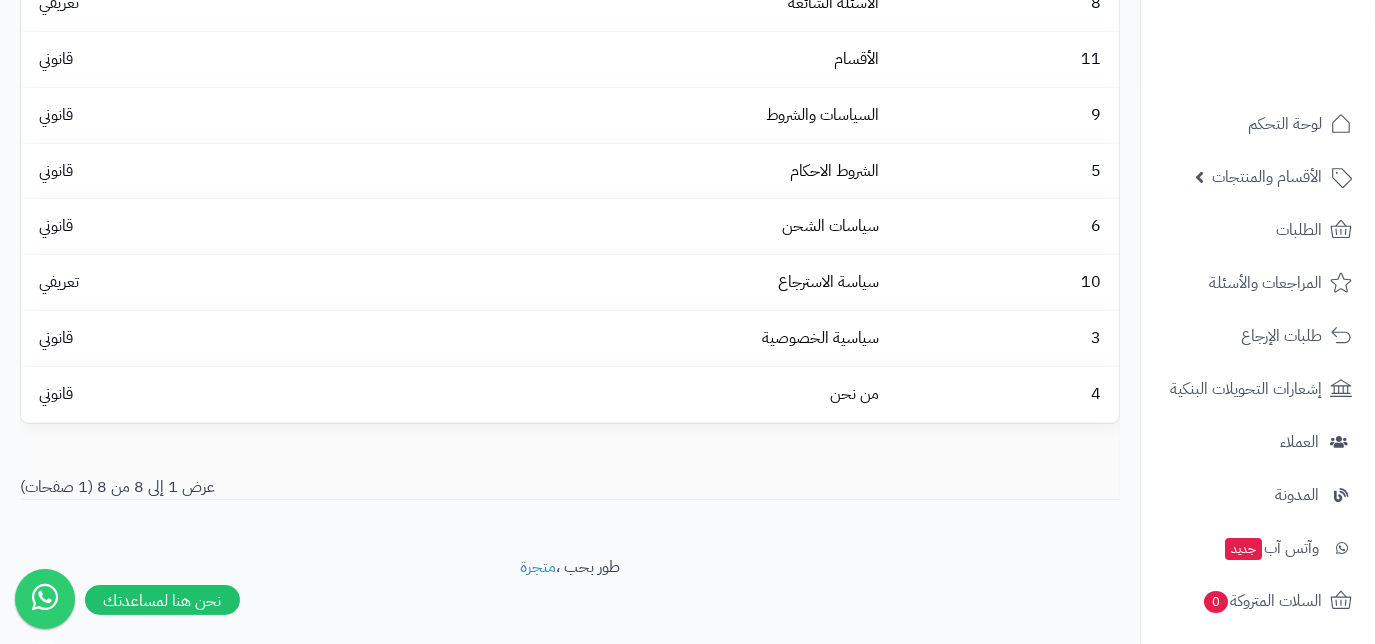 scroll, scrollTop: 192, scrollLeft: 0, axis: vertical 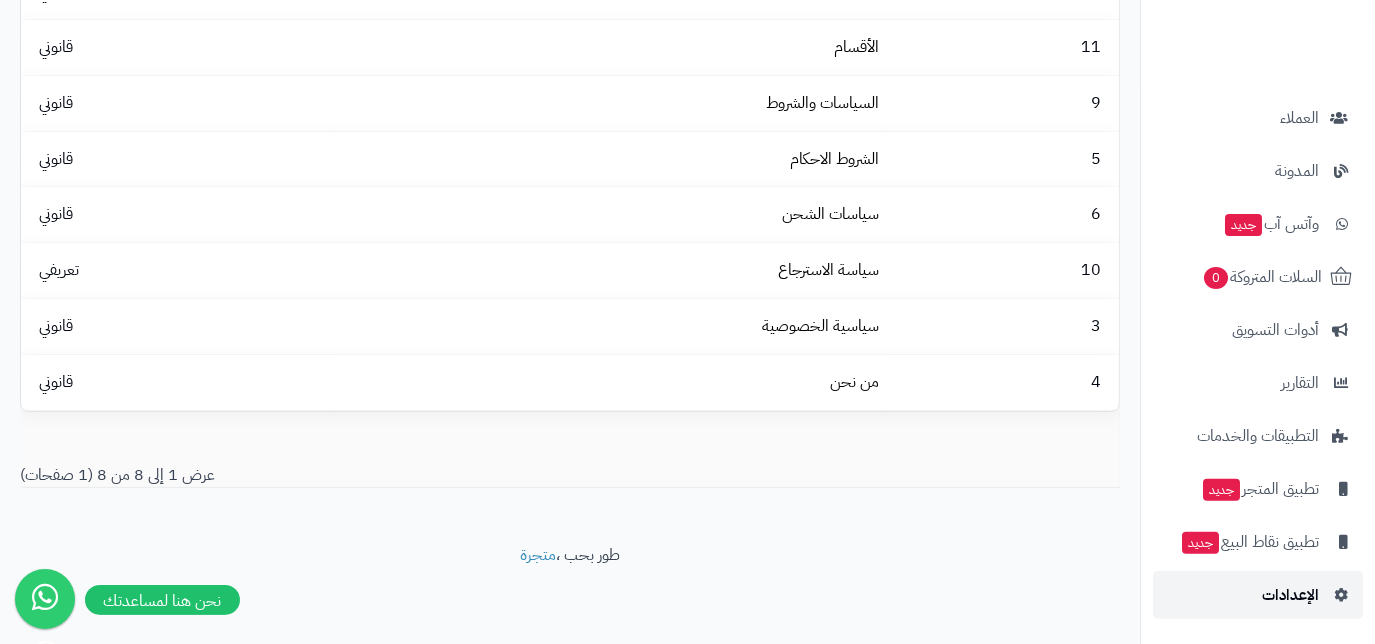 click on "الإعدادات" at bounding box center [1290, 595] 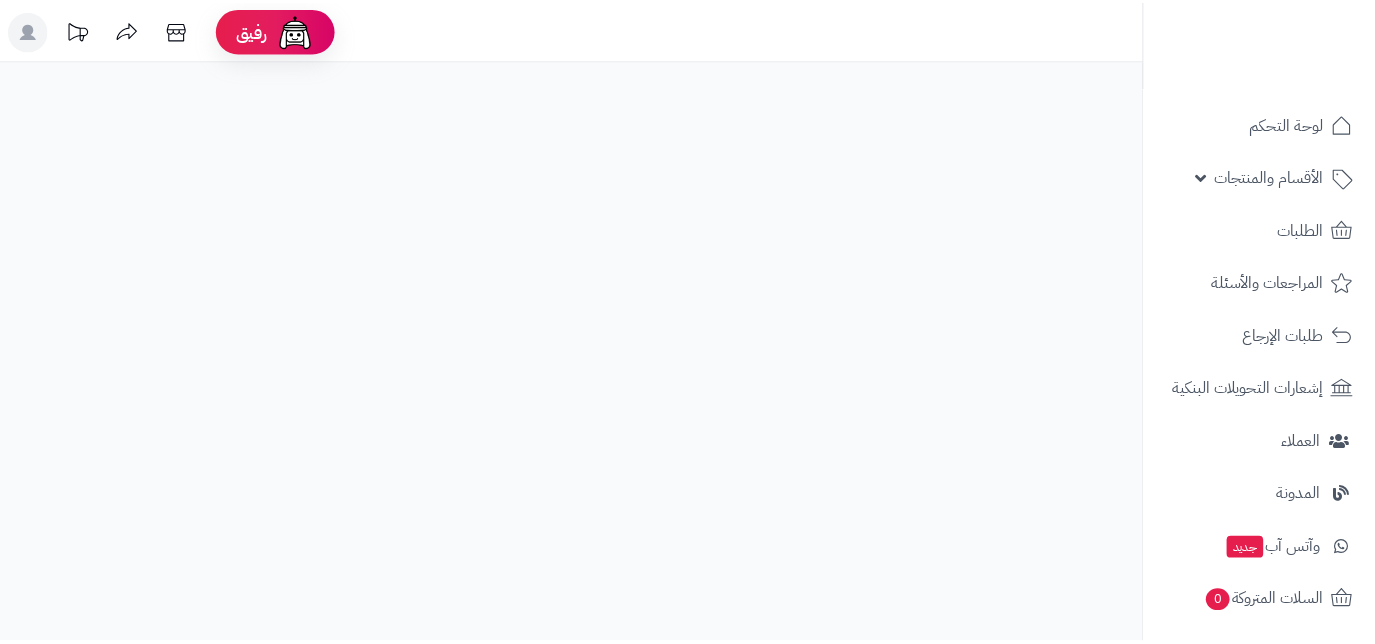 scroll, scrollTop: 0, scrollLeft: 0, axis: both 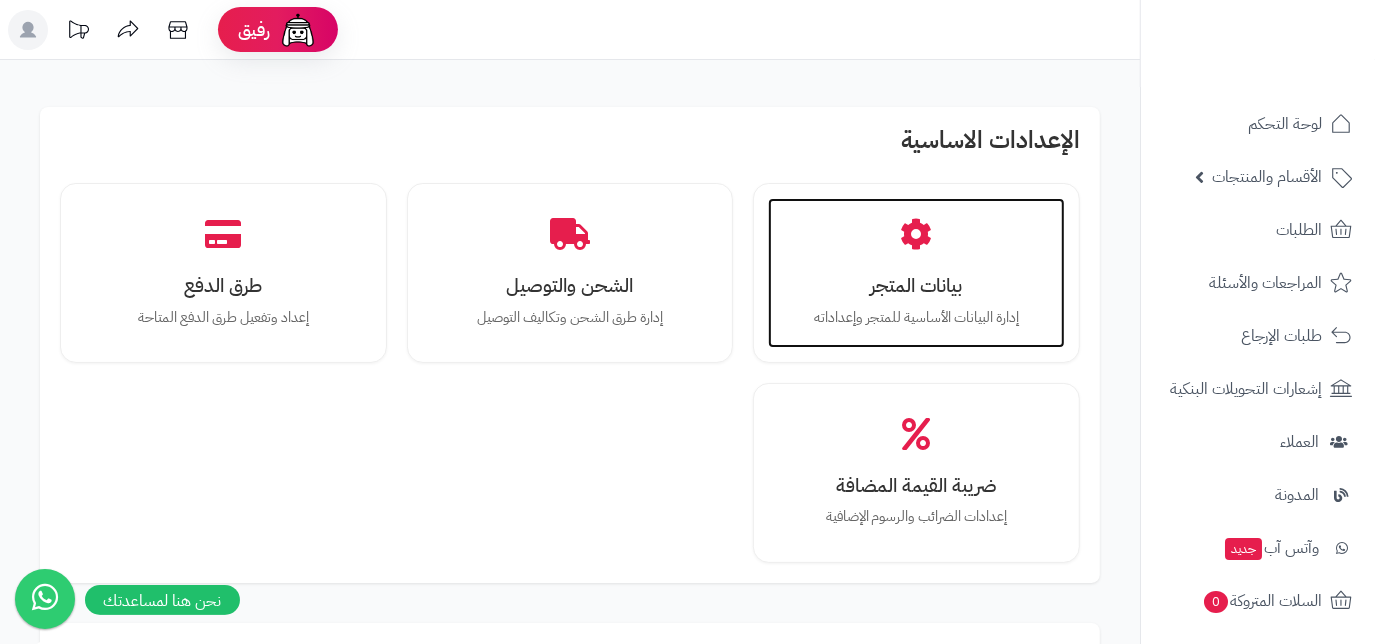 click on "بيانات المتجر إدارة البيانات الأساسية للمتجر وإعداداته" at bounding box center (916, 273) 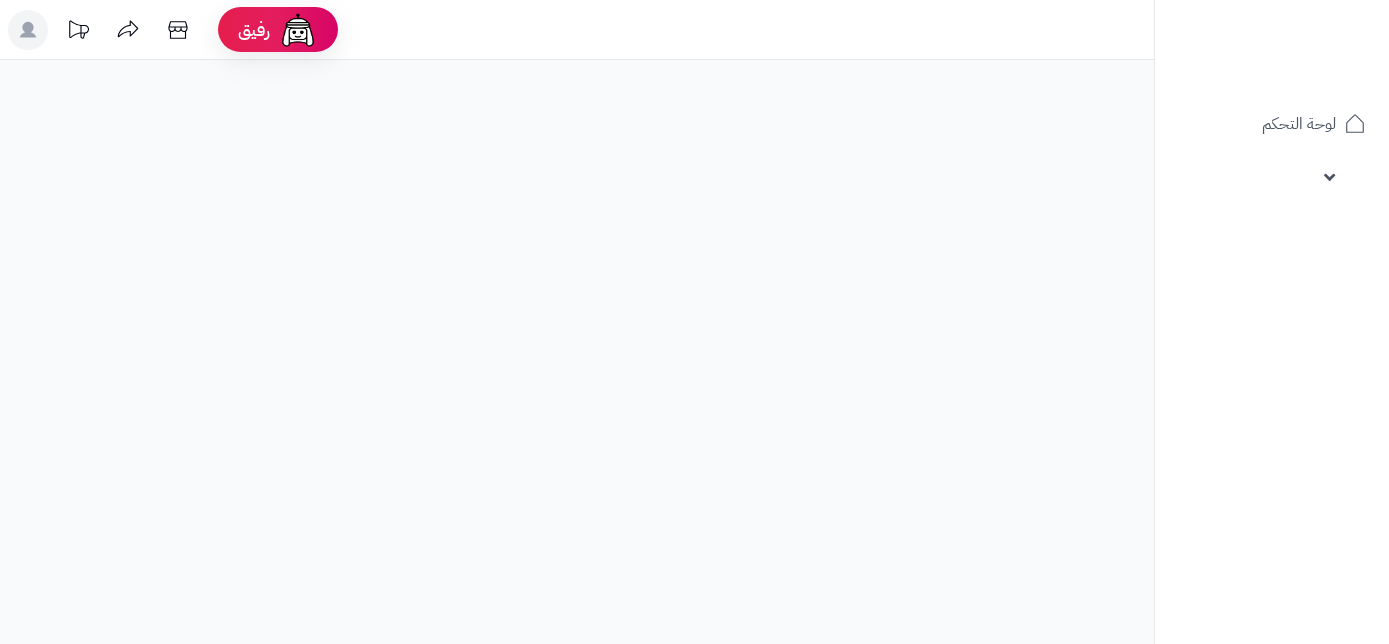 scroll, scrollTop: 0, scrollLeft: 0, axis: both 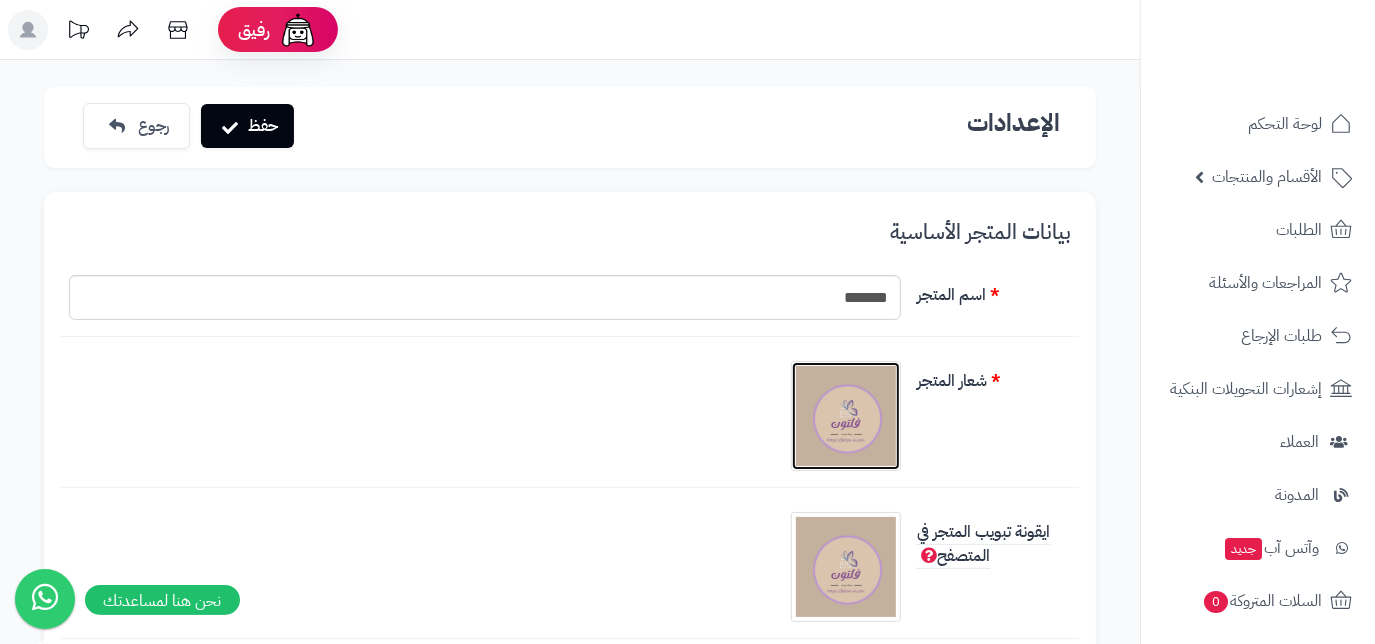 click at bounding box center (846, 416) 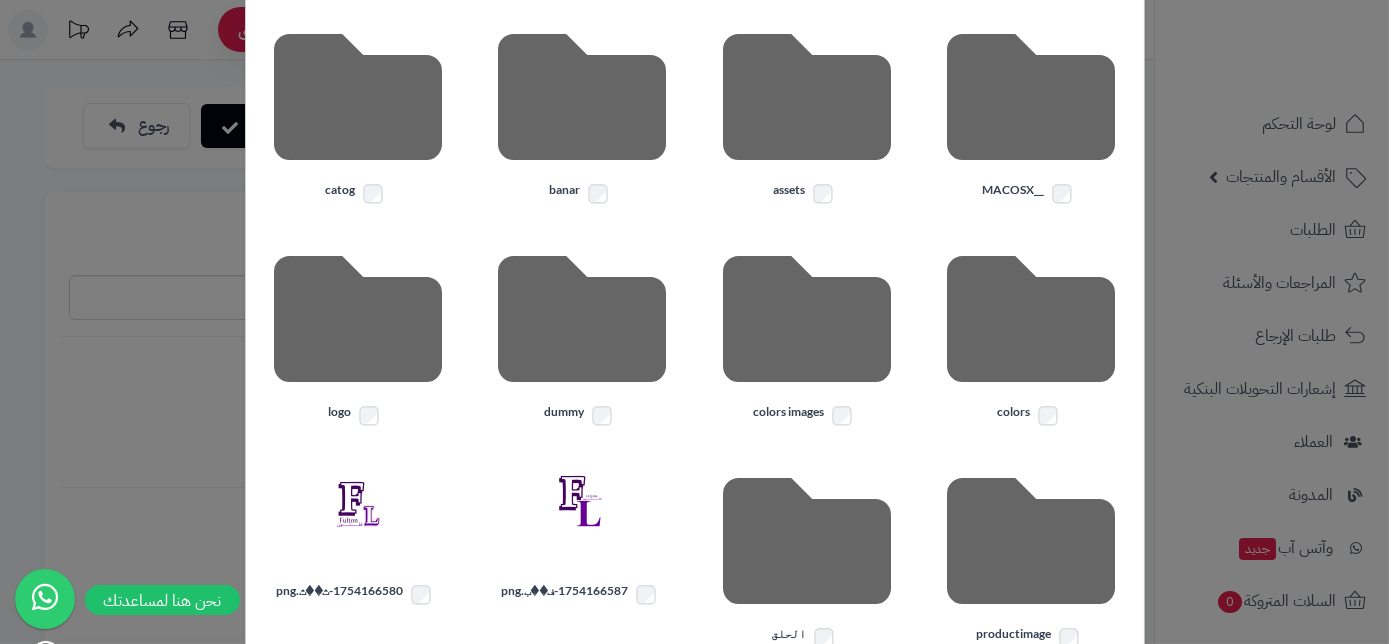 scroll, scrollTop: 363, scrollLeft: 0, axis: vertical 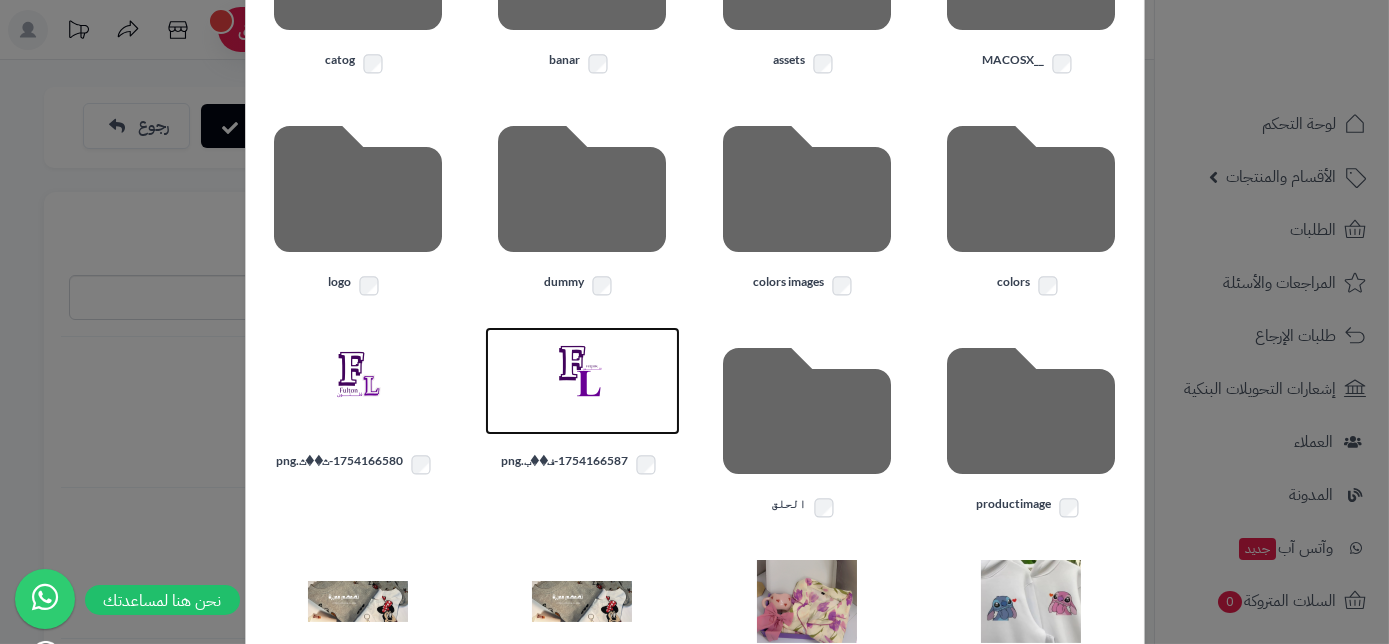 click at bounding box center (582, 381) 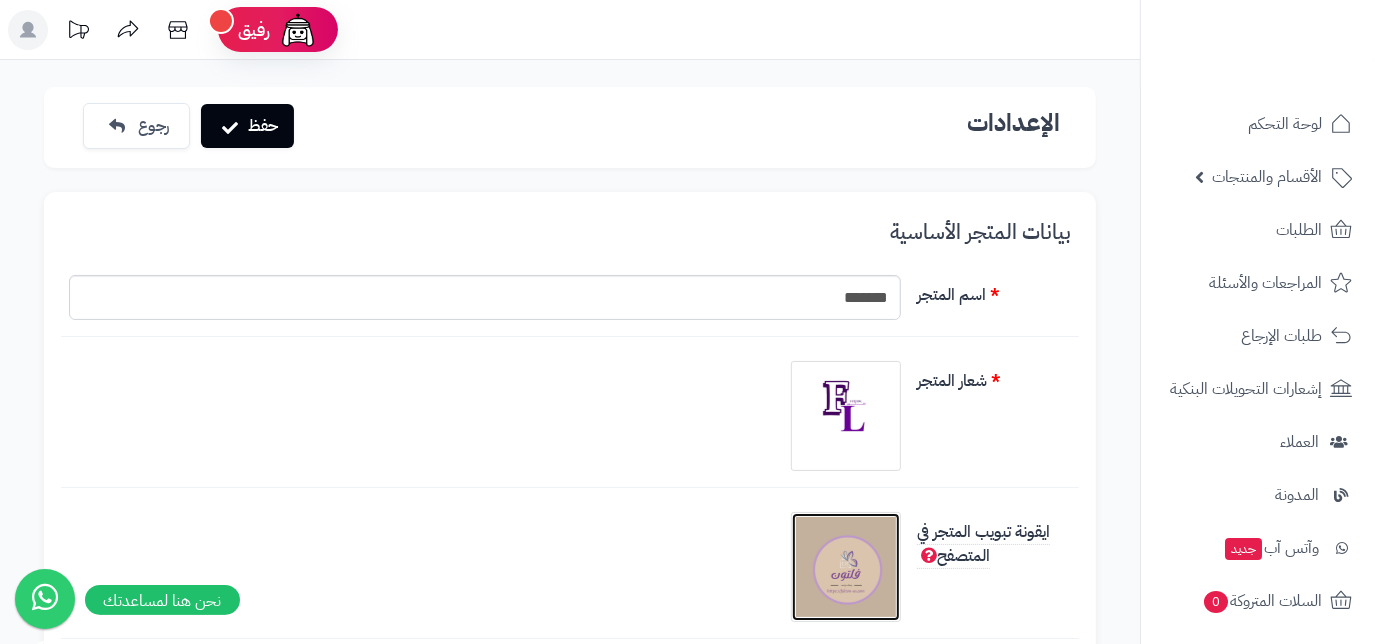 click at bounding box center [846, 567] 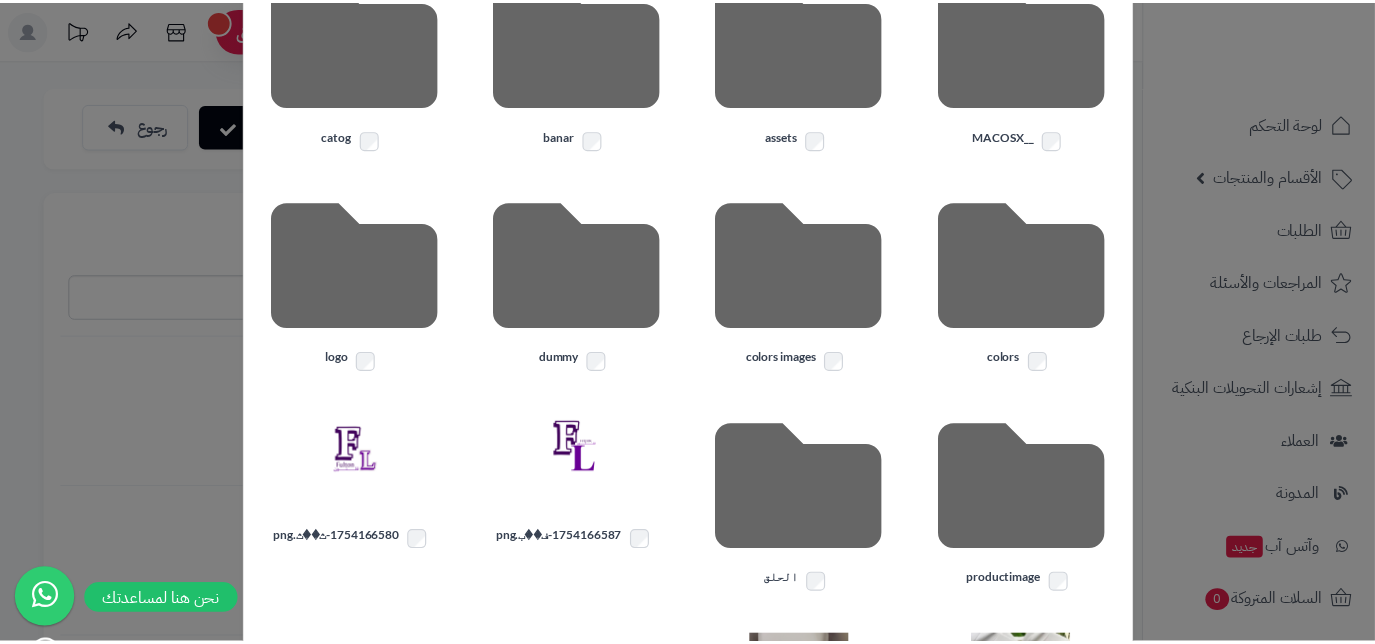 scroll, scrollTop: 363, scrollLeft: 0, axis: vertical 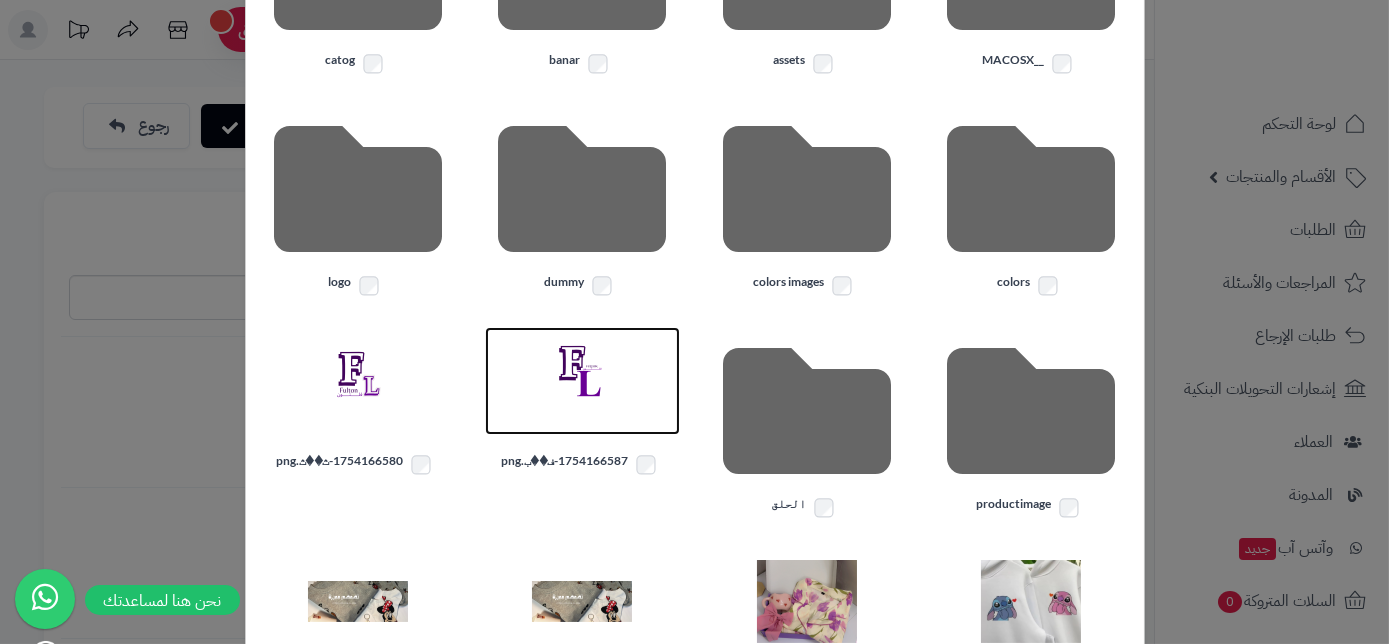 click at bounding box center (582, 381) 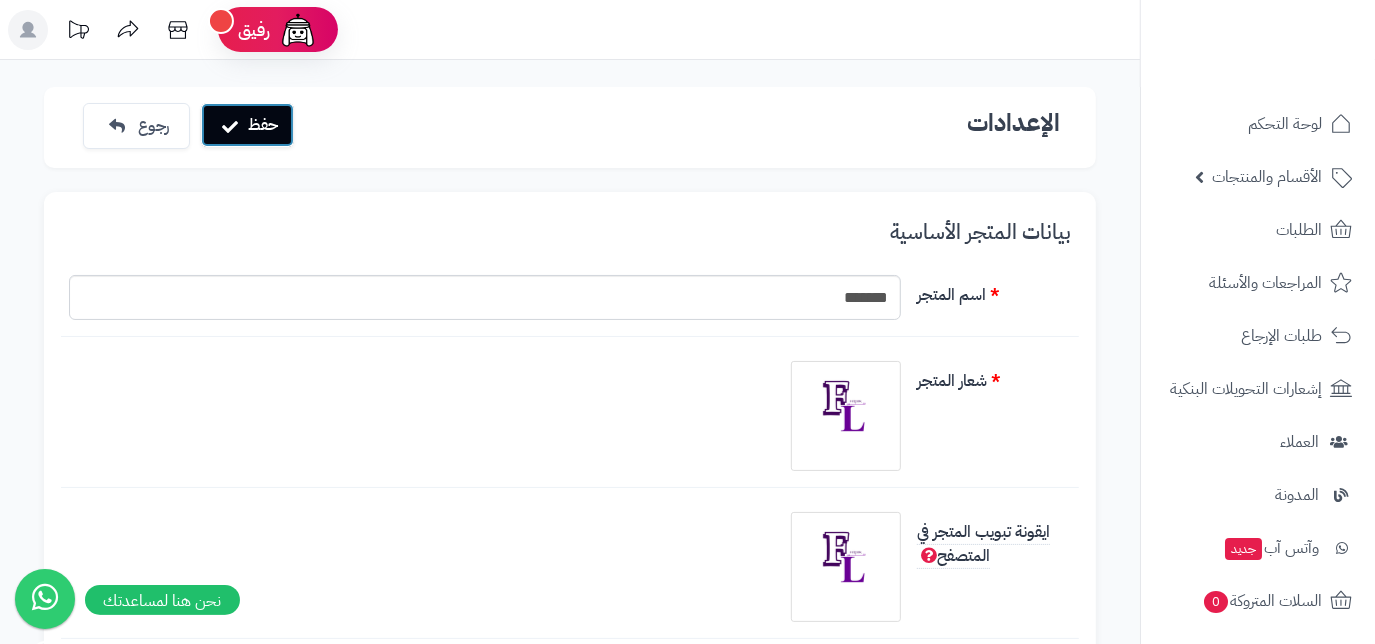 click on "حفظ" at bounding box center [247, 125] 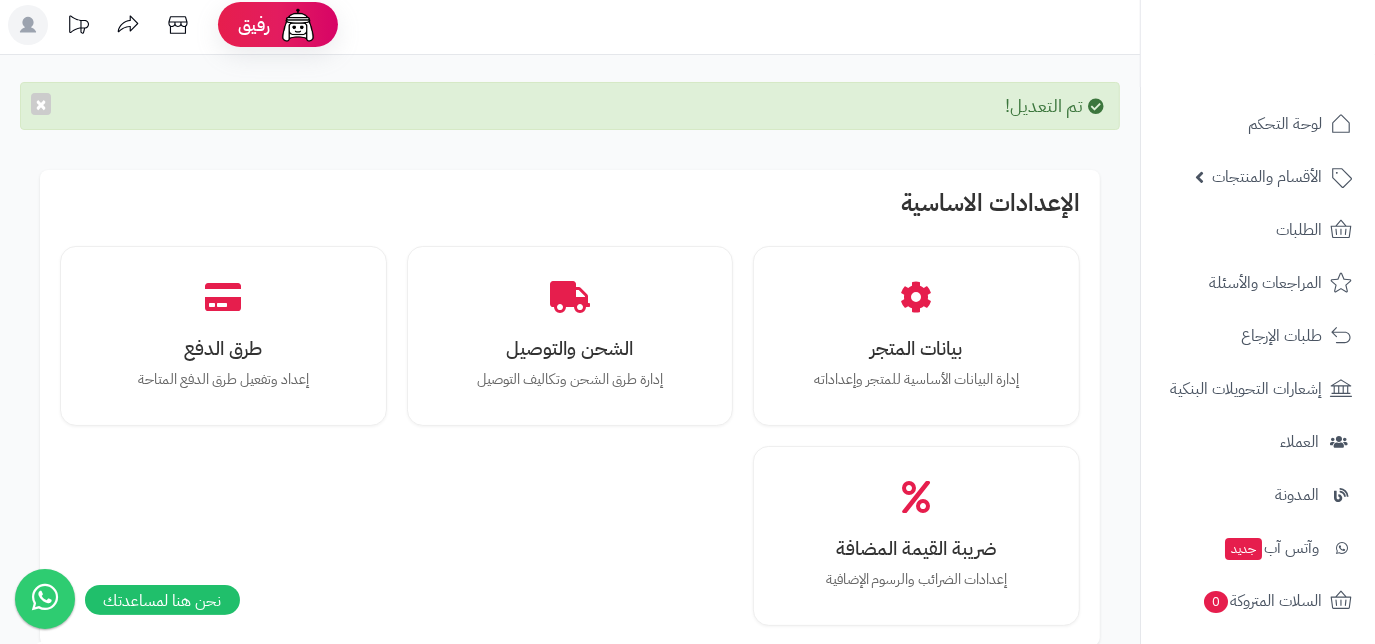 scroll, scrollTop: 0, scrollLeft: 0, axis: both 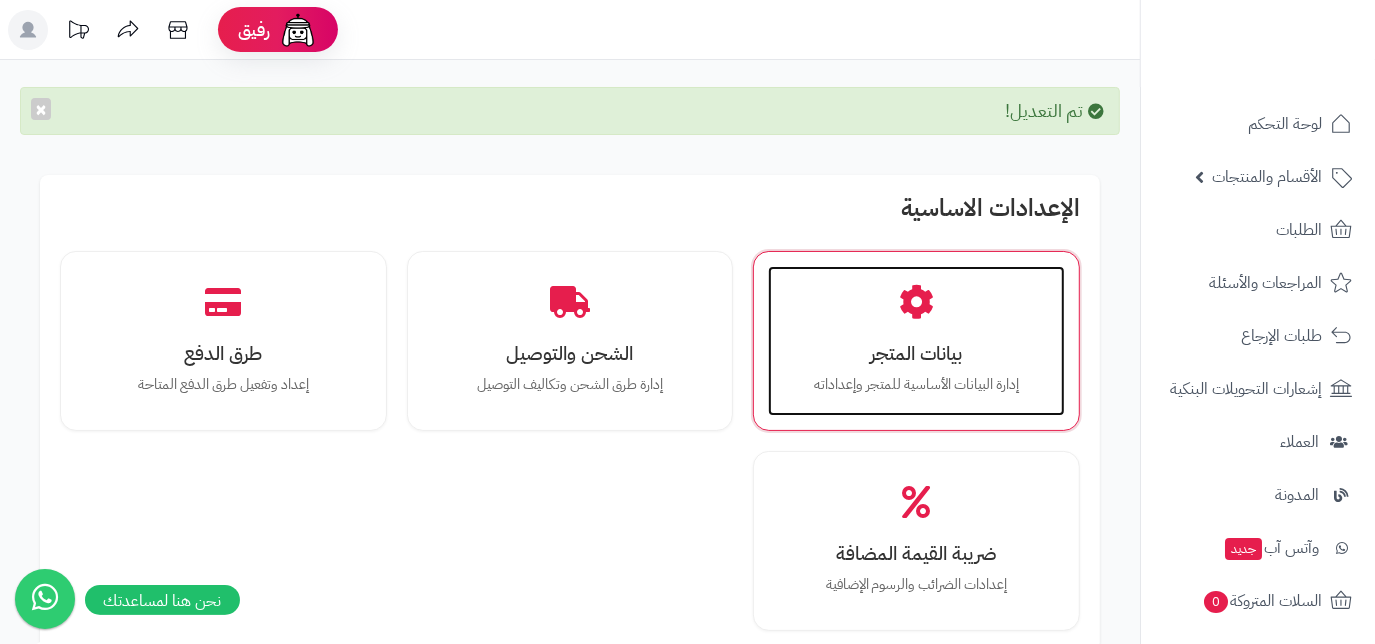 click on "إدارة البيانات الأساسية للمتجر وإعداداته" at bounding box center [916, 385] 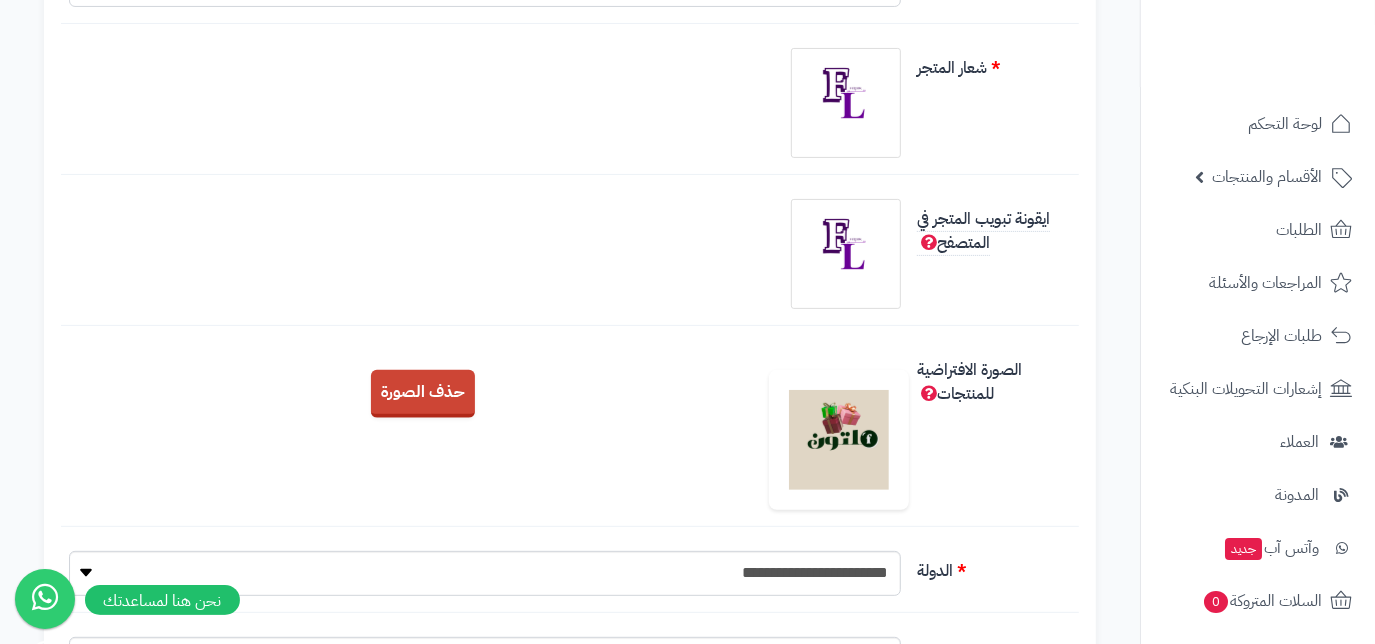 scroll, scrollTop: 636, scrollLeft: 0, axis: vertical 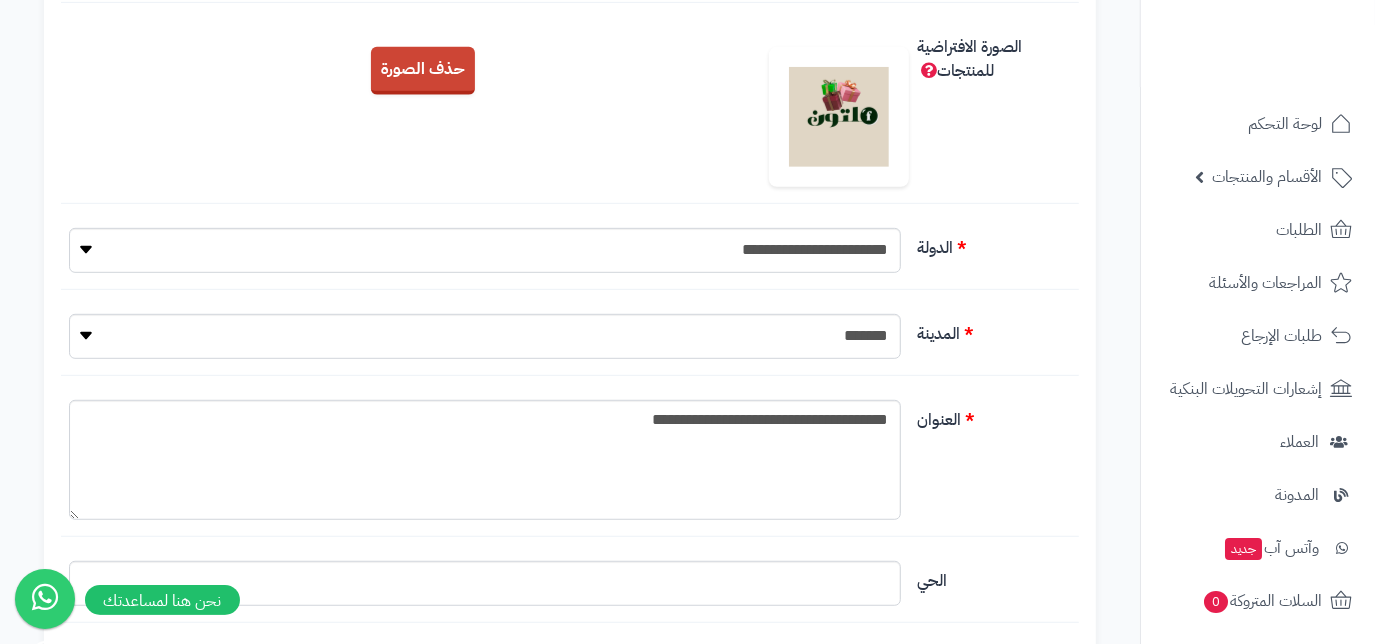 click at bounding box center [839, 117] 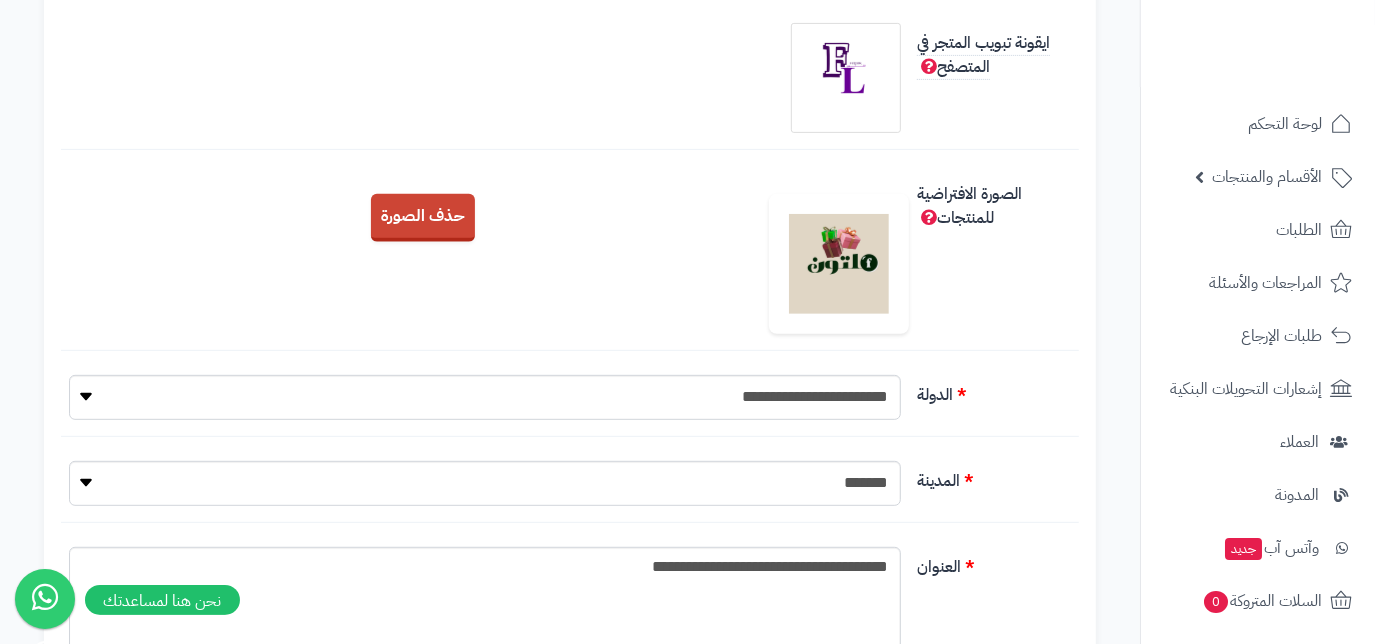 scroll, scrollTop: 454, scrollLeft: 0, axis: vertical 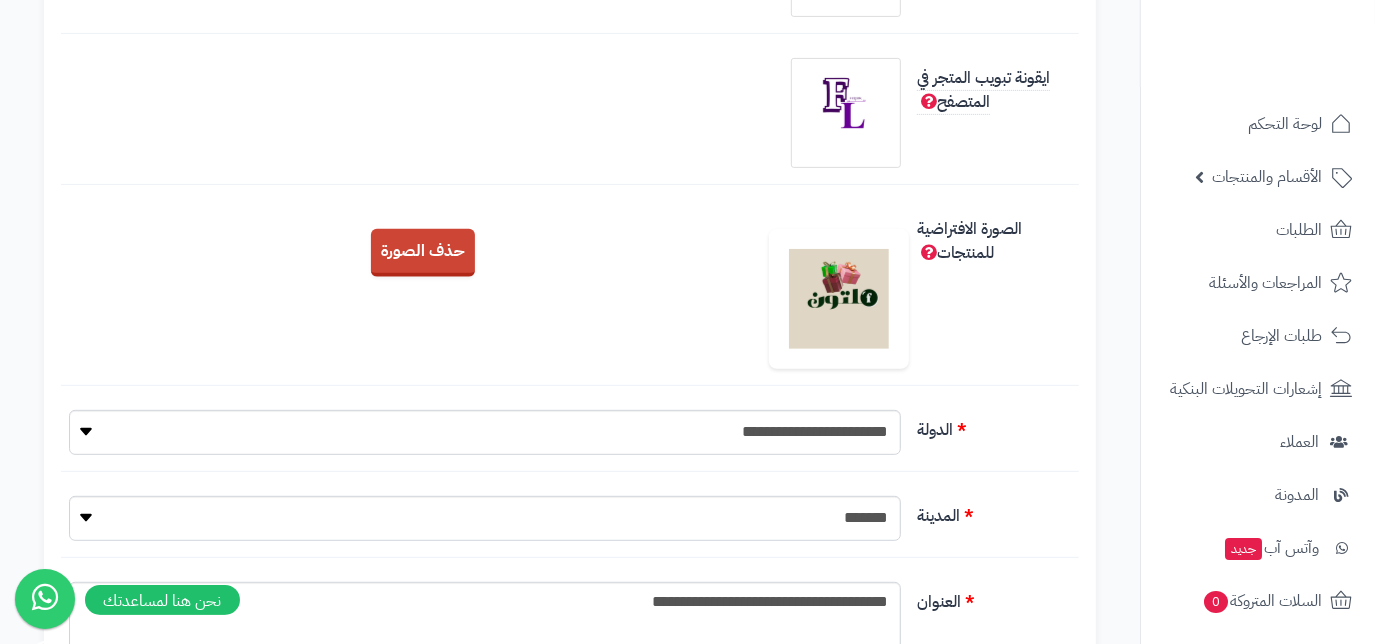 click at bounding box center (839, 299) 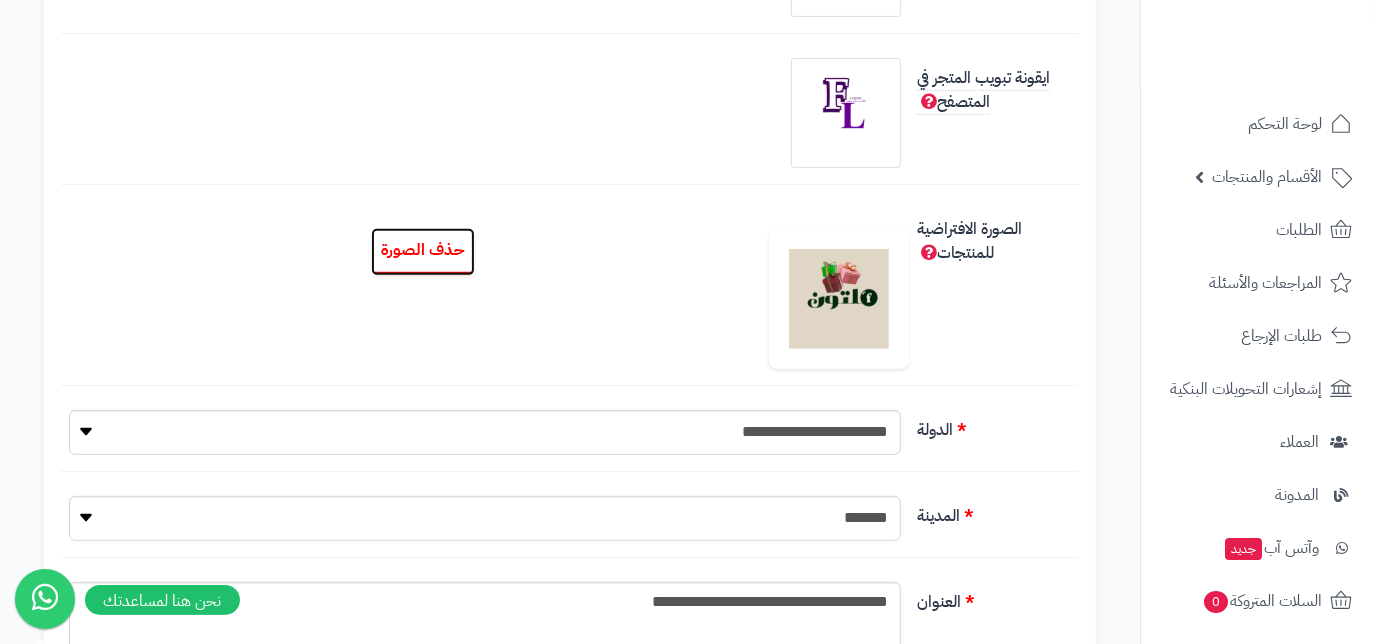 click on "حذف الصورة" at bounding box center [423, 252] 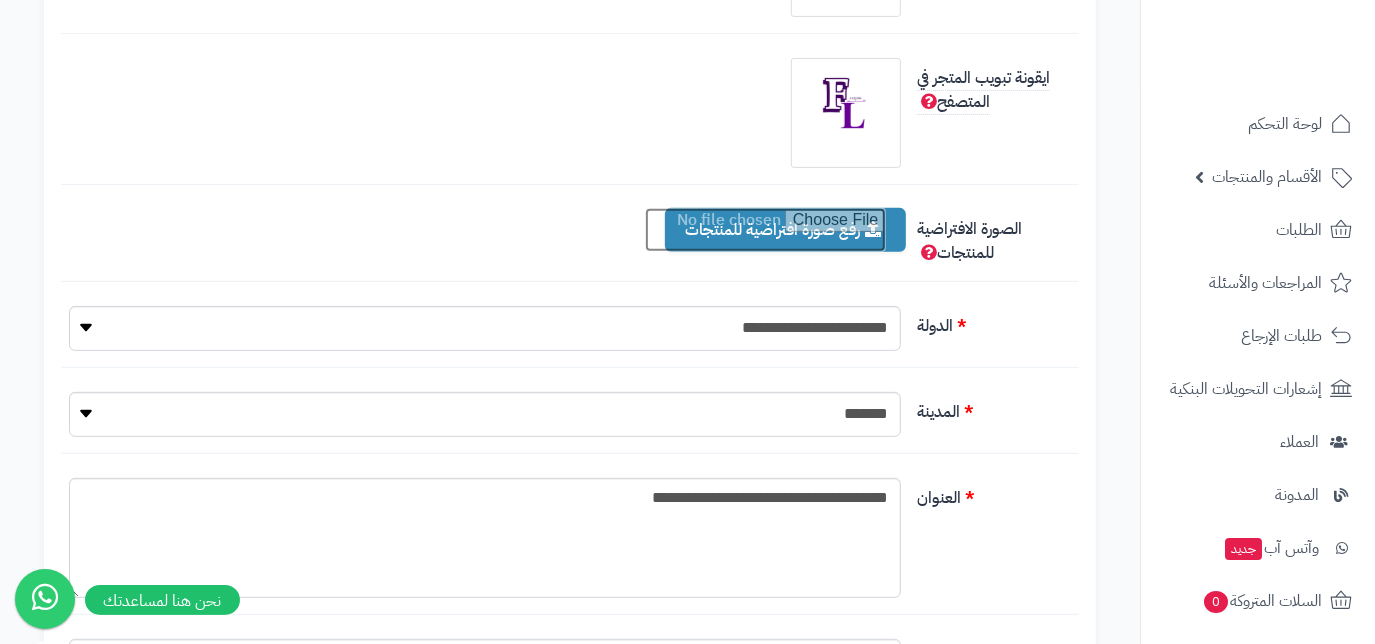 click at bounding box center [765, 230] 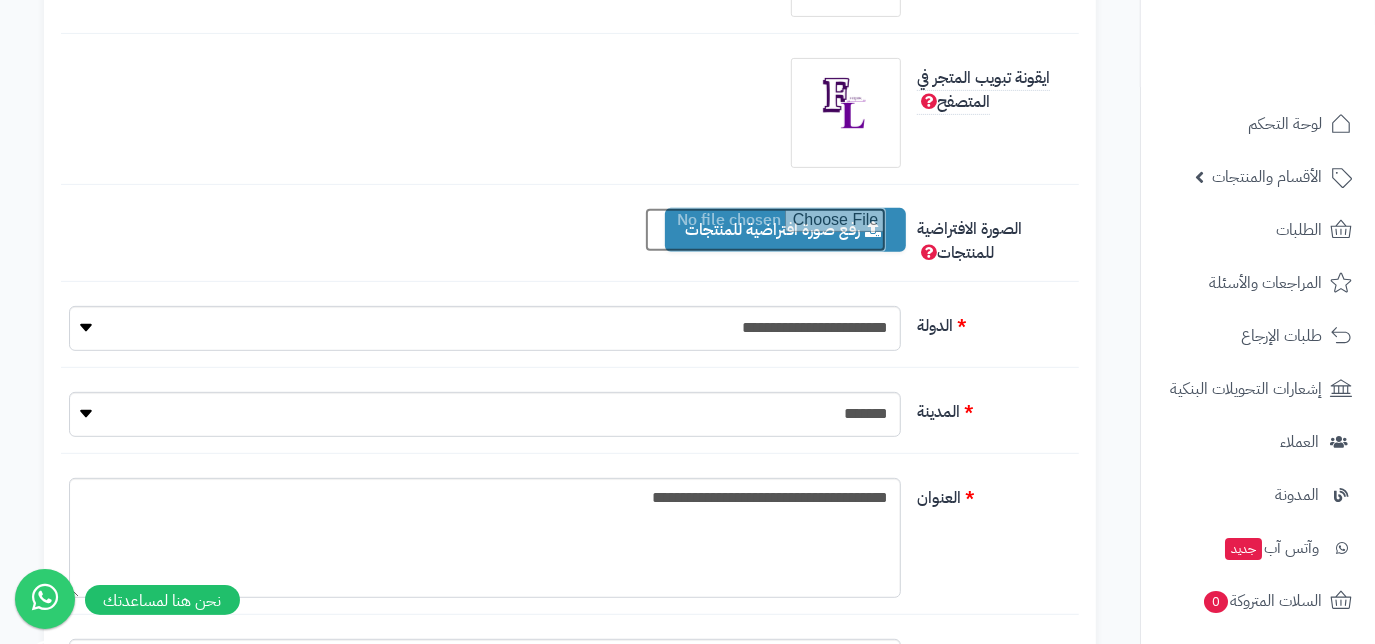 type on "**********" 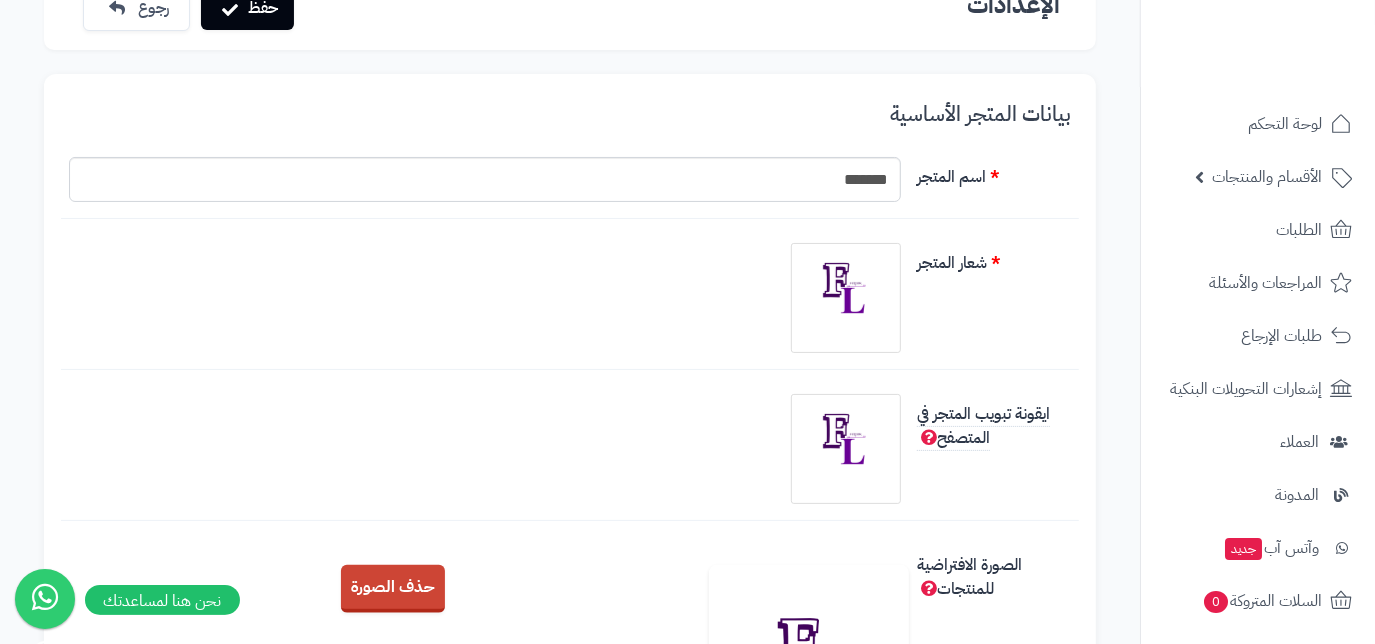 scroll, scrollTop: 90, scrollLeft: 0, axis: vertical 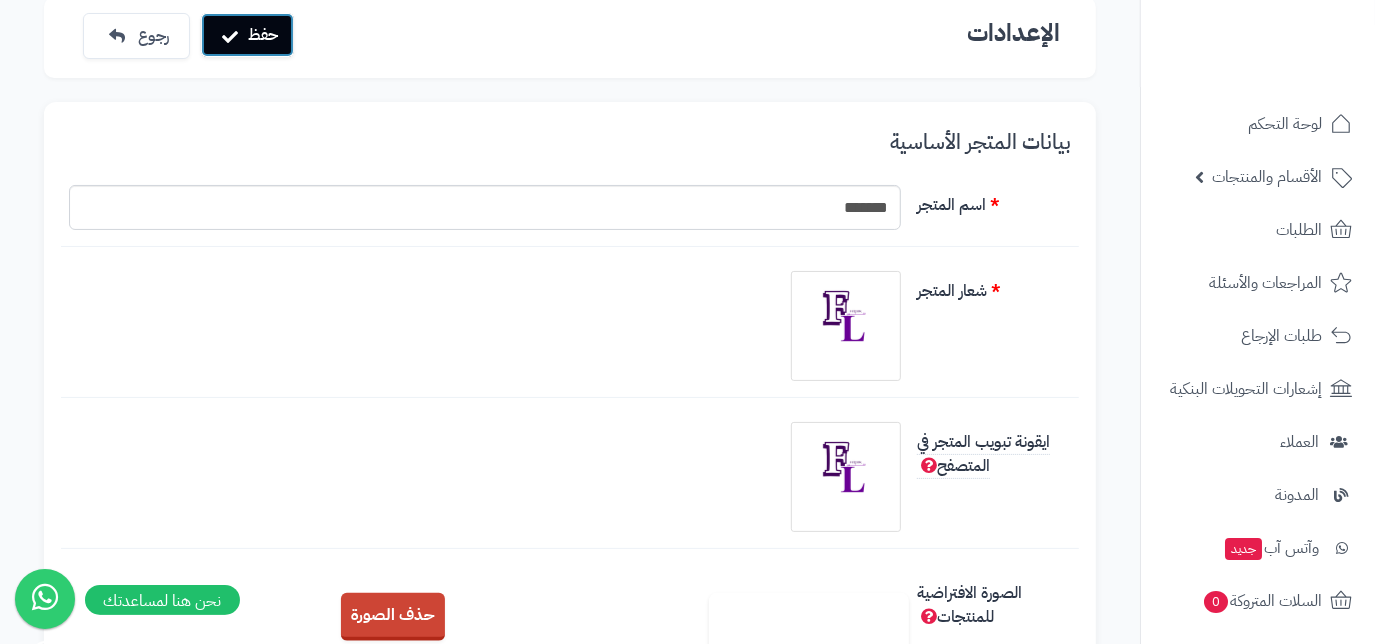 click on "حفظ" at bounding box center [247, 35] 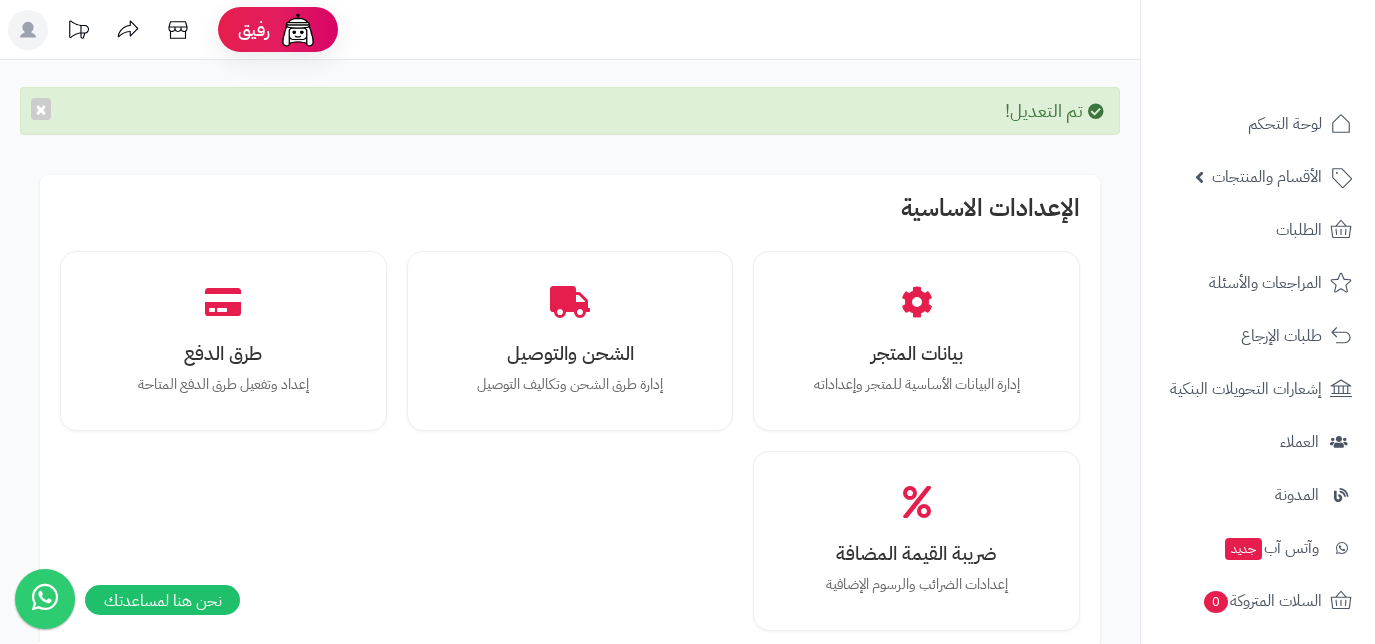 scroll, scrollTop: 0, scrollLeft: 0, axis: both 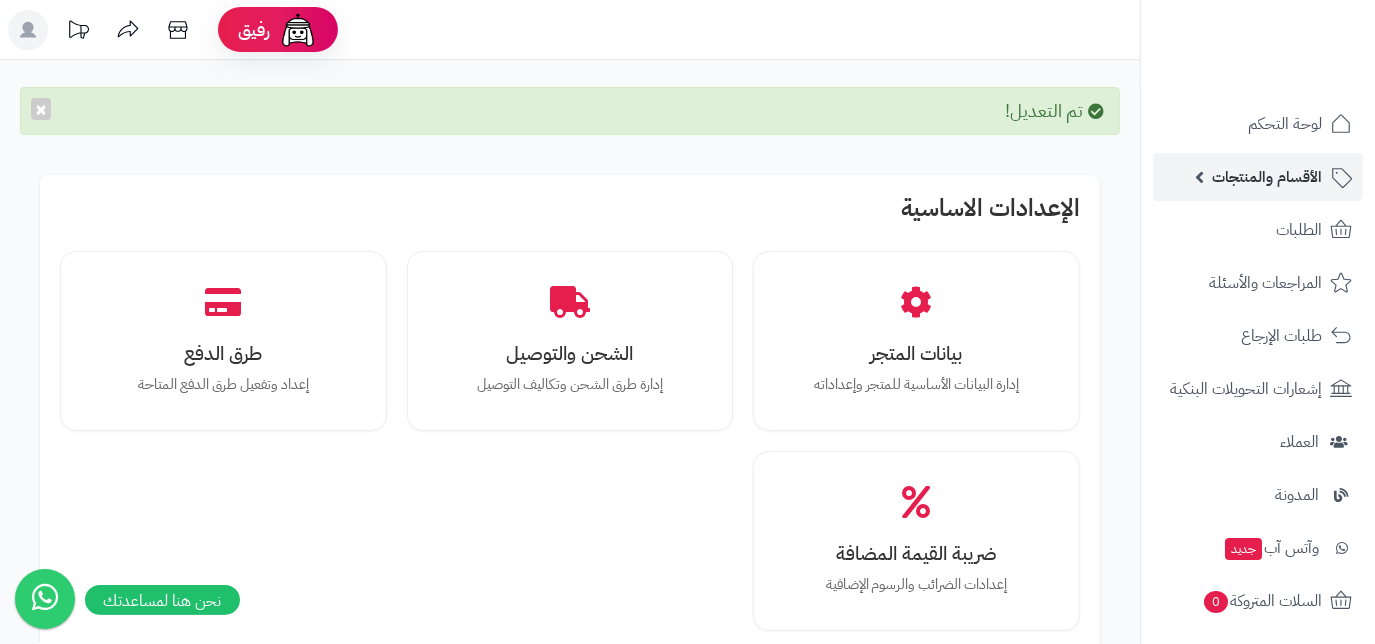 click on "الأقسام والمنتجات" at bounding box center [1258, 177] 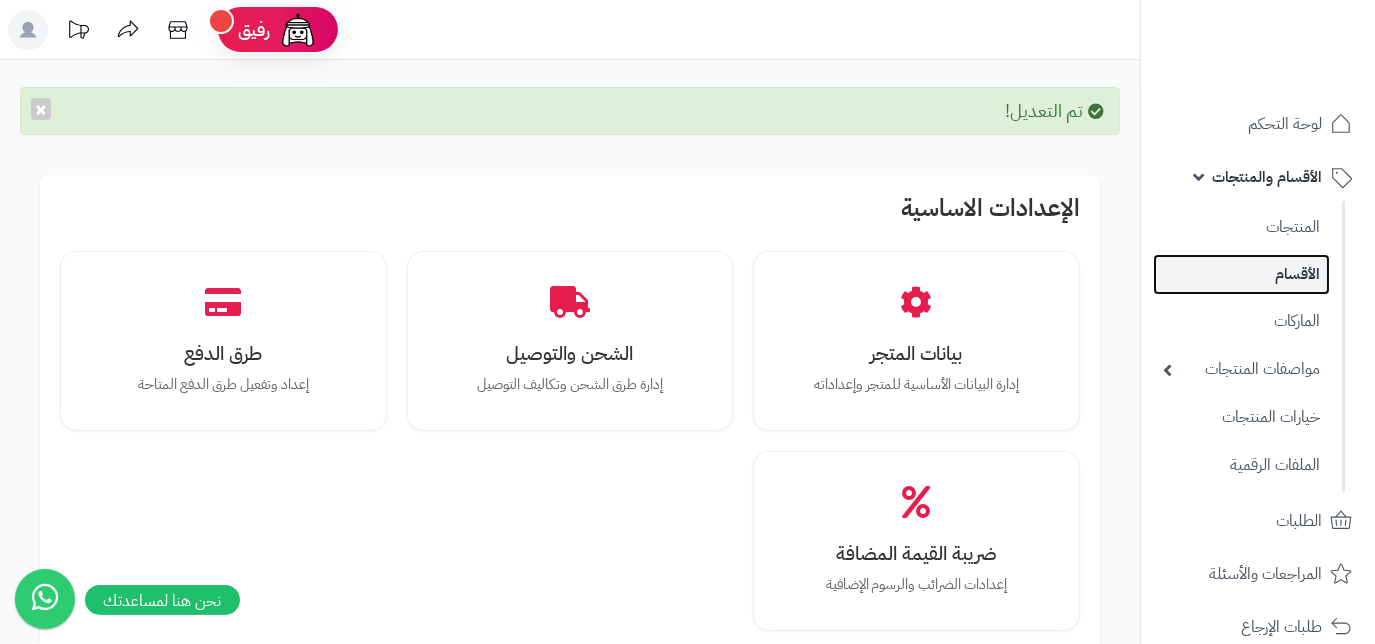 click on "الأقسام" at bounding box center (1241, 274) 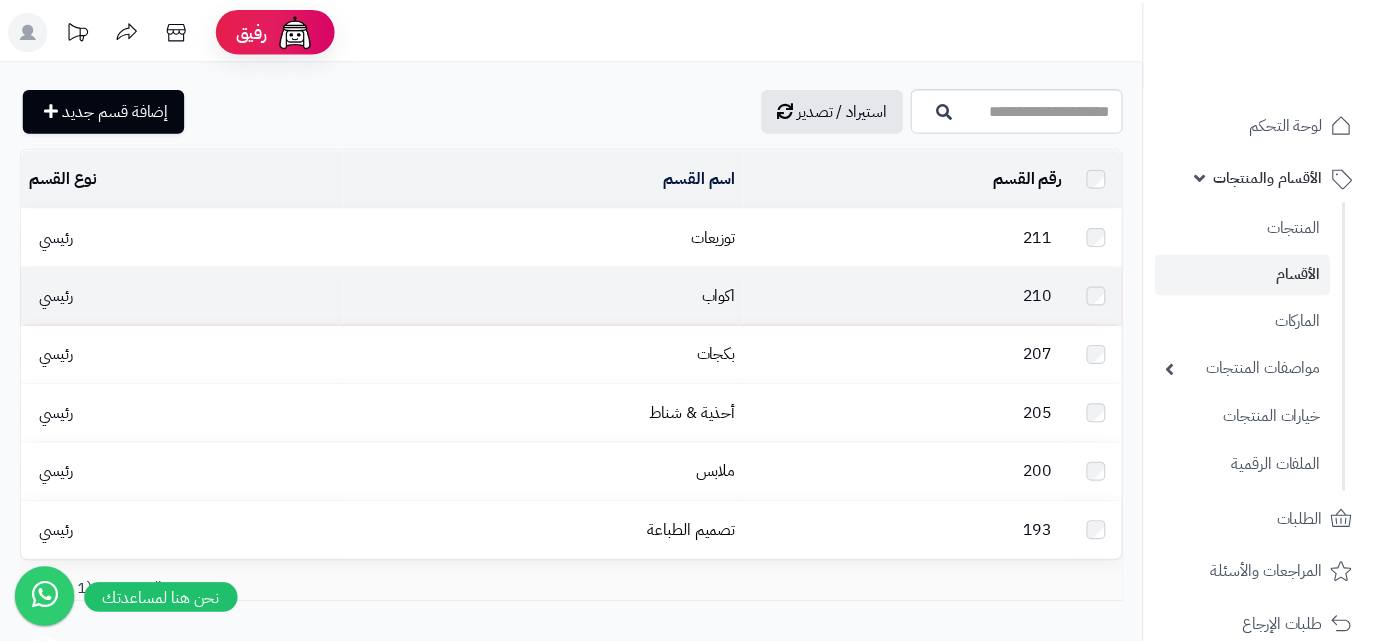 scroll, scrollTop: 0, scrollLeft: 0, axis: both 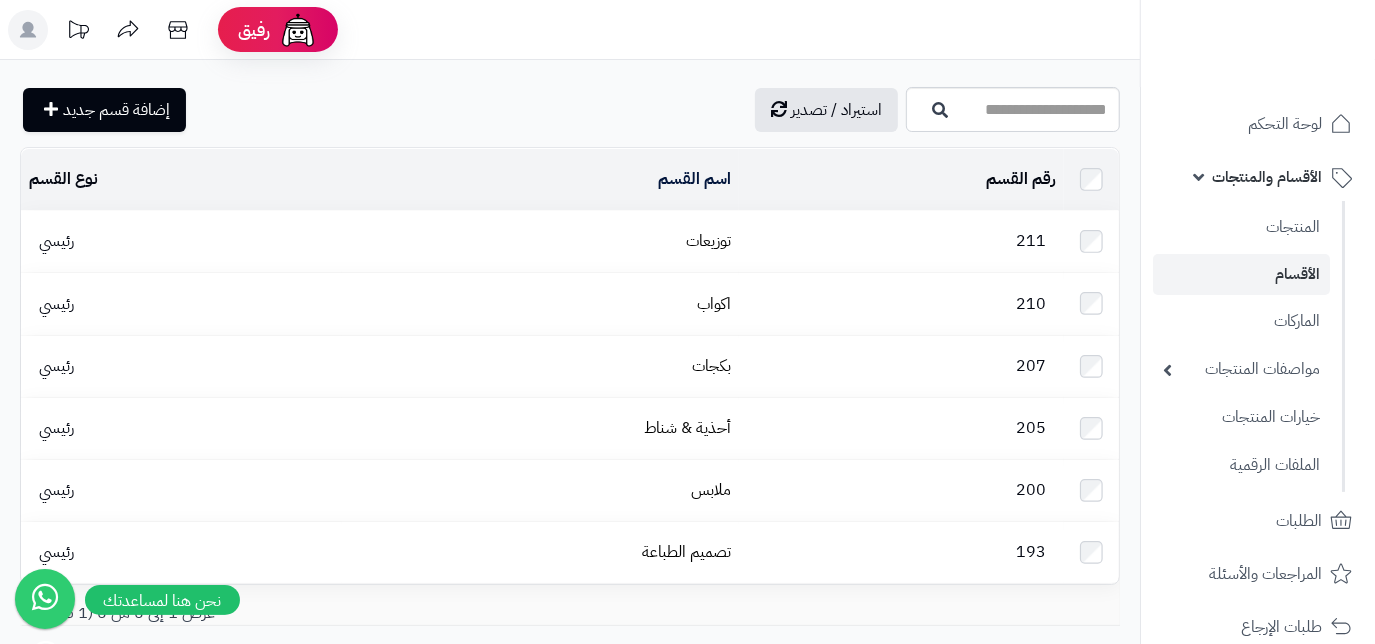 click on "توزيعات" at bounding box center (540, 241) 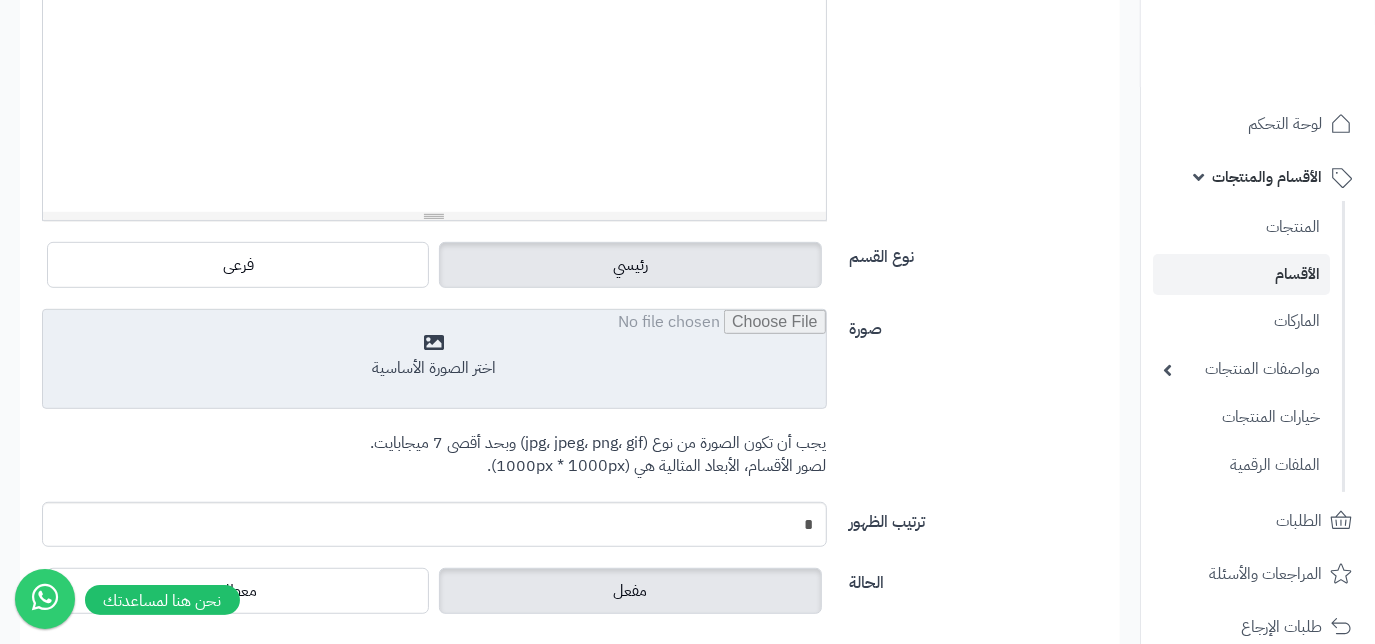 scroll, scrollTop: 636, scrollLeft: 0, axis: vertical 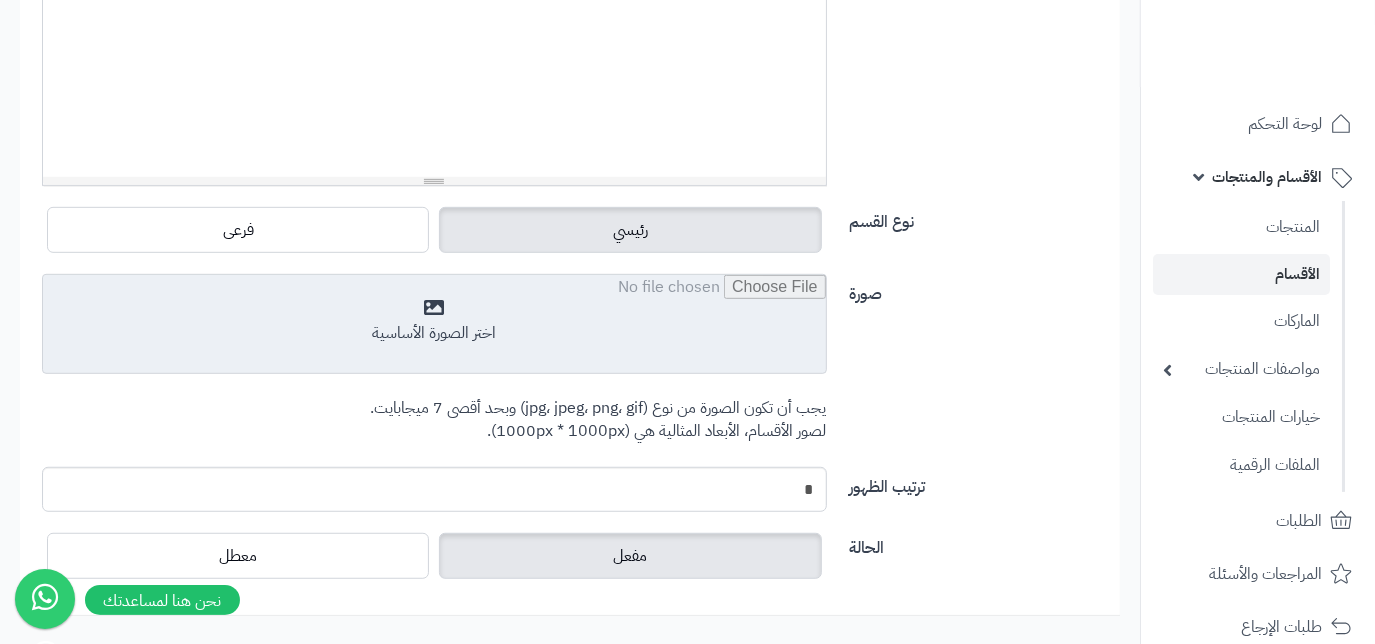 click at bounding box center [434, 325] 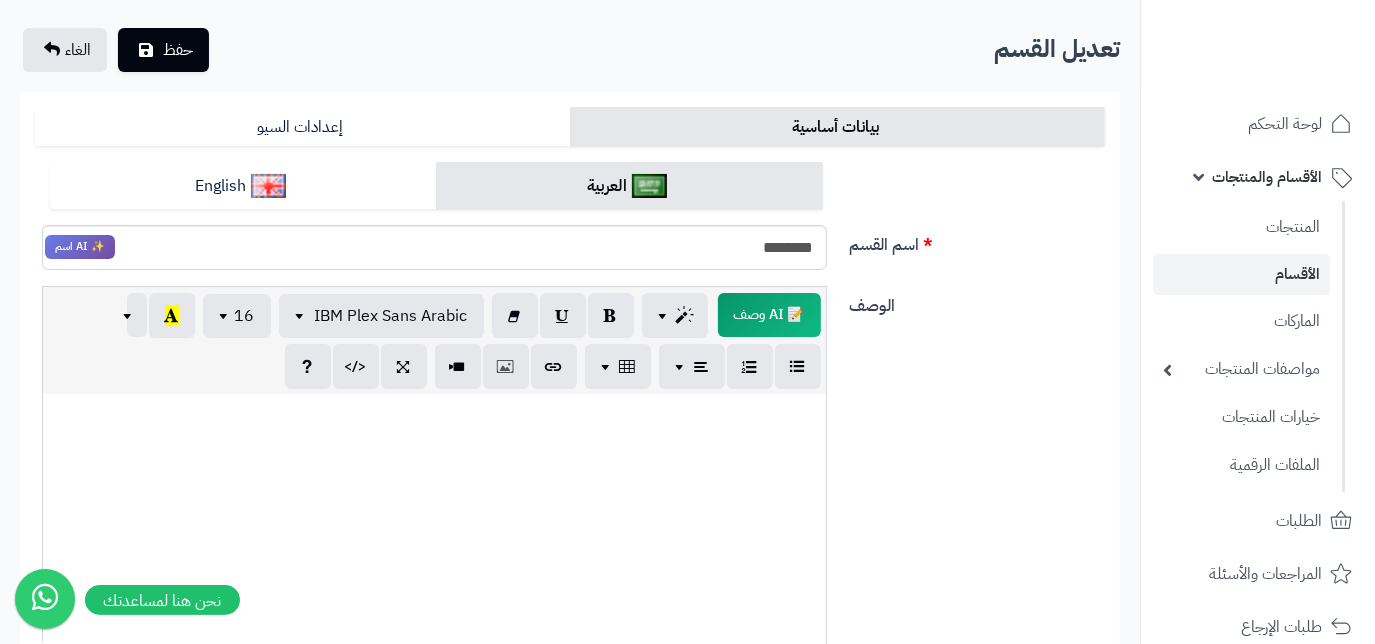 scroll, scrollTop: 90, scrollLeft: 0, axis: vertical 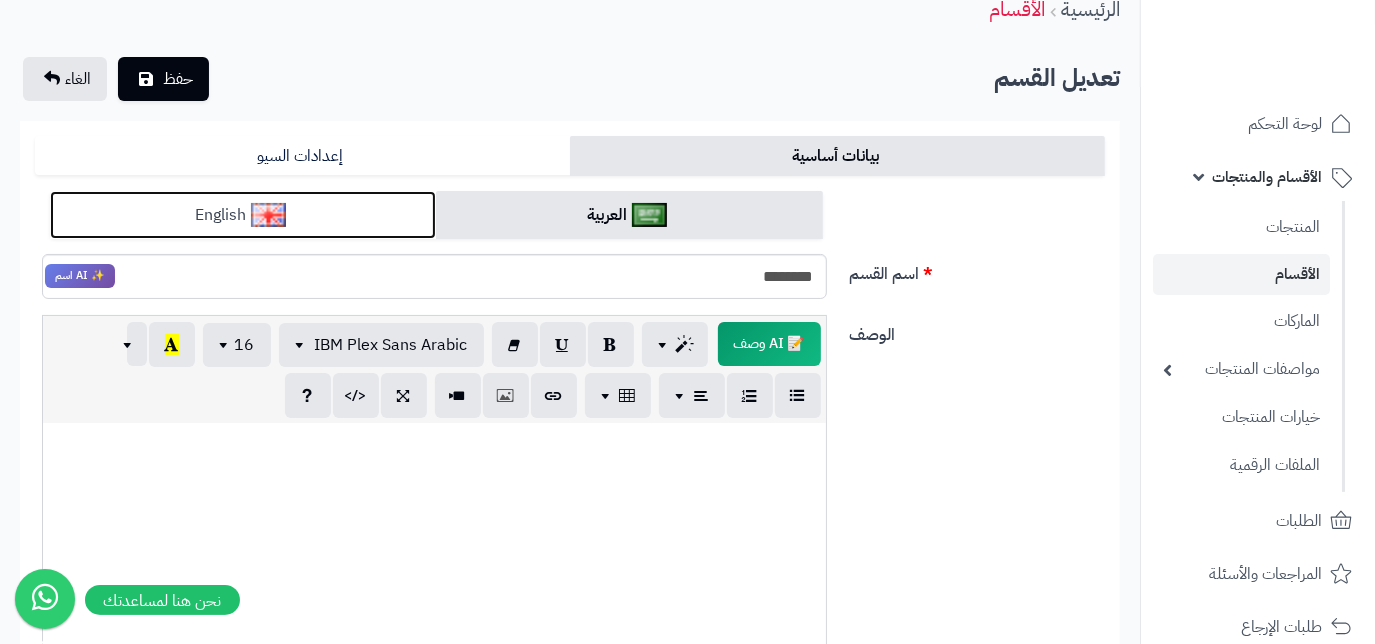click on "English" at bounding box center [243, 215] 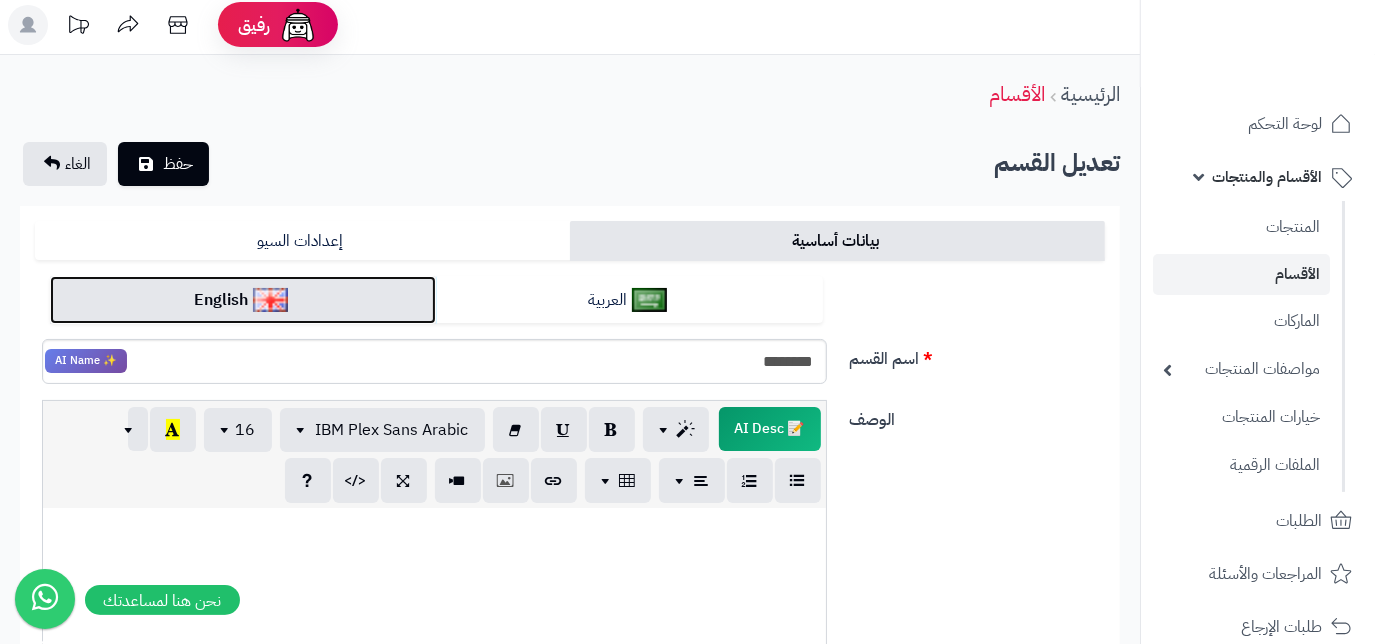 scroll, scrollTop: 0, scrollLeft: 0, axis: both 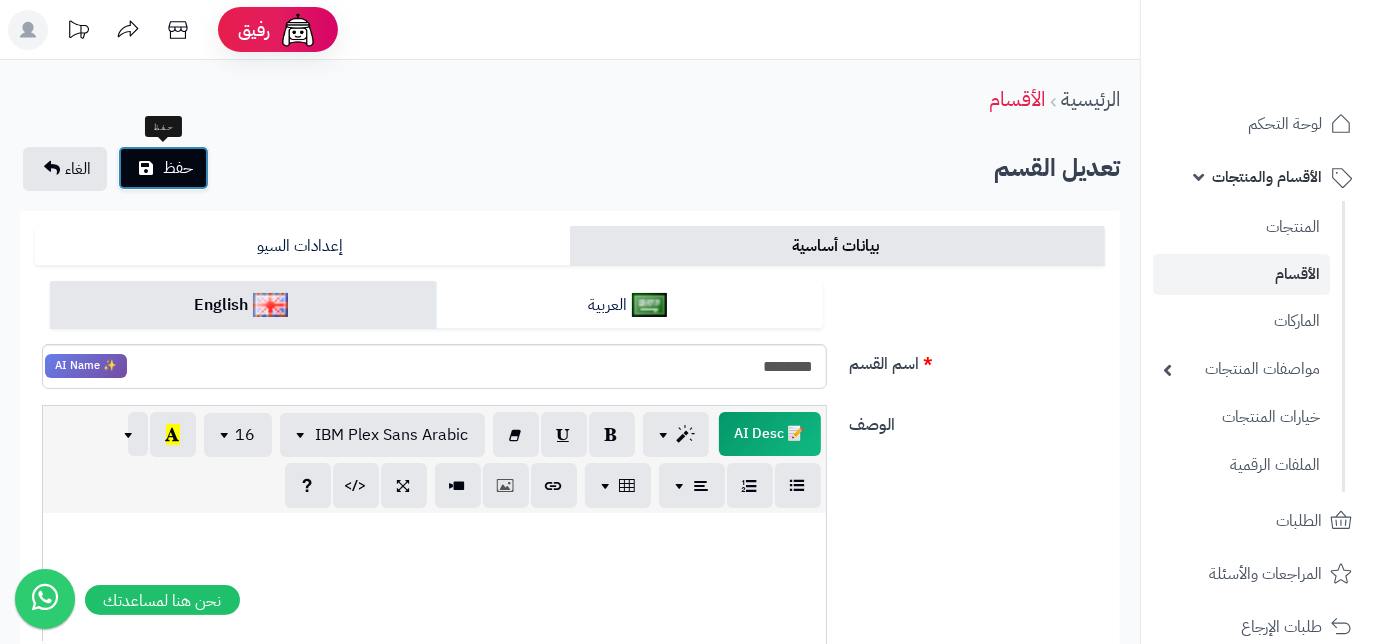 click on "حفظ" at bounding box center (178, 168) 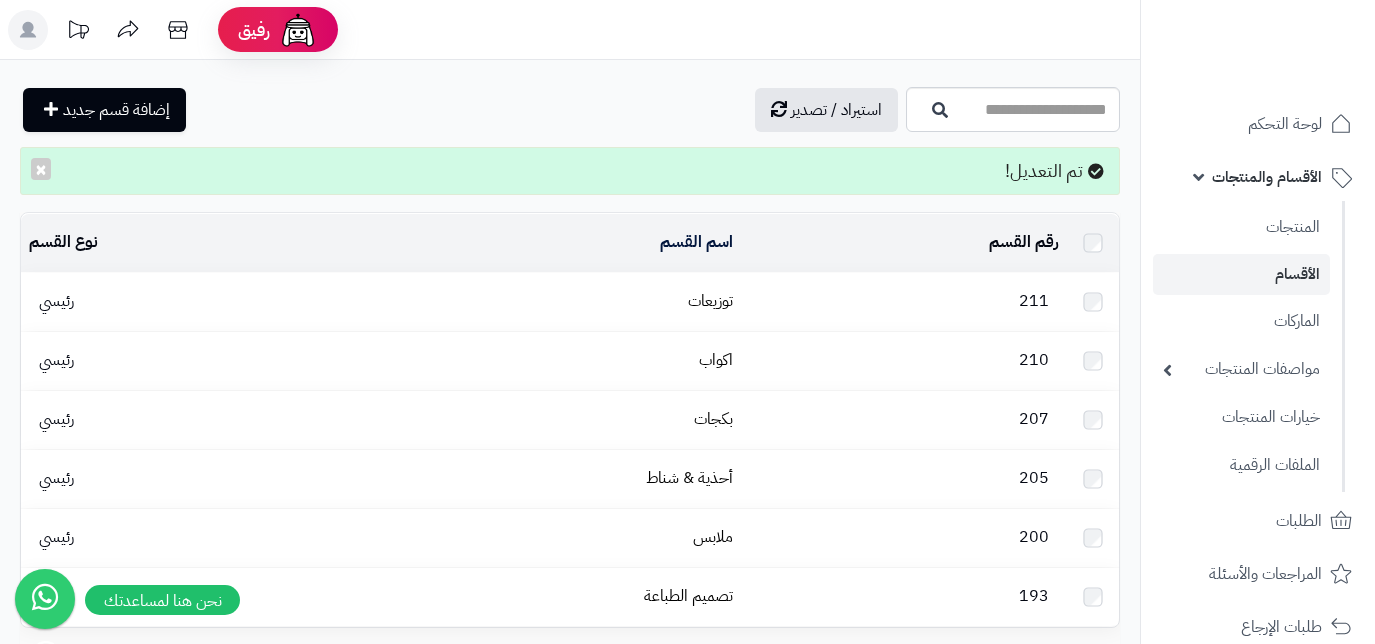 scroll, scrollTop: 0, scrollLeft: 0, axis: both 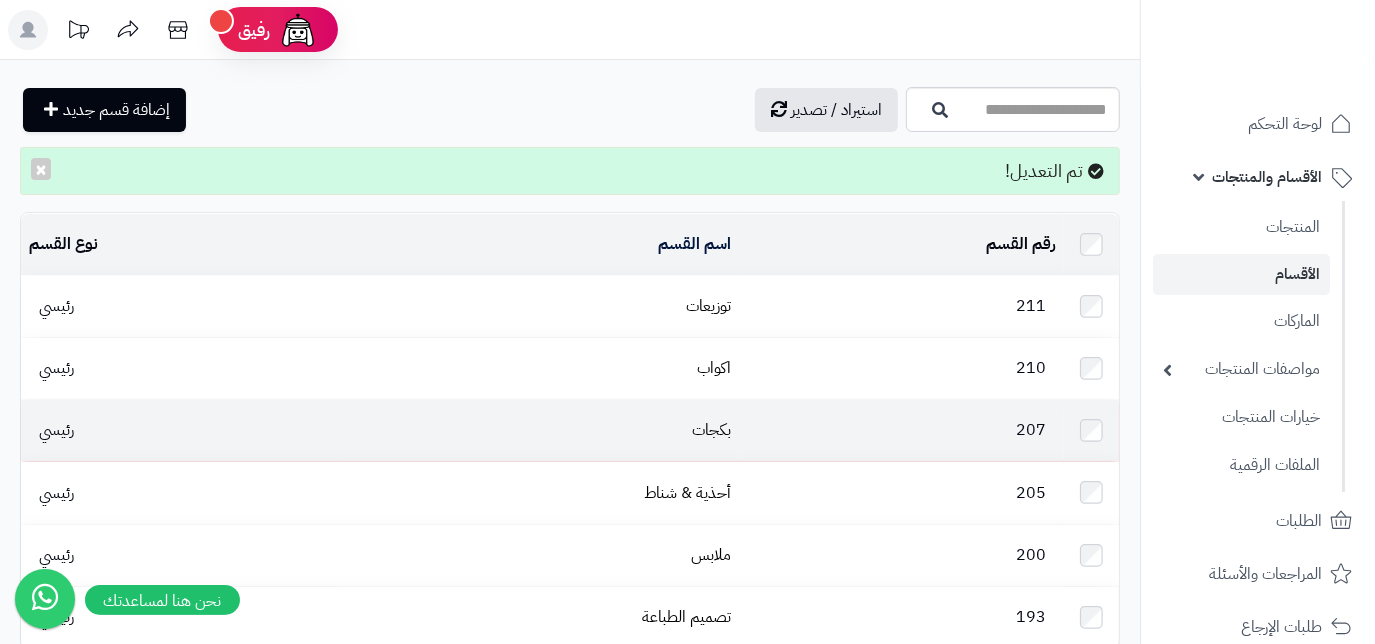 click on "بكجات" at bounding box center [540, 430] 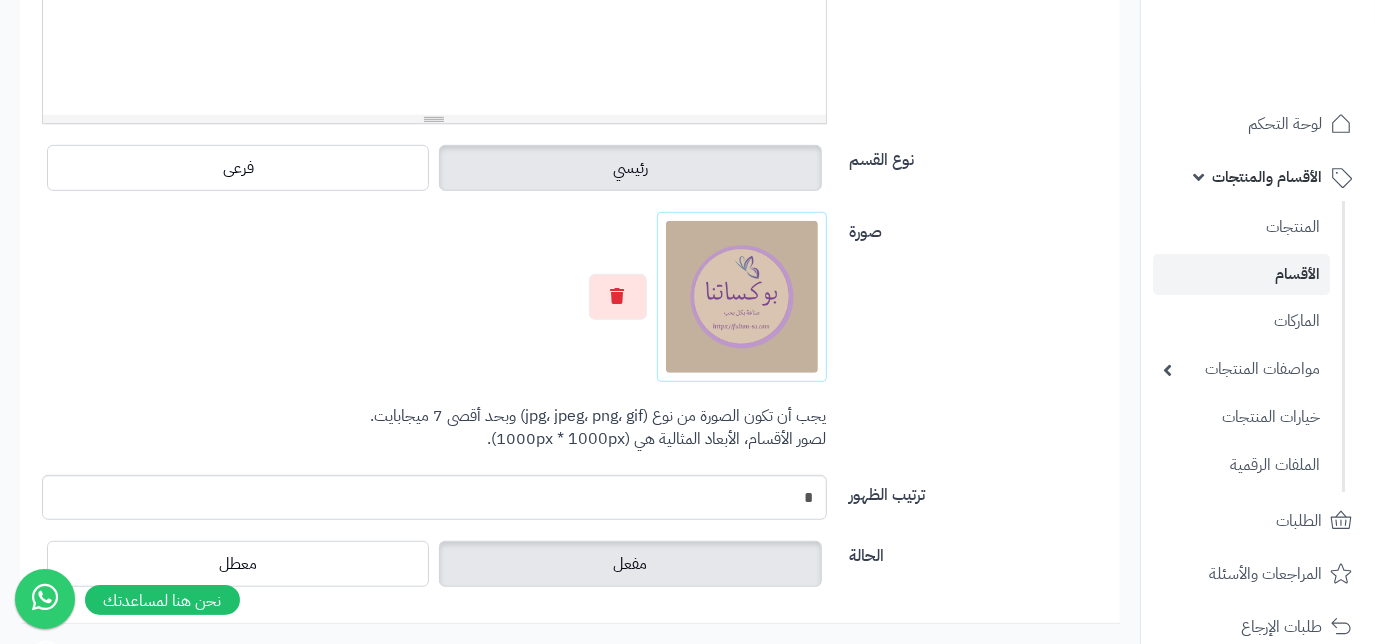 scroll, scrollTop: 727, scrollLeft: 0, axis: vertical 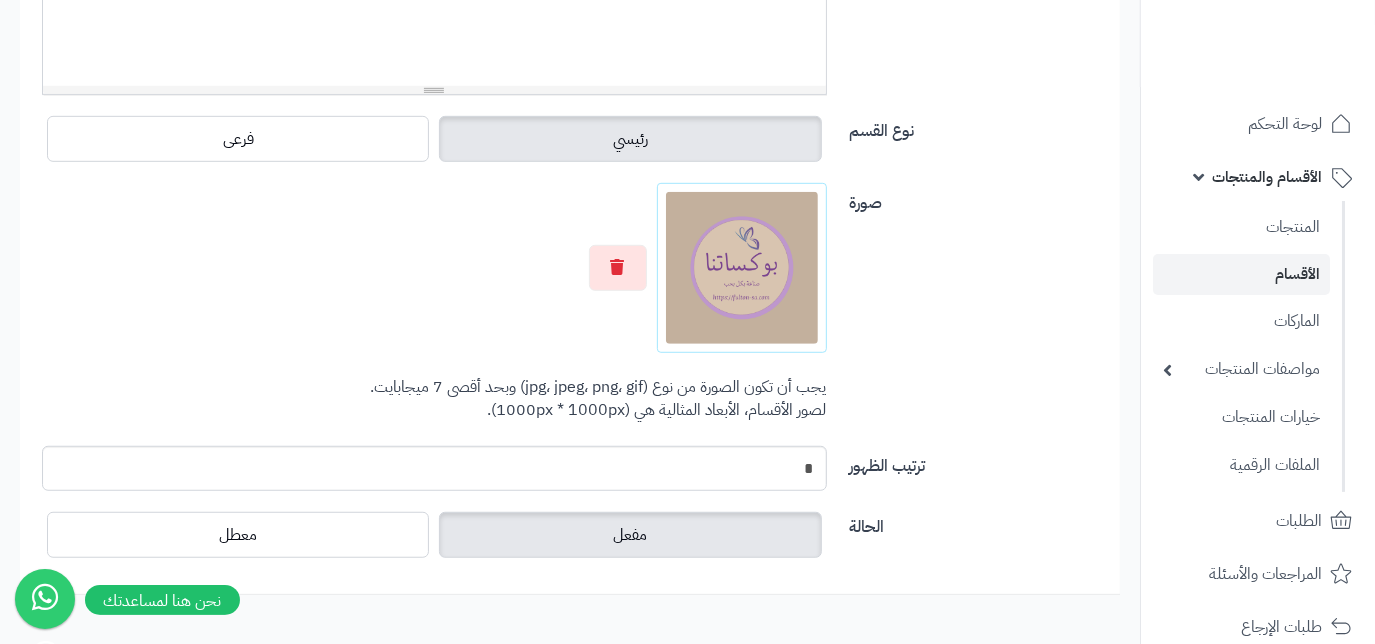 click at bounding box center [742, 268] 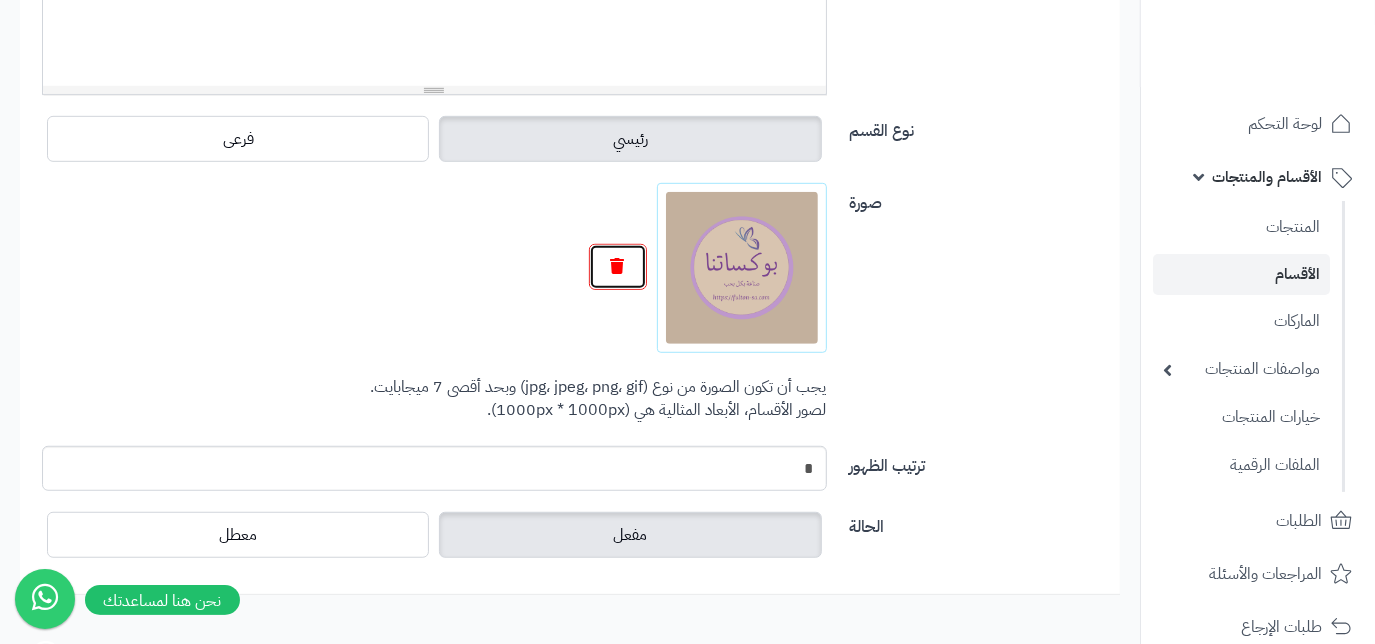 click at bounding box center (618, 266) 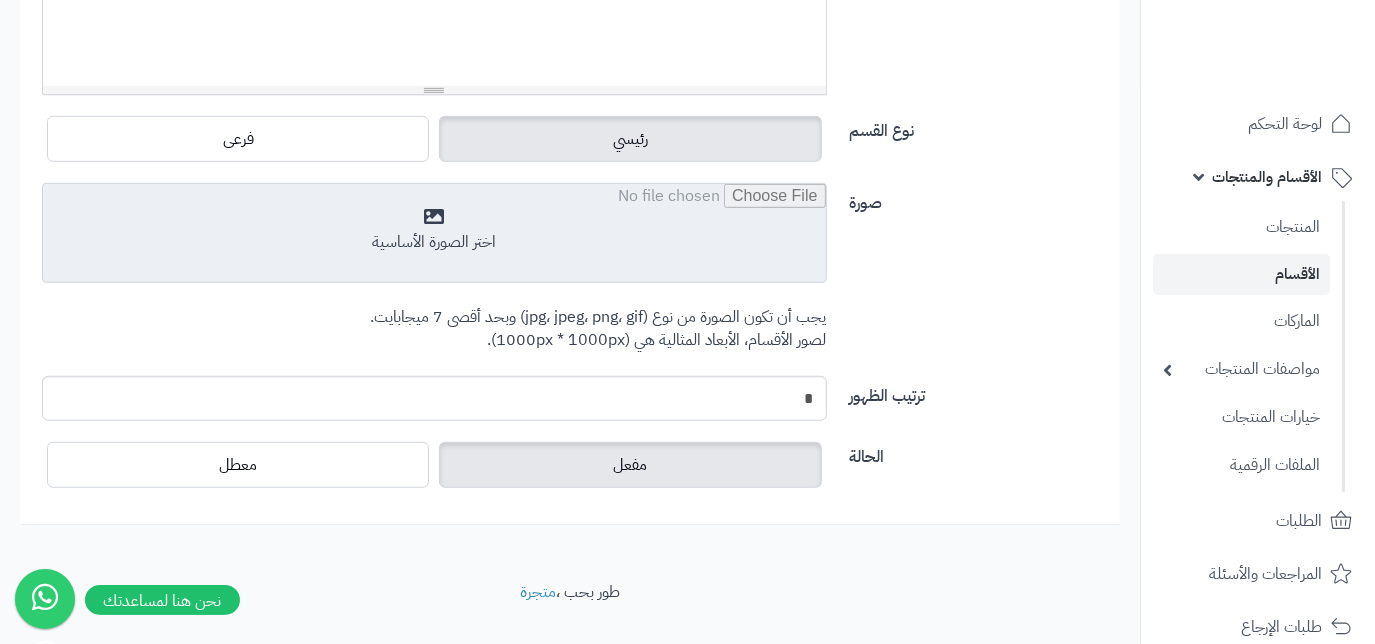 click at bounding box center [434, 234] 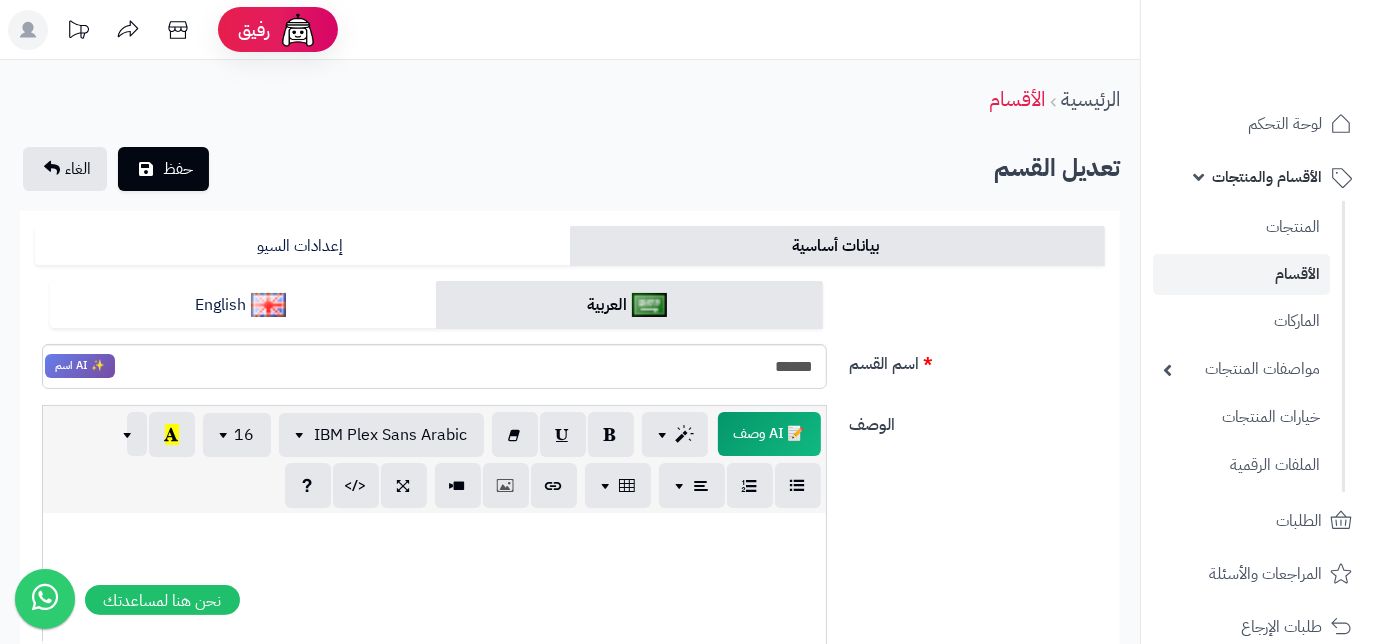 scroll, scrollTop: 0, scrollLeft: 0, axis: both 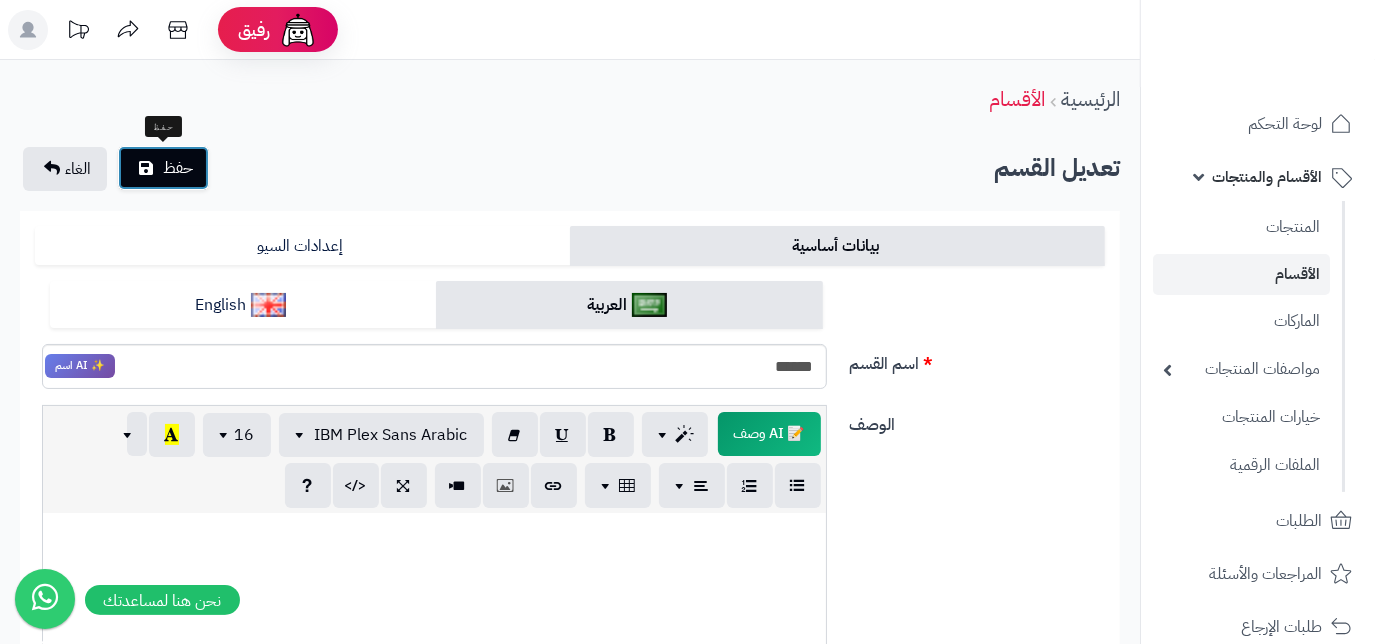 click on "حفظ" at bounding box center (178, 168) 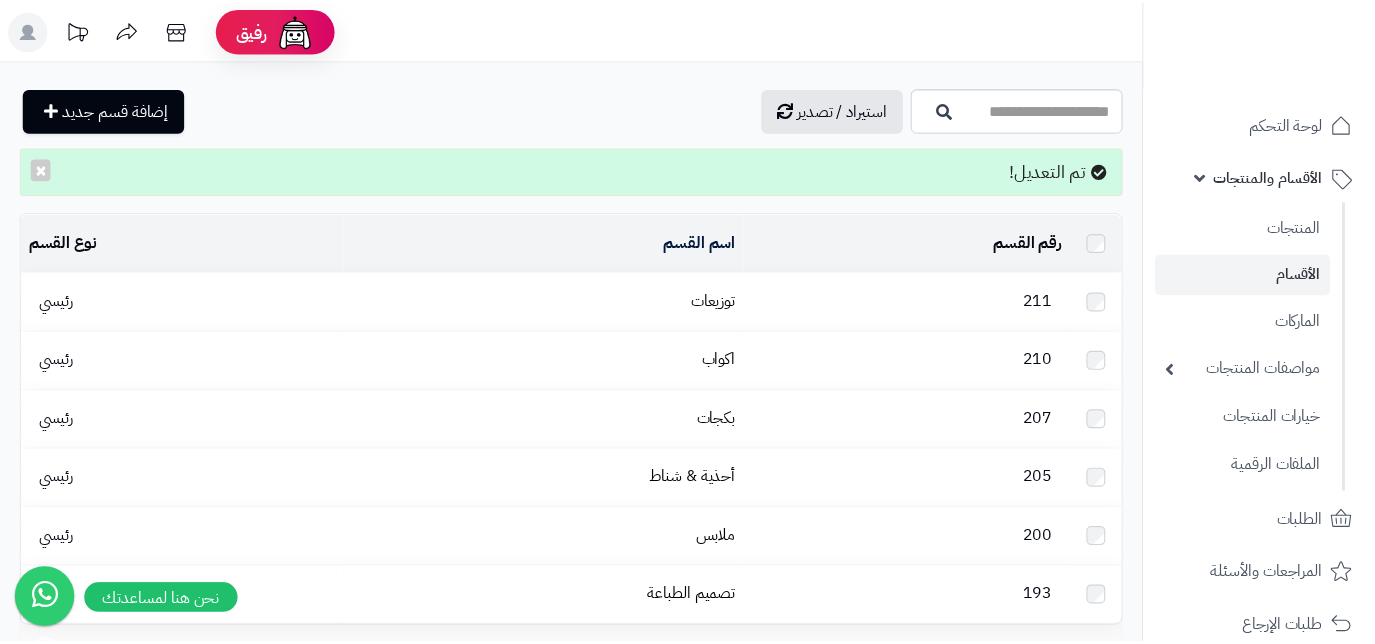scroll, scrollTop: 0, scrollLeft: 0, axis: both 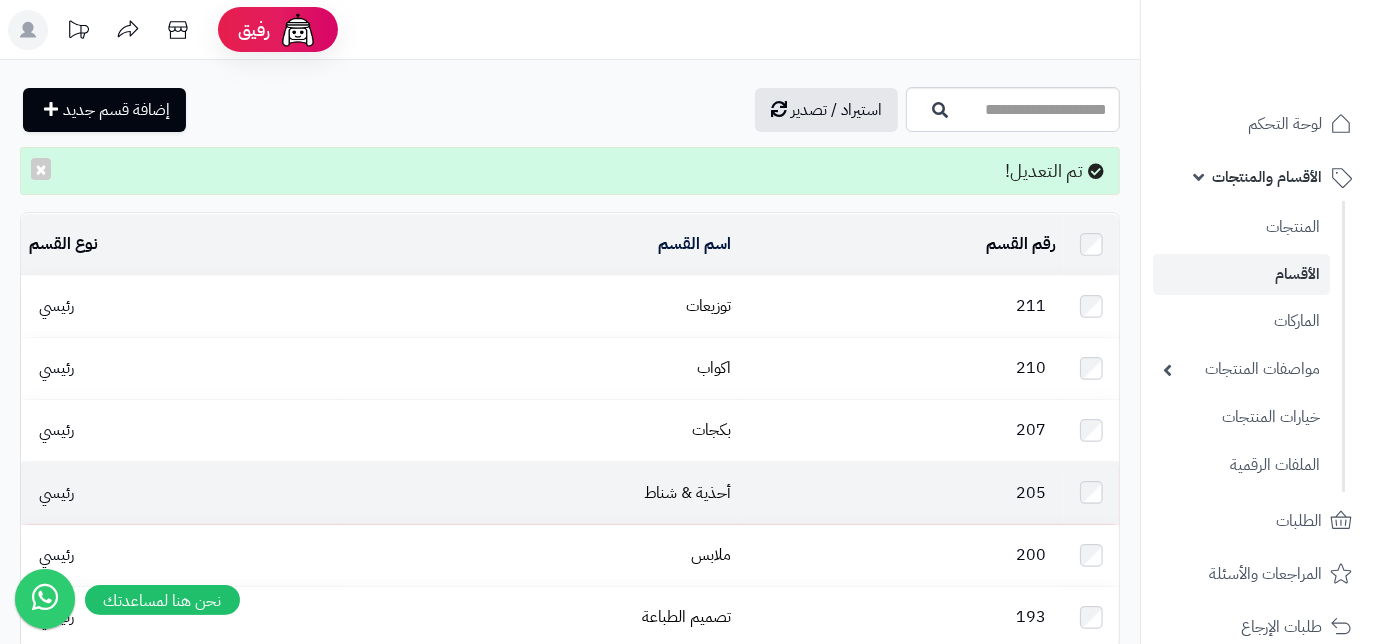 click on "أحذية & شناط" at bounding box center (540, 492) 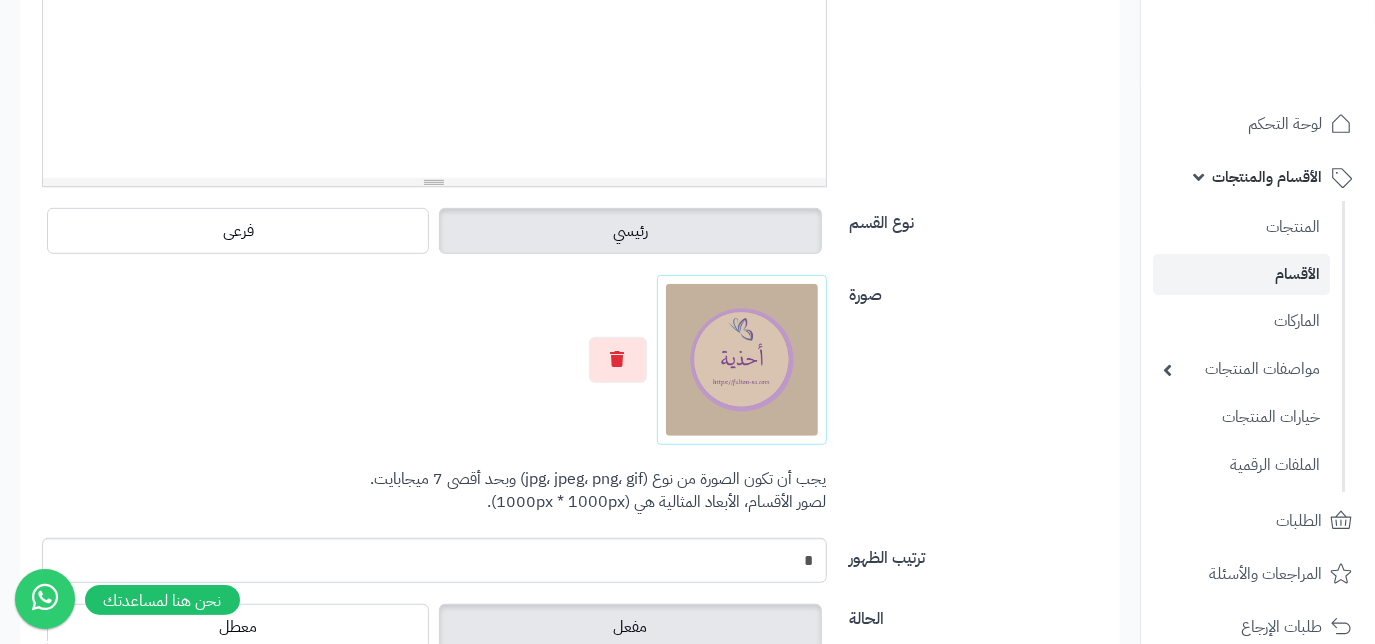 scroll, scrollTop: 636, scrollLeft: 0, axis: vertical 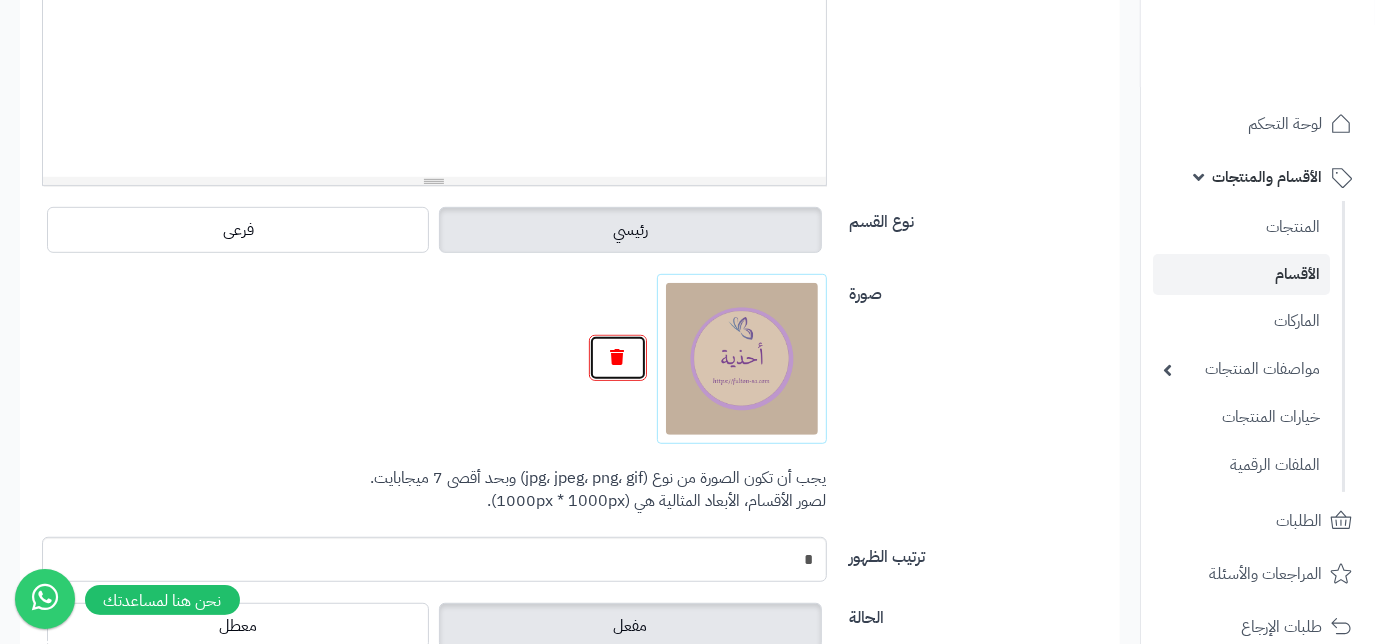 click at bounding box center (618, 358) 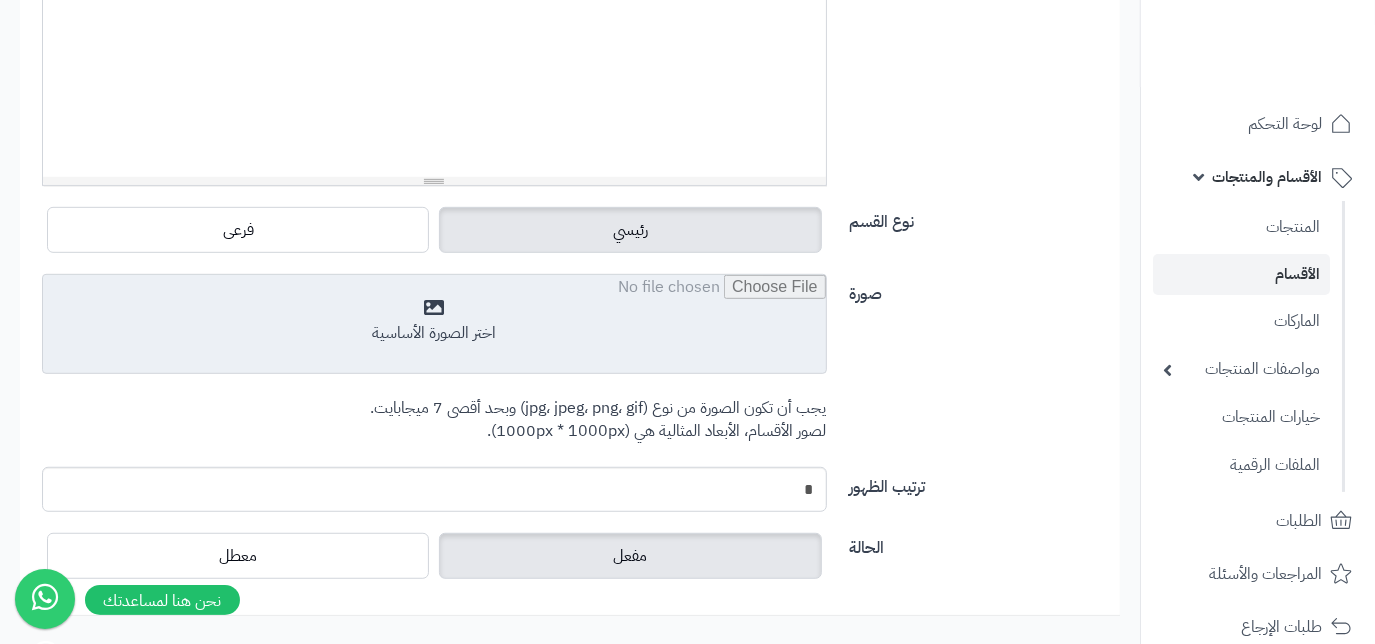 click at bounding box center (434, 325) 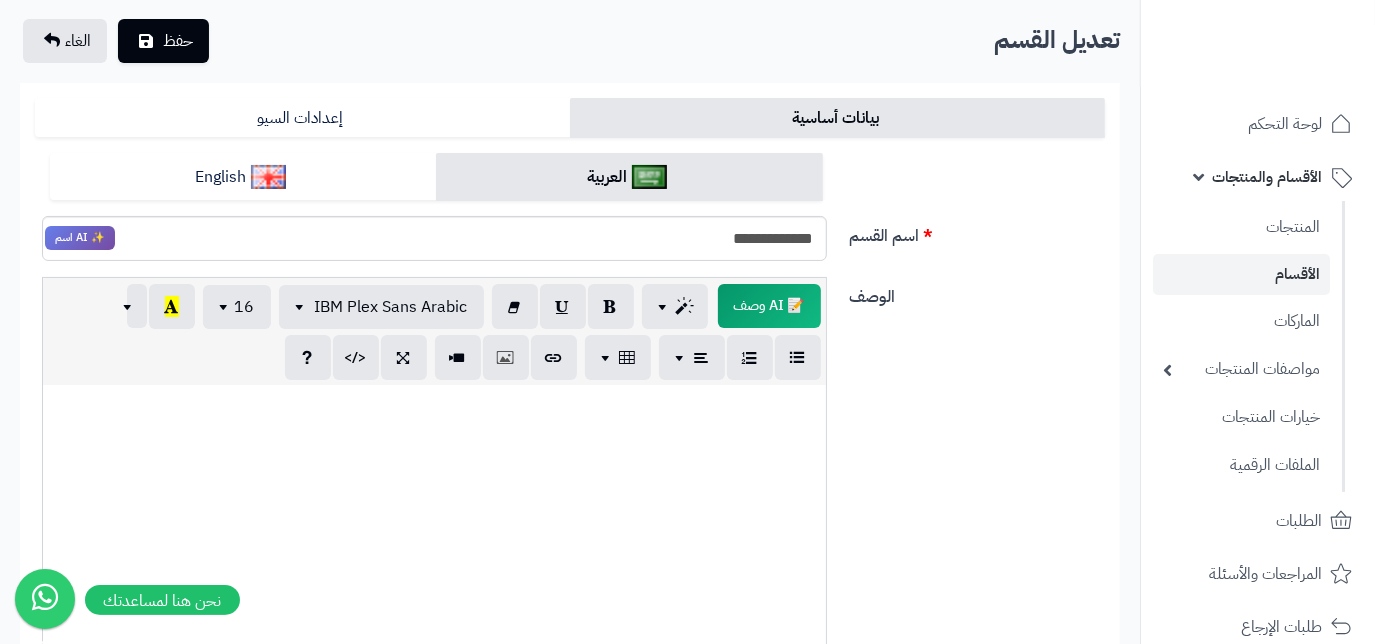 scroll, scrollTop: 90, scrollLeft: 0, axis: vertical 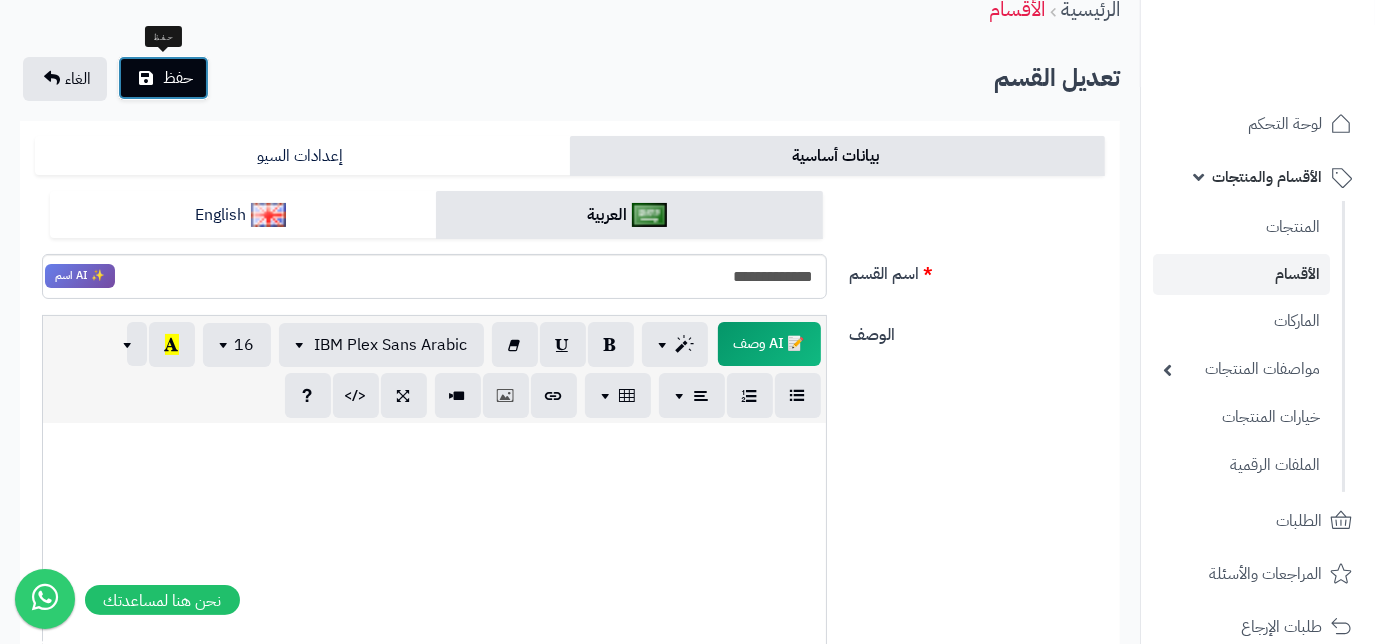 click on "حفظ" at bounding box center (163, 78) 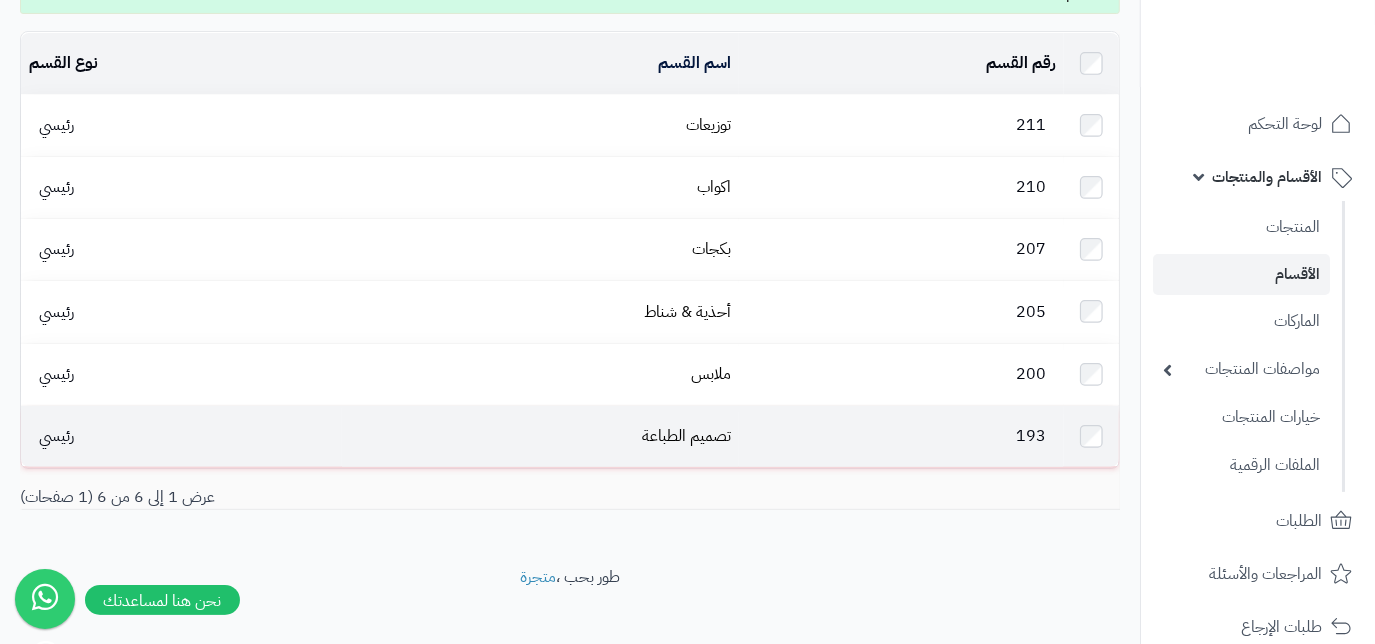 scroll, scrollTop: 183, scrollLeft: 0, axis: vertical 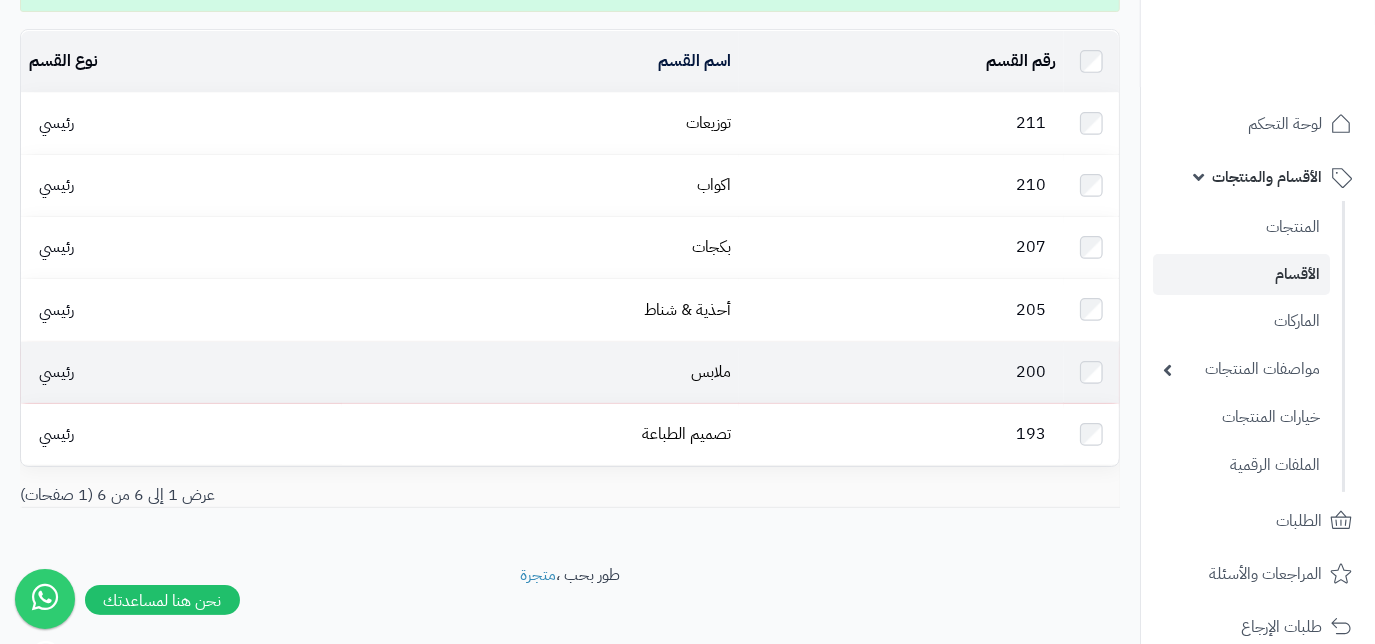click on "ملابس" at bounding box center [540, 372] 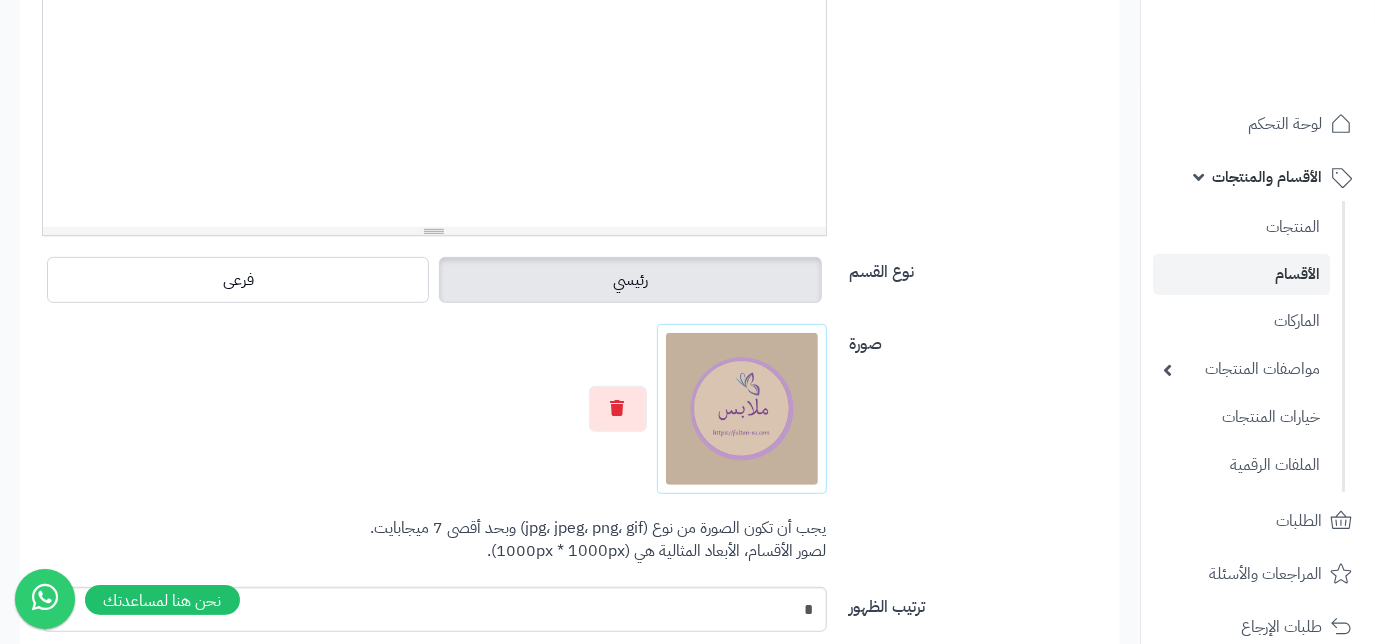 scroll, scrollTop: 636, scrollLeft: 0, axis: vertical 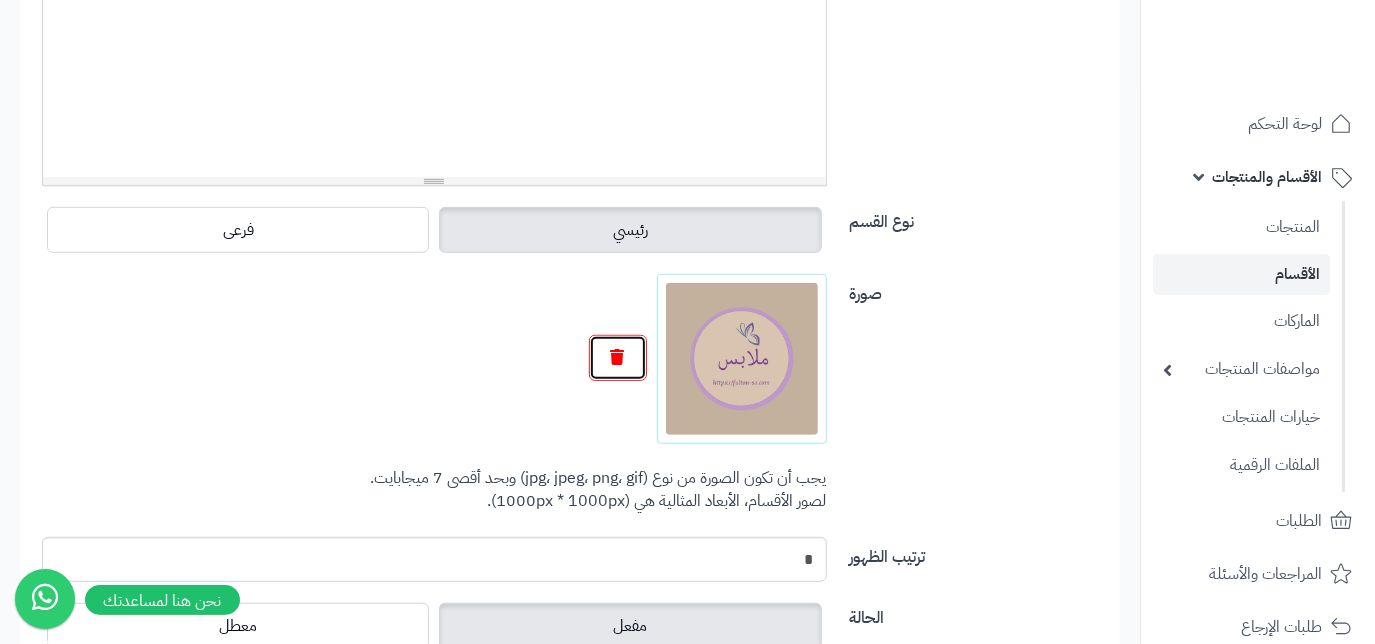 click at bounding box center [618, 358] 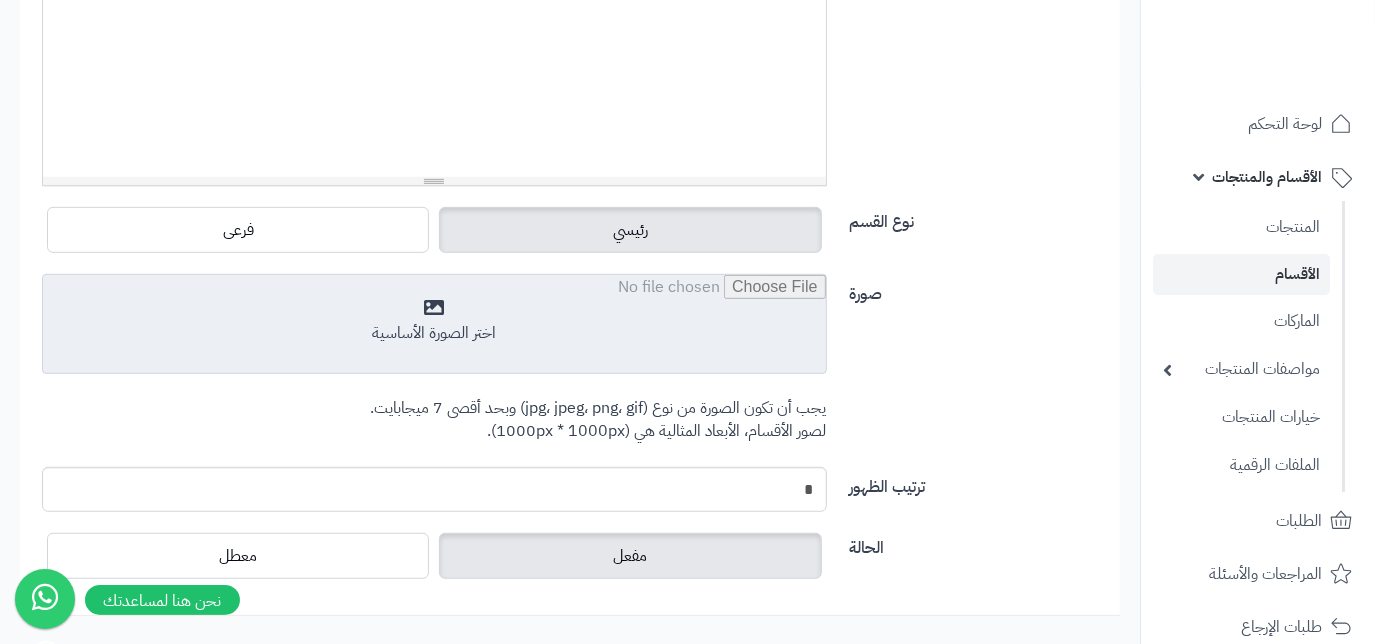 click at bounding box center (434, 325) 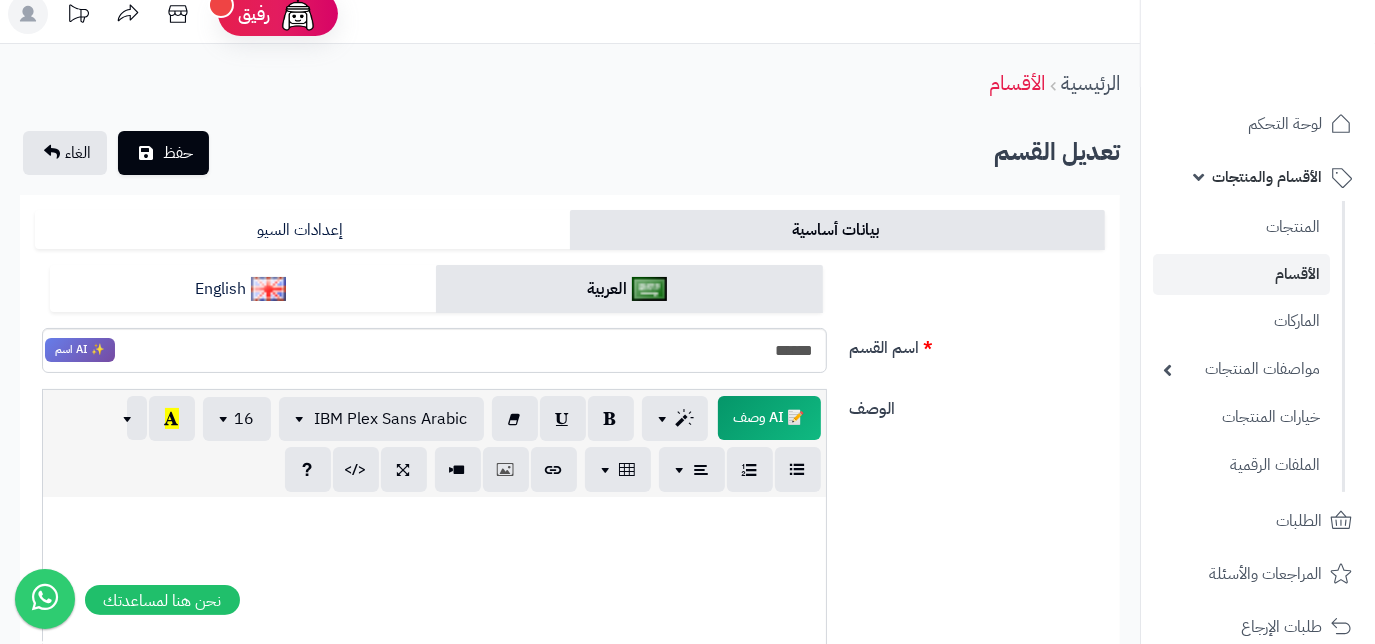 scroll, scrollTop: 0, scrollLeft: 0, axis: both 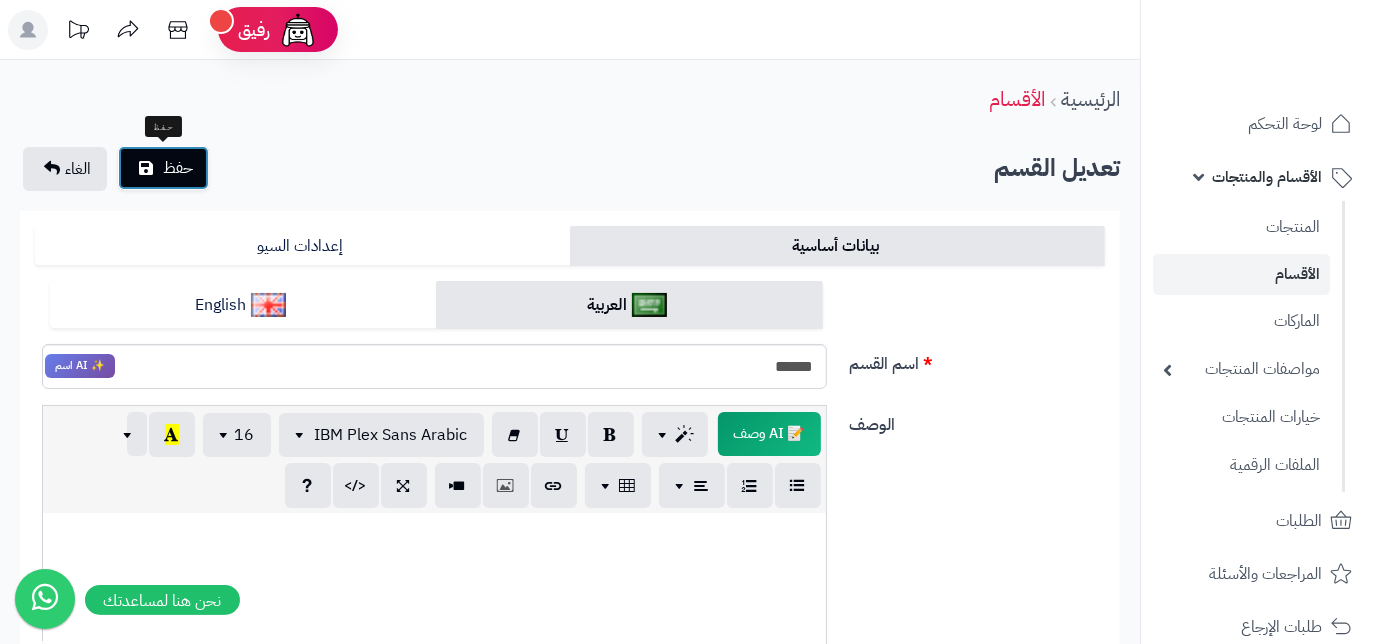 click on "حفظ" at bounding box center [163, 168] 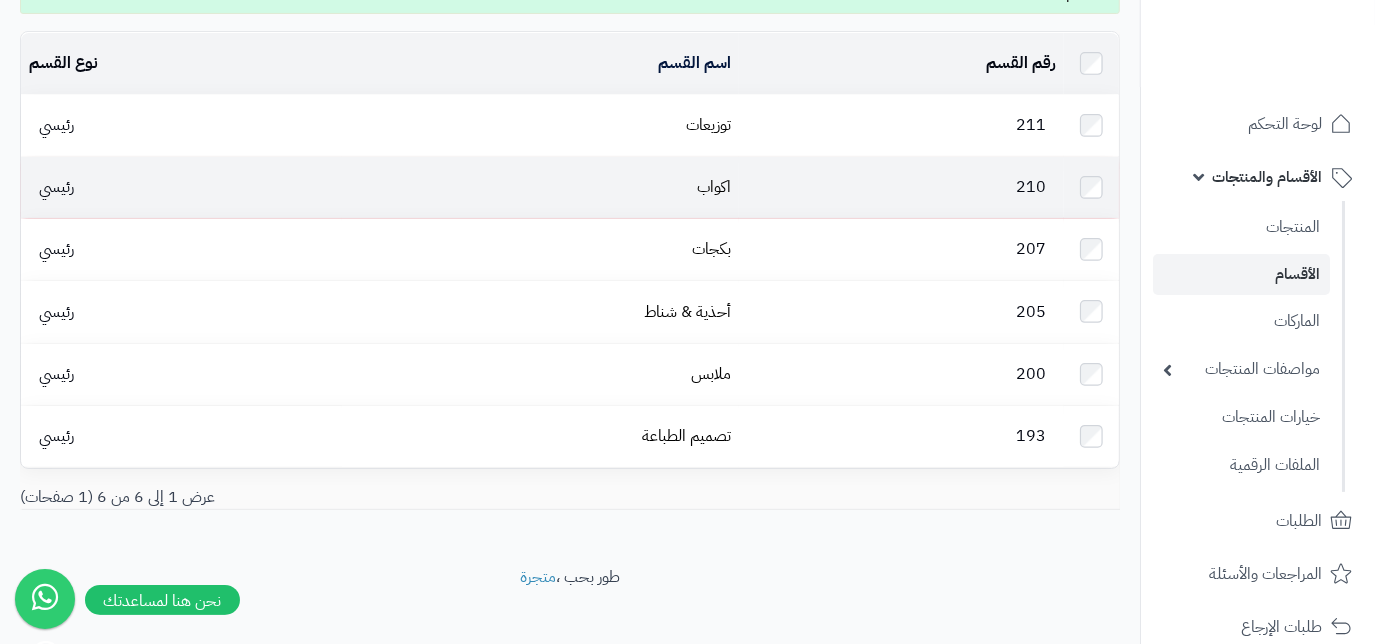 scroll, scrollTop: 183, scrollLeft: 0, axis: vertical 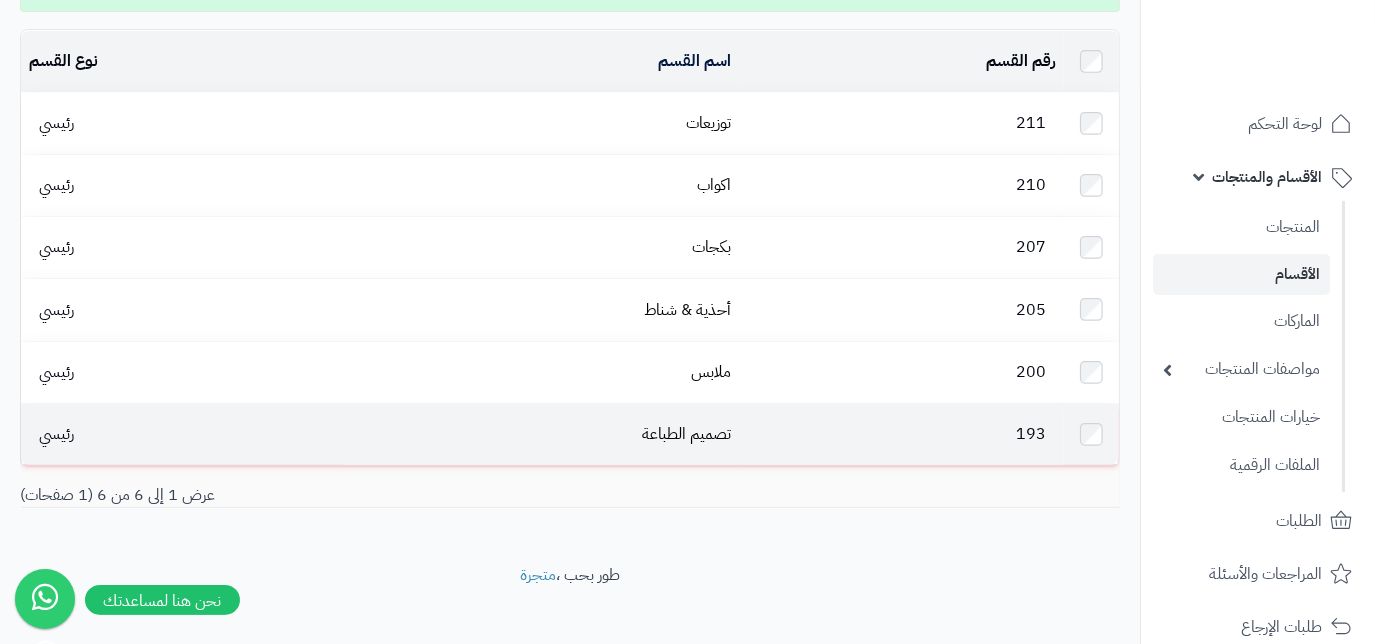 click on "تصميم الطباعة" at bounding box center [540, 434] 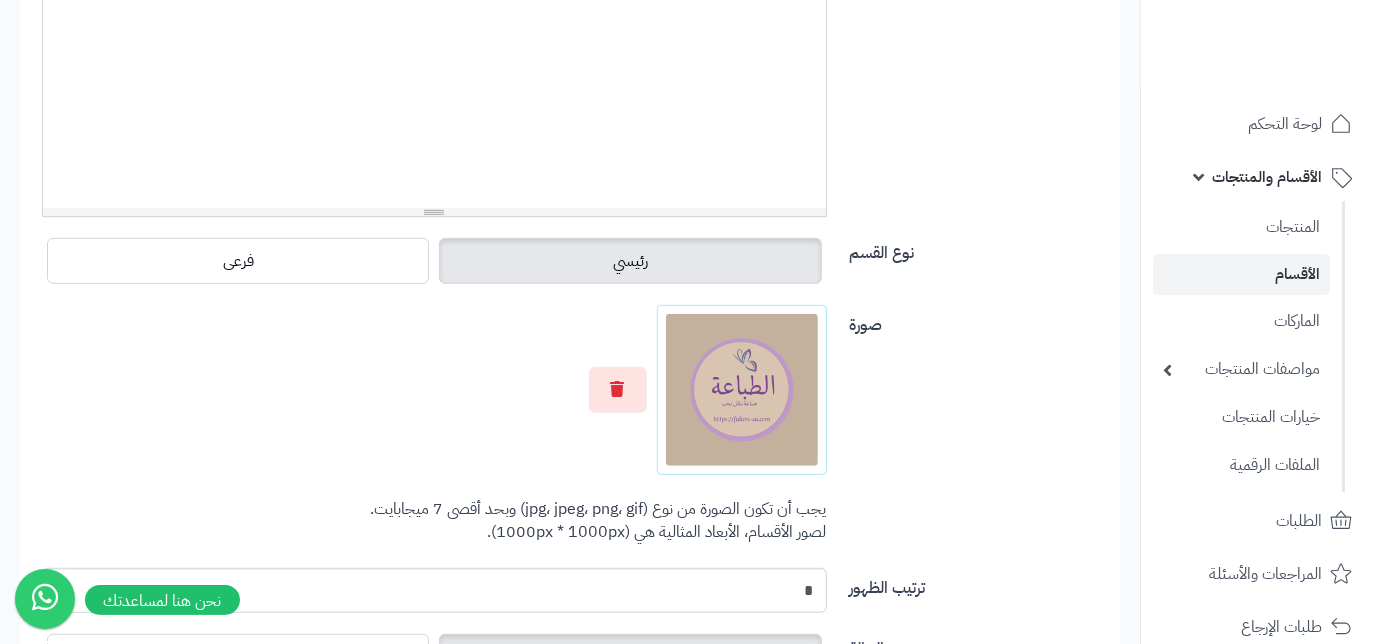 scroll, scrollTop: 636, scrollLeft: 0, axis: vertical 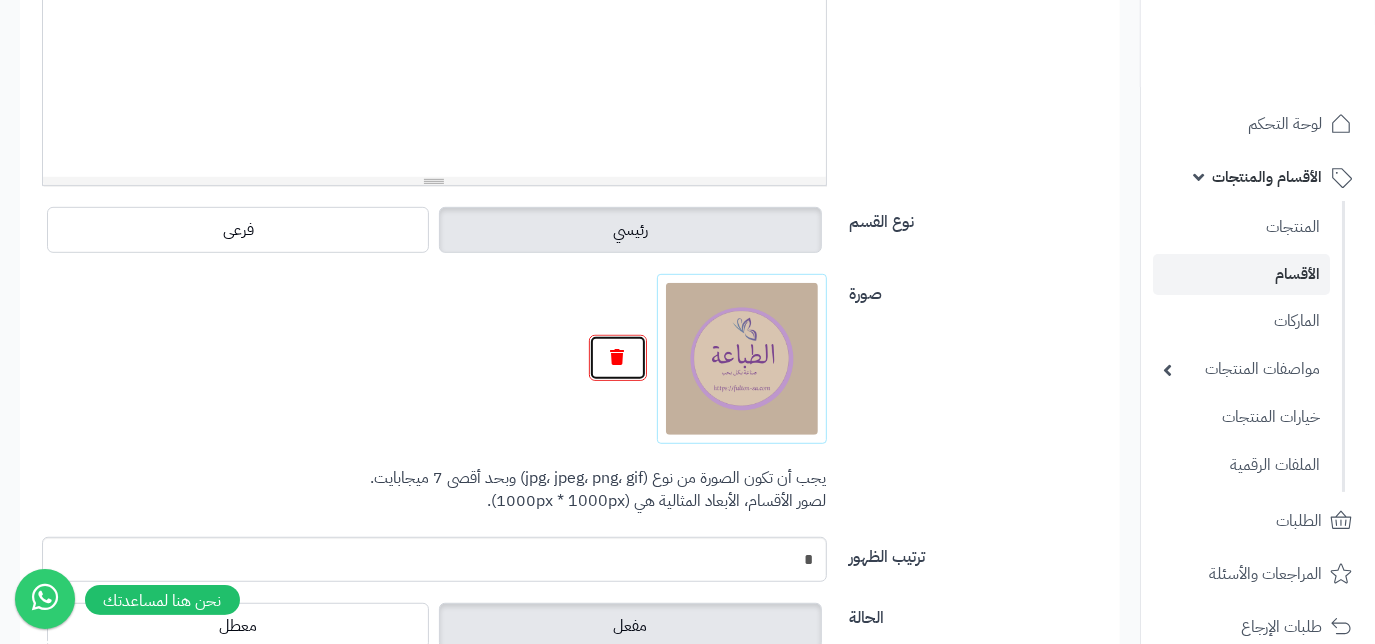 click at bounding box center [618, 358] 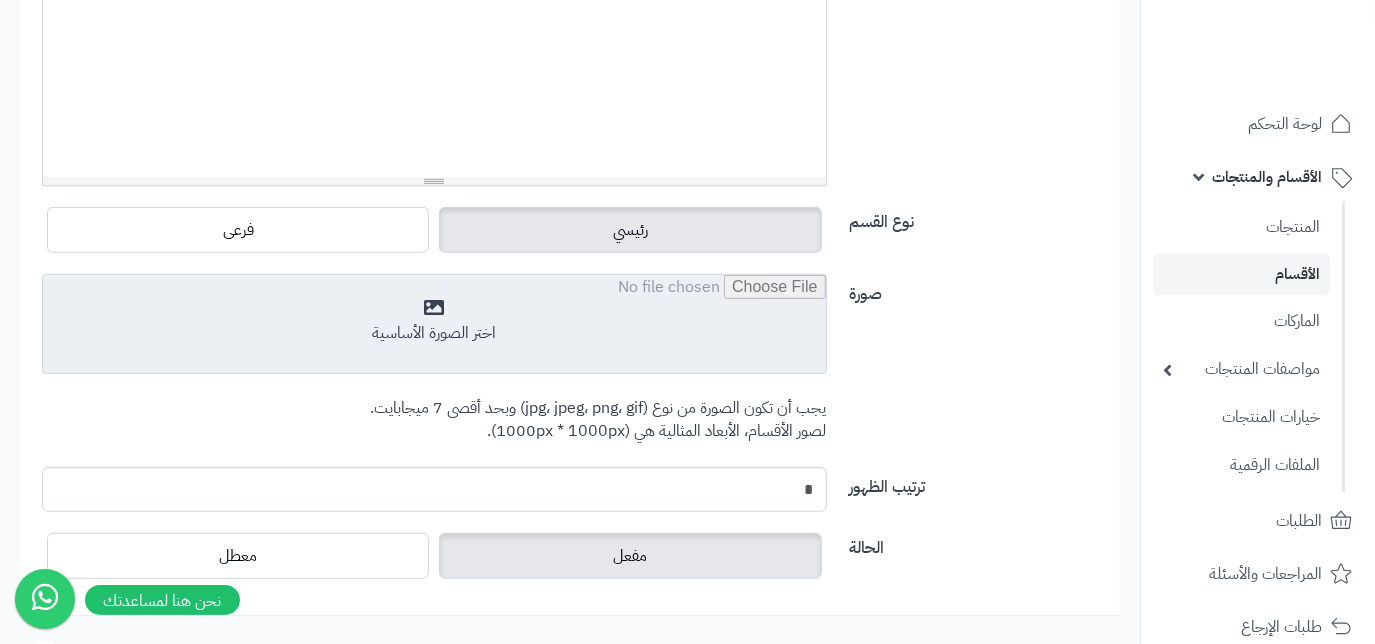 click at bounding box center (434, 325) 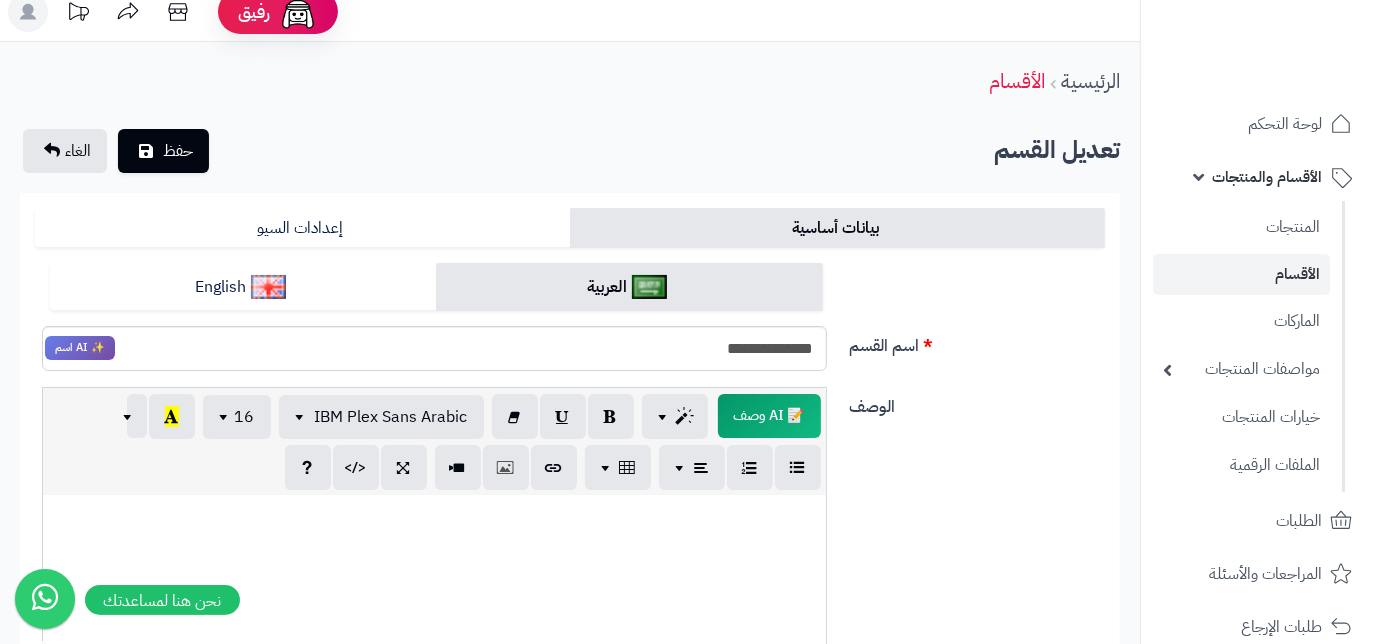 scroll, scrollTop: 0, scrollLeft: 0, axis: both 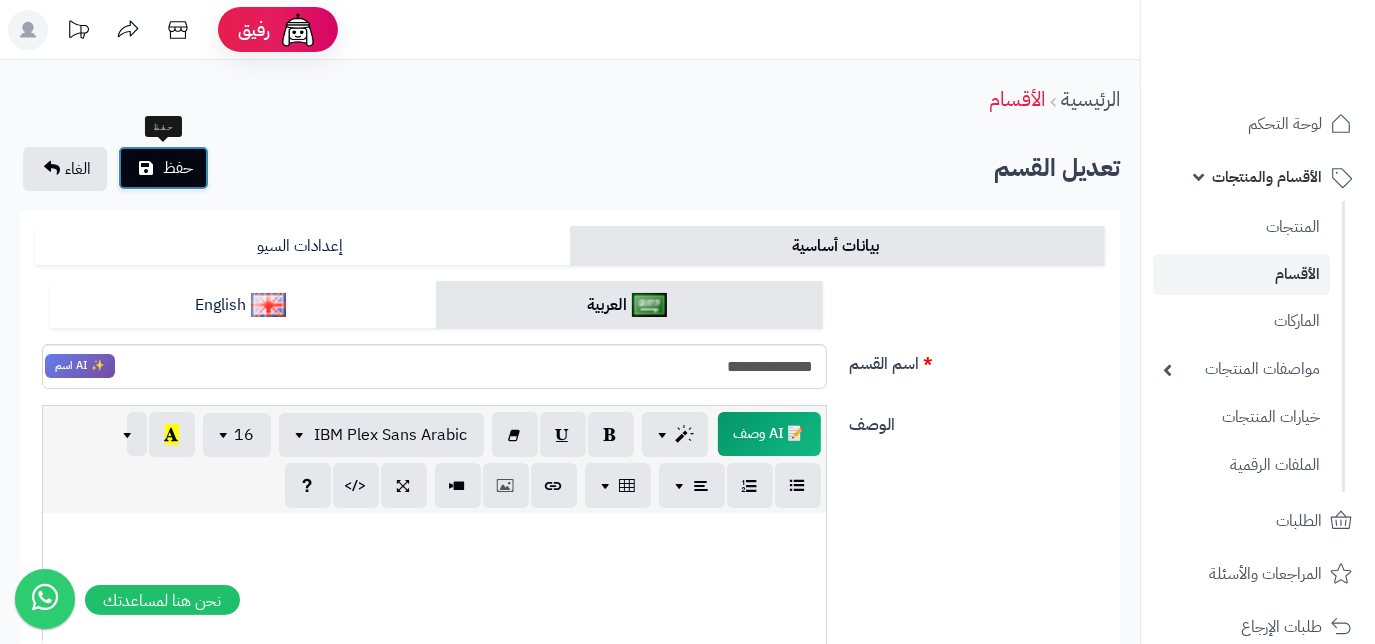 click on "حفظ" at bounding box center [178, 168] 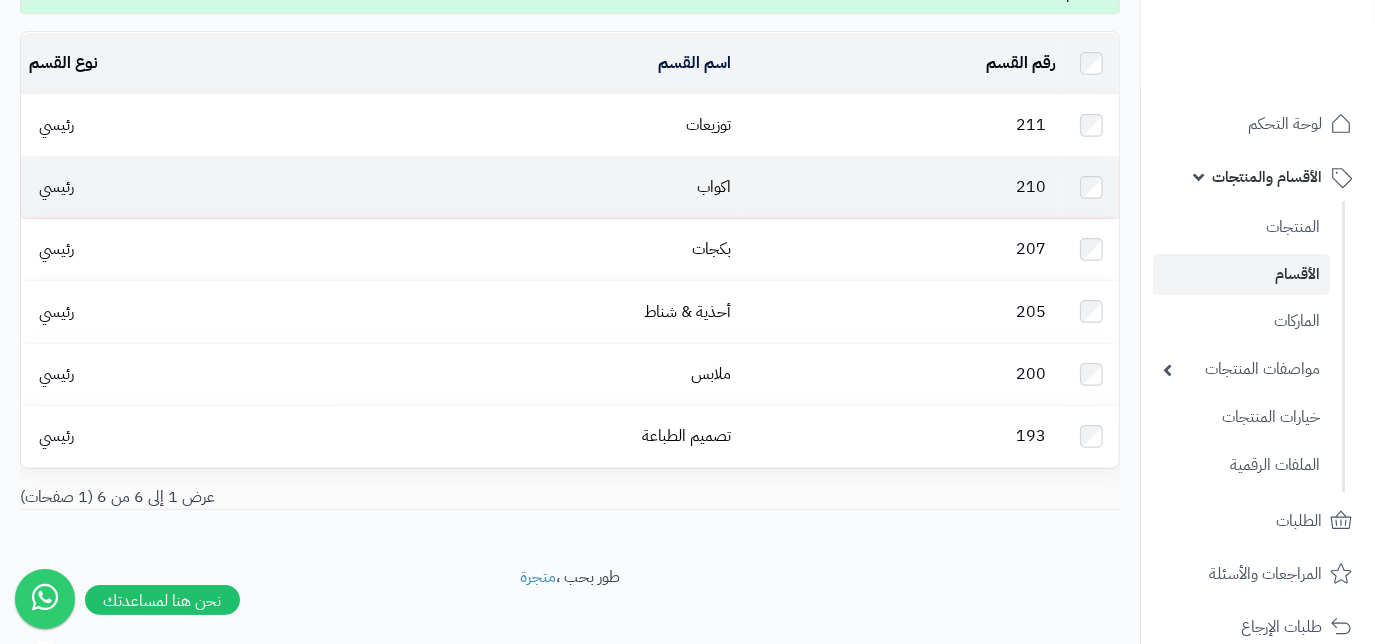 scroll, scrollTop: 183, scrollLeft: 0, axis: vertical 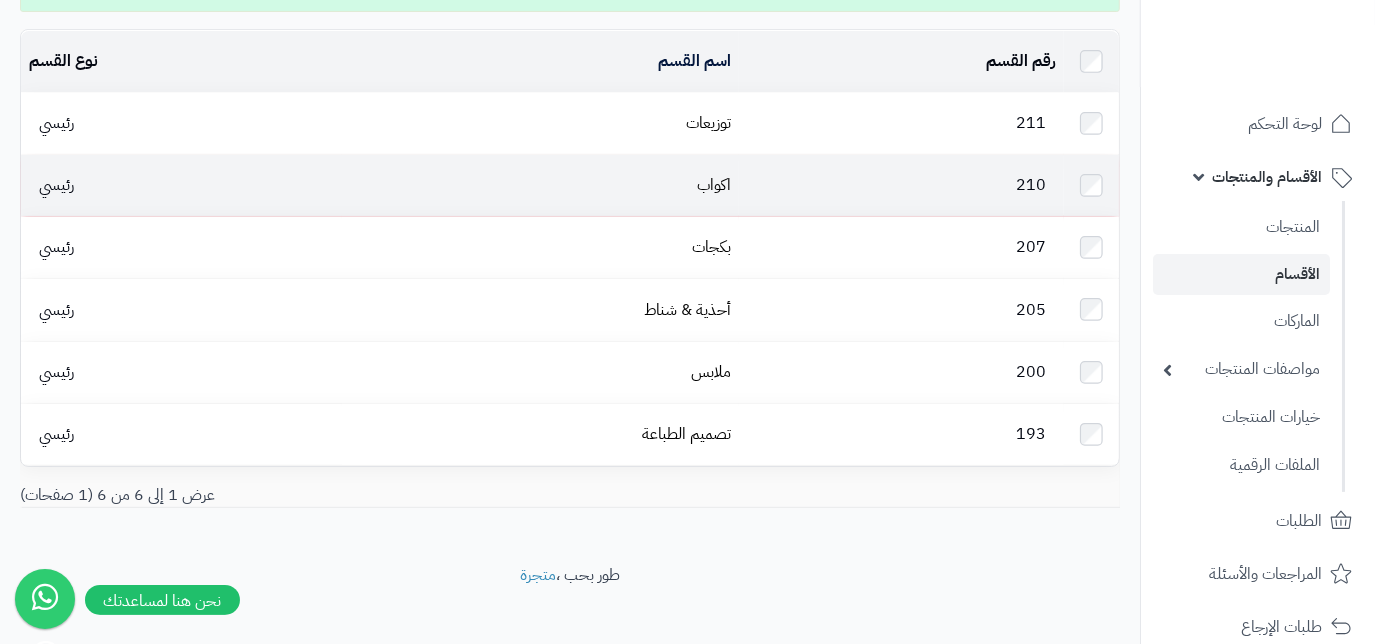 click on "اكواب" at bounding box center (540, 185) 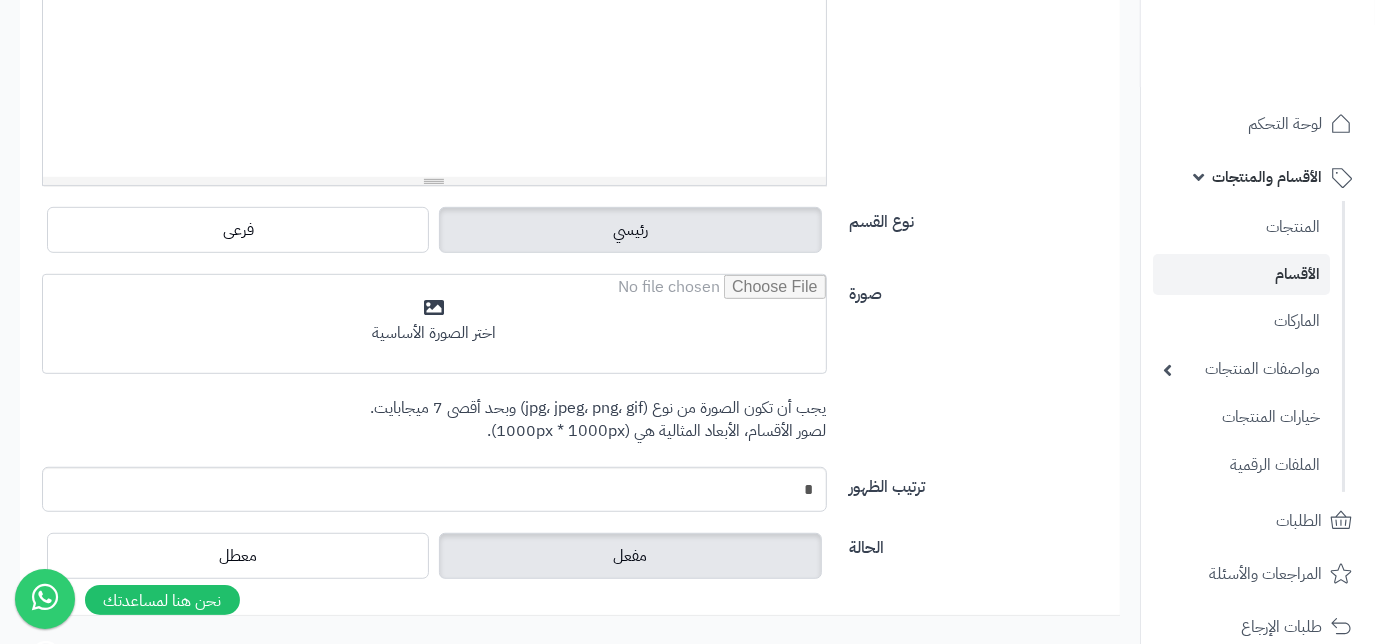 scroll, scrollTop: 638, scrollLeft: 0, axis: vertical 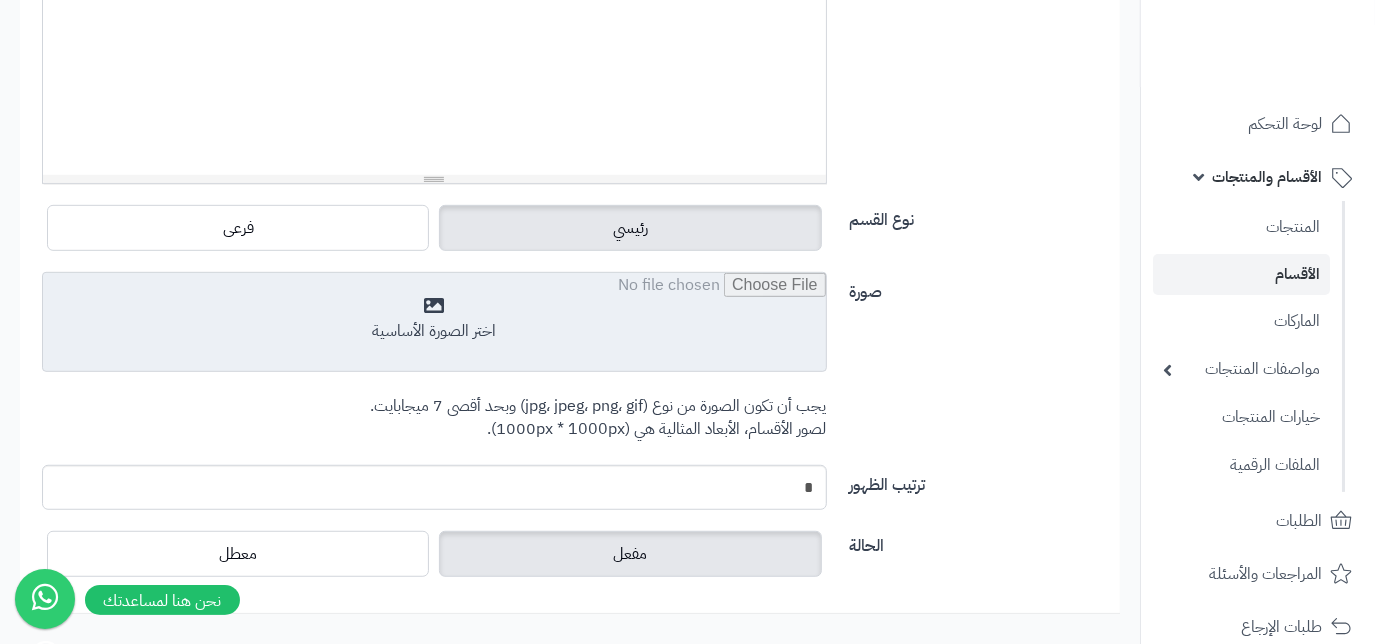 click at bounding box center [434, 323] 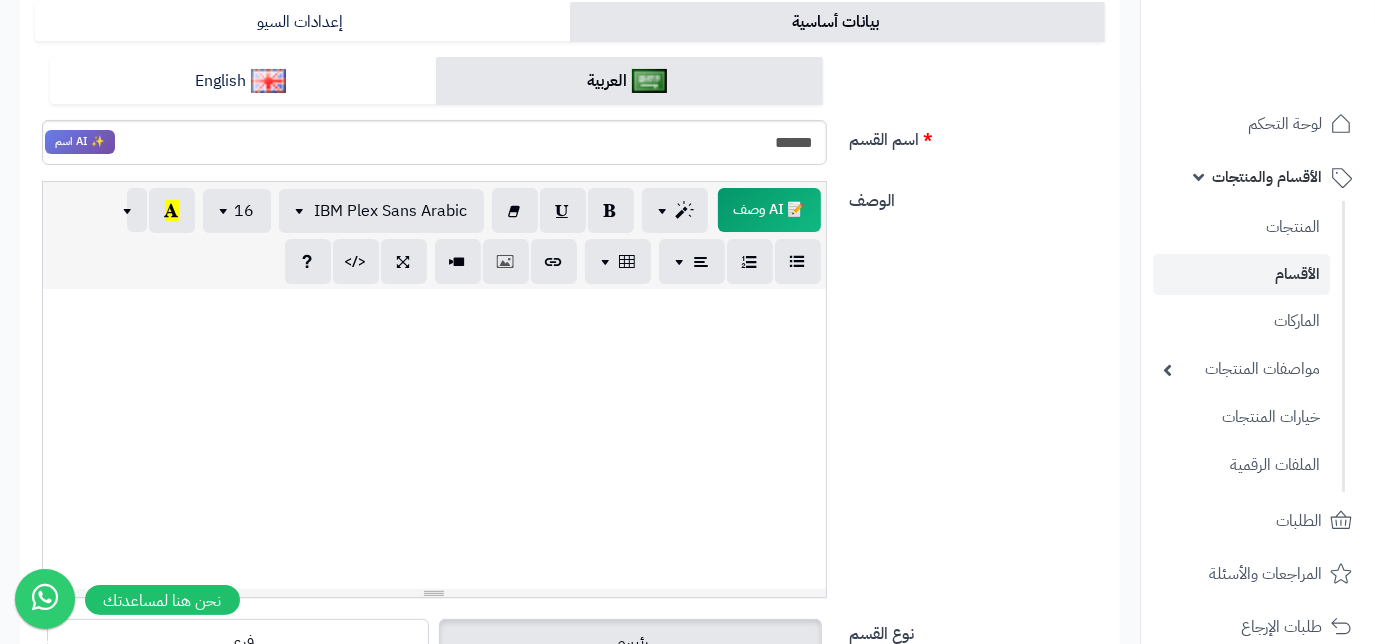 scroll, scrollTop: 2, scrollLeft: 0, axis: vertical 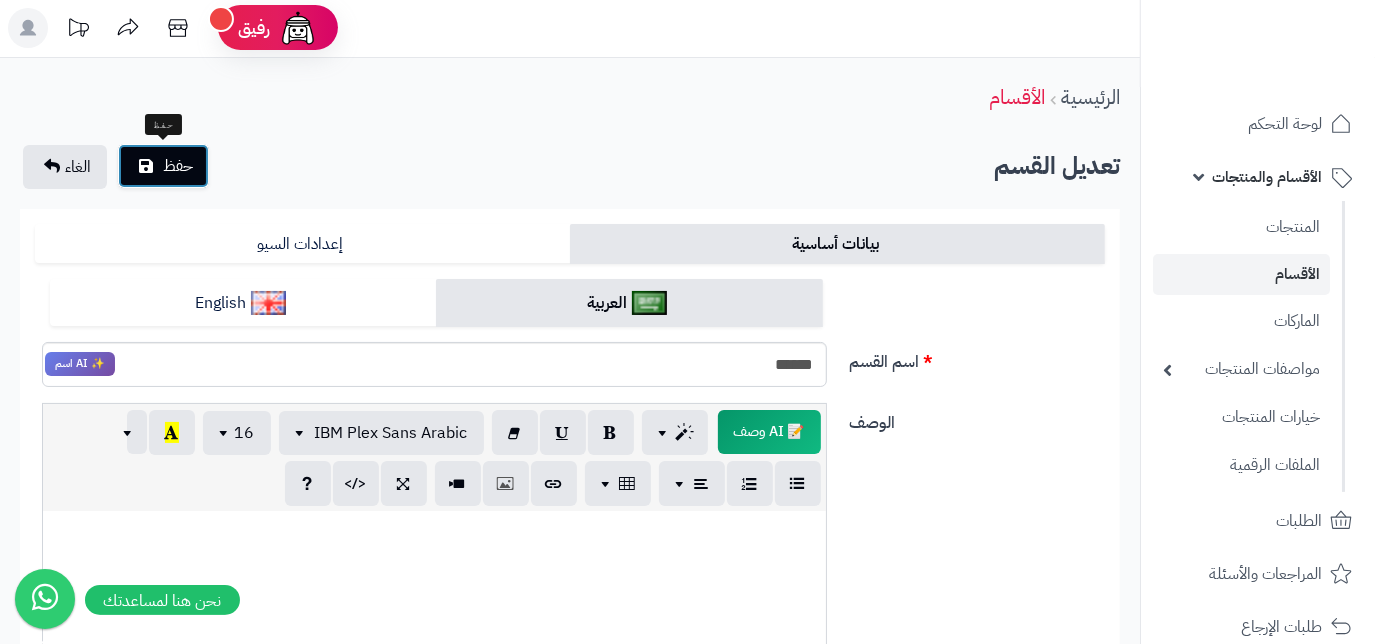 click on "حفظ" at bounding box center (178, 166) 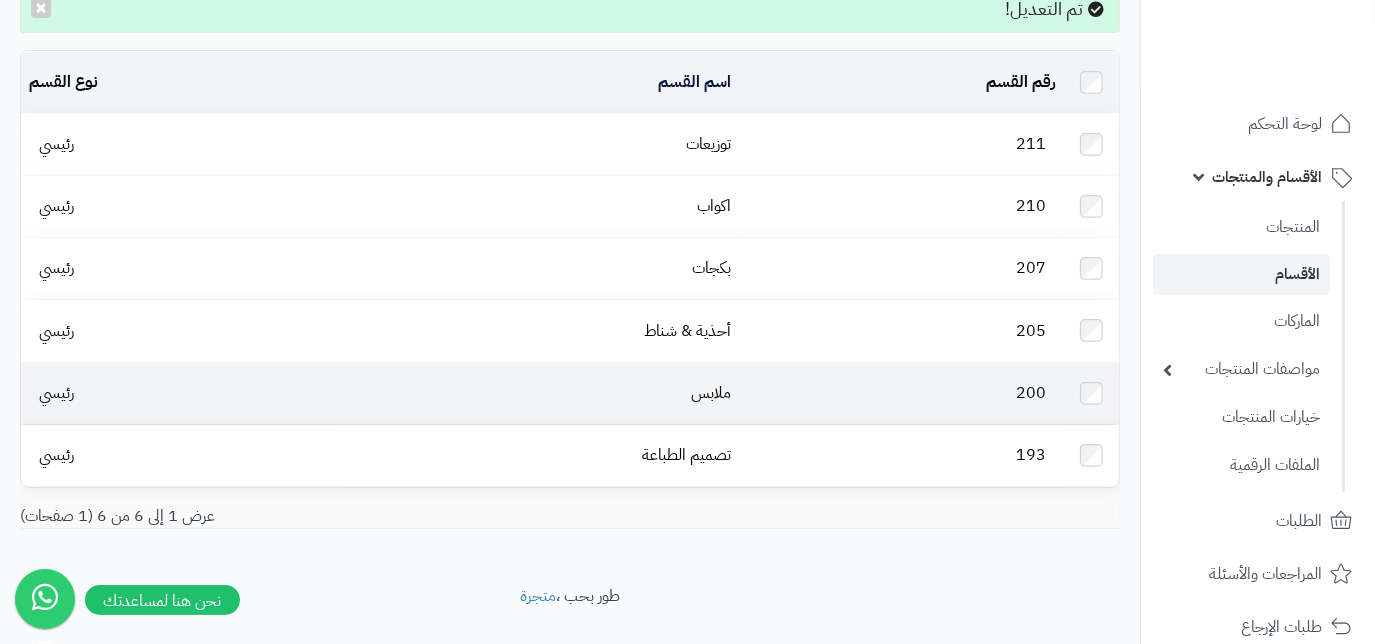 scroll, scrollTop: 181, scrollLeft: 0, axis: vertical 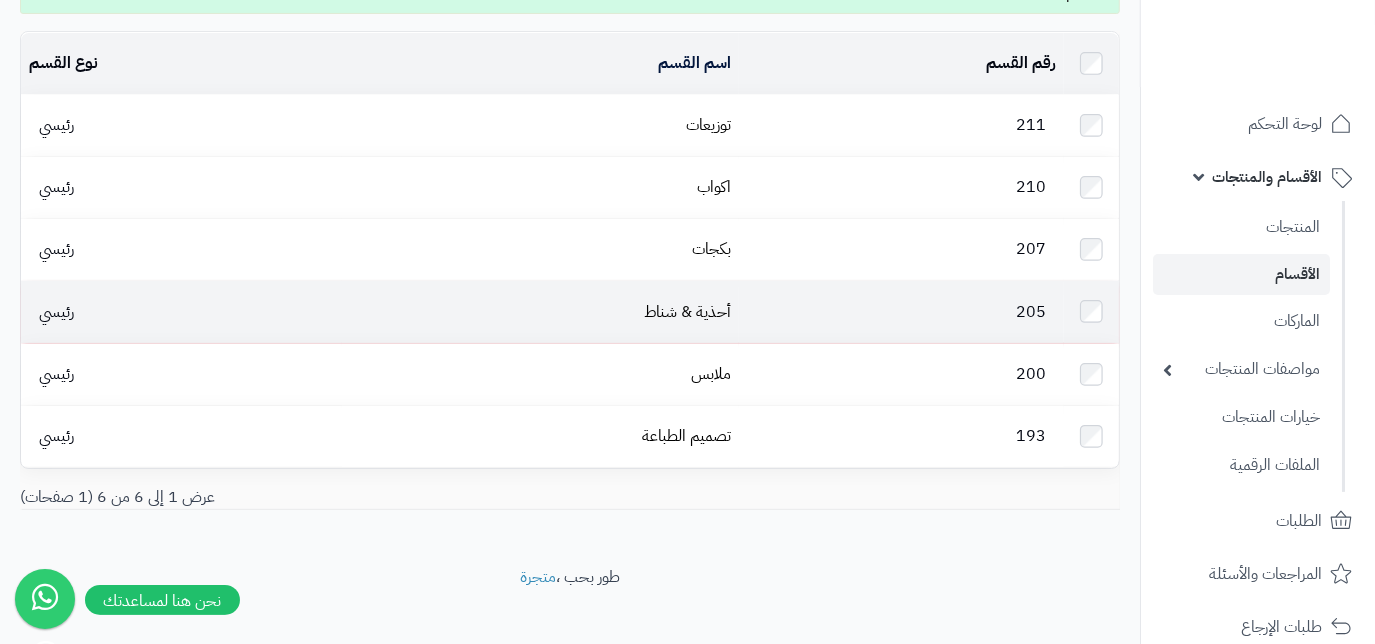 click on "205" at bounding box center (901, 311) 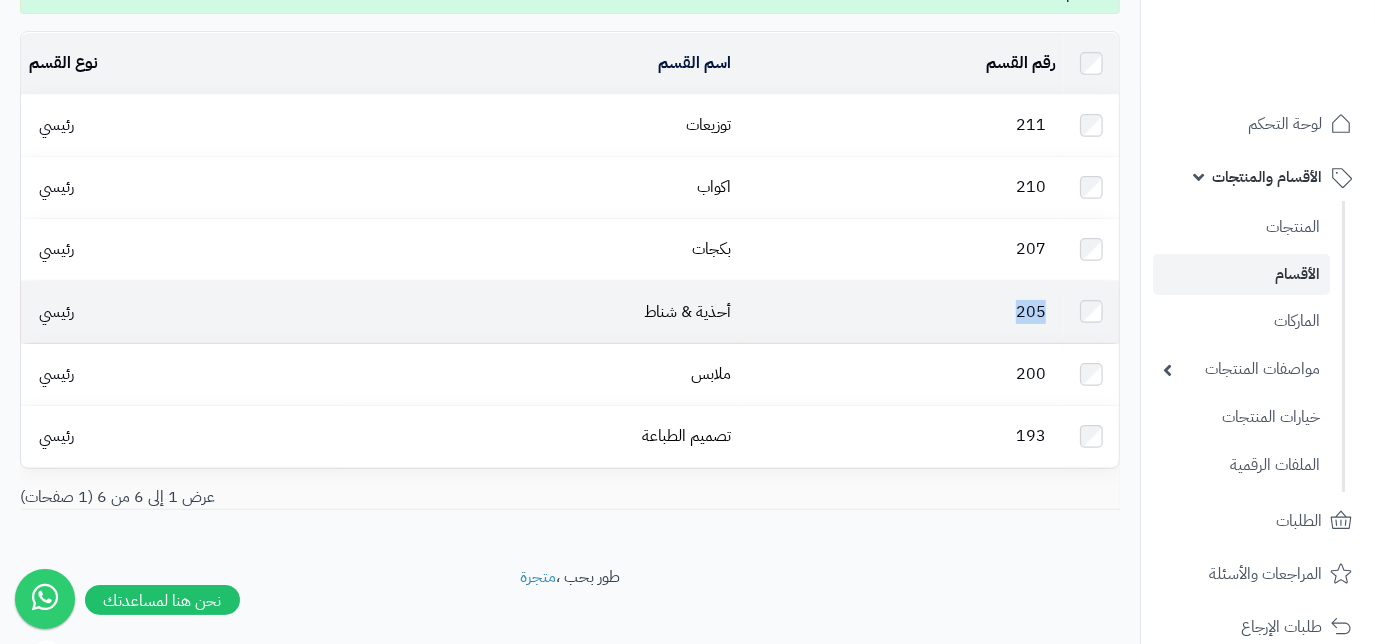 drag, startPoint x: 1044, startPoint y: 298, endPoint x: 1042, endPoint y: 317, distance: 19.104973 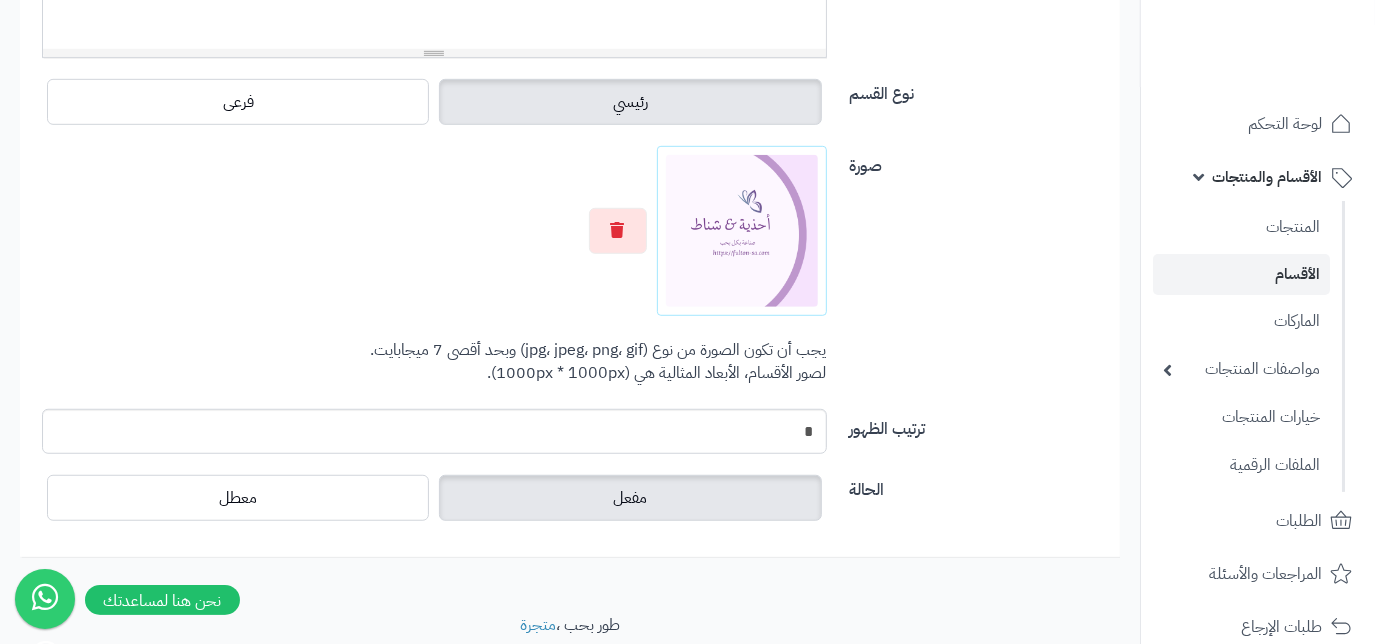 scroll, scrollTop: 833, scrollLeft: 0, axis: vertical 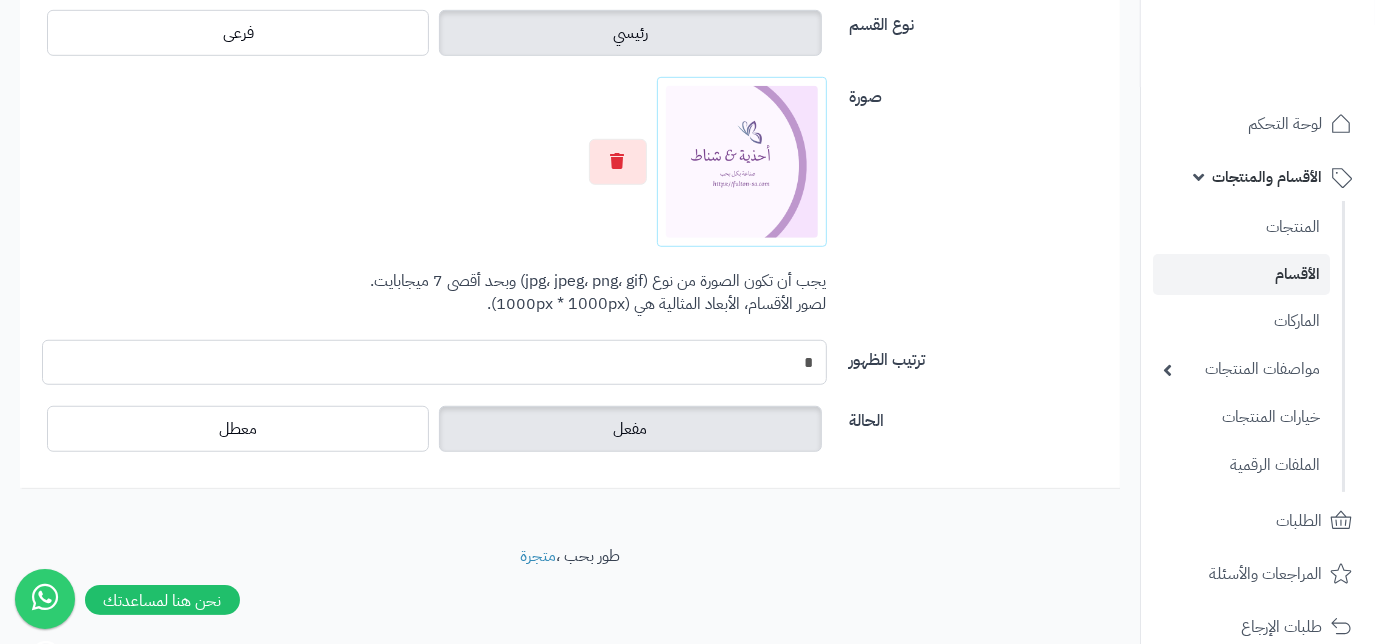 click on "*" at bounding box center (434, 362) 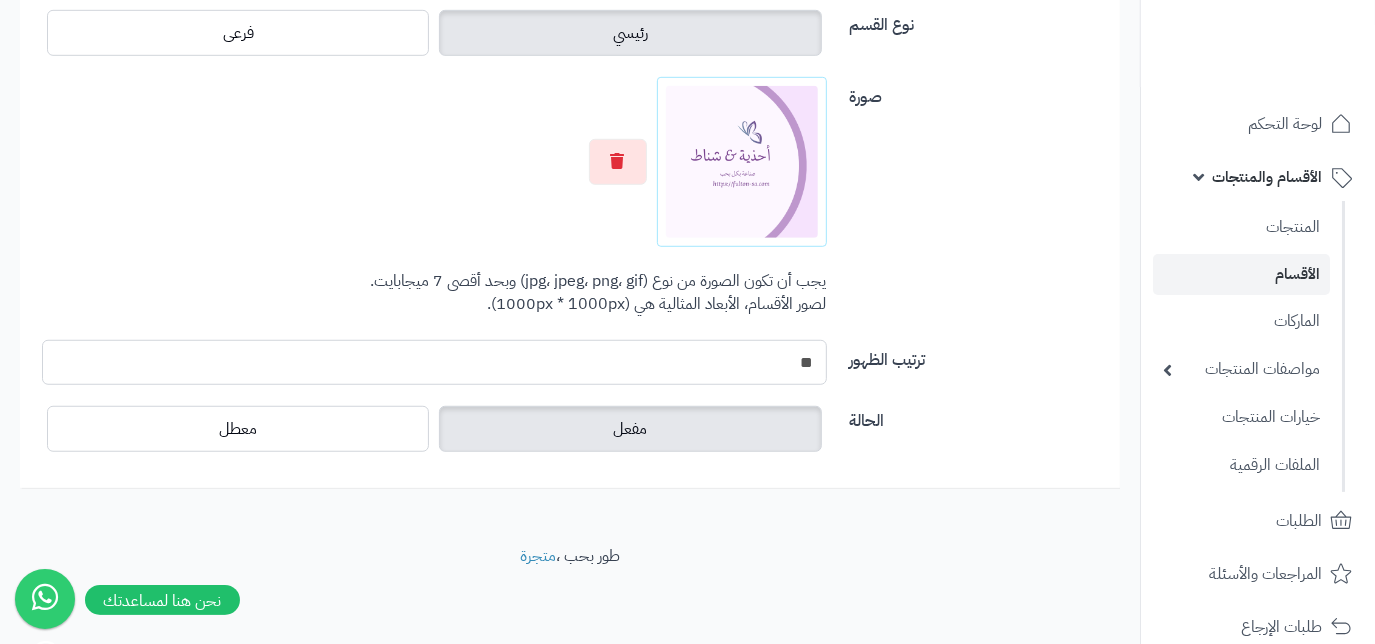 type on "*" 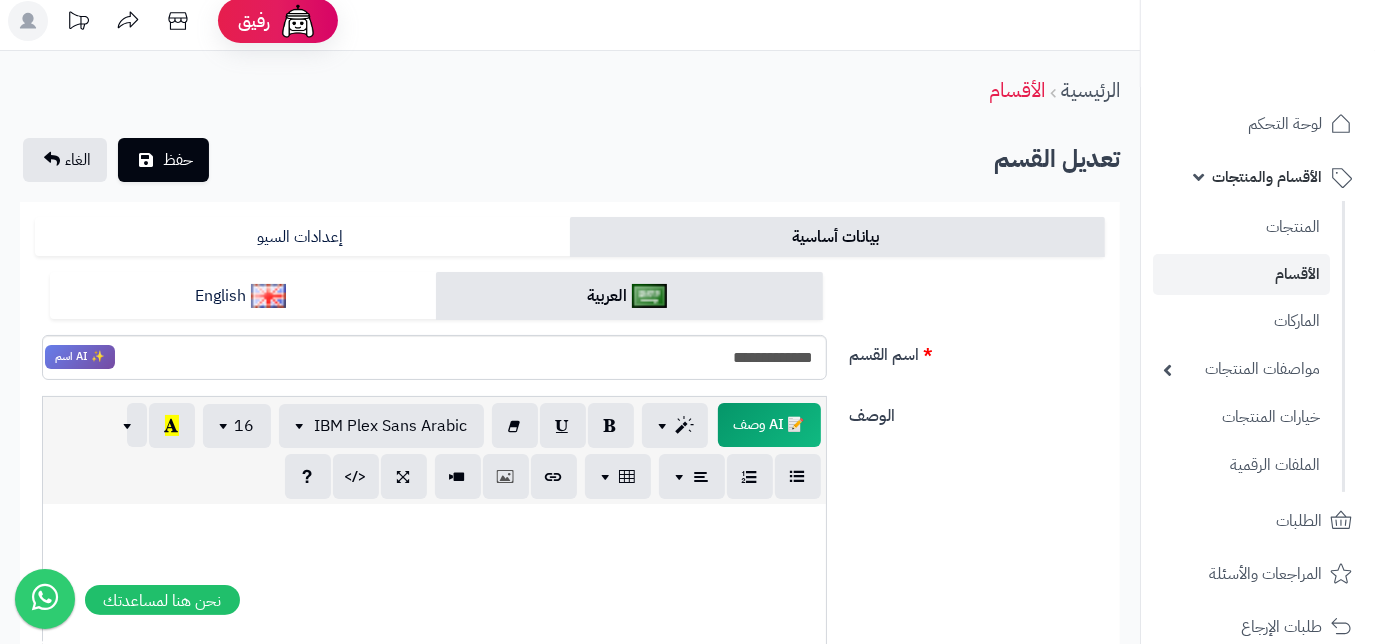 scroll, scrollTop: 0, scrollLeft: 0, axis: both 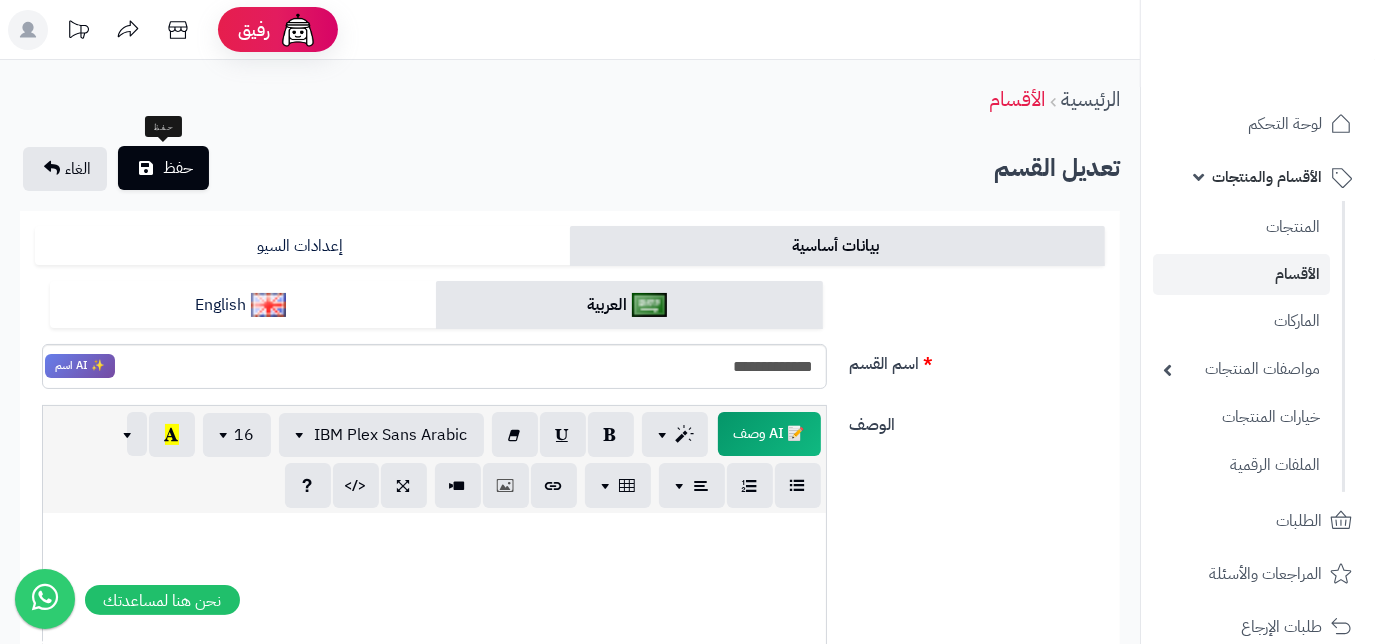 type on "*" 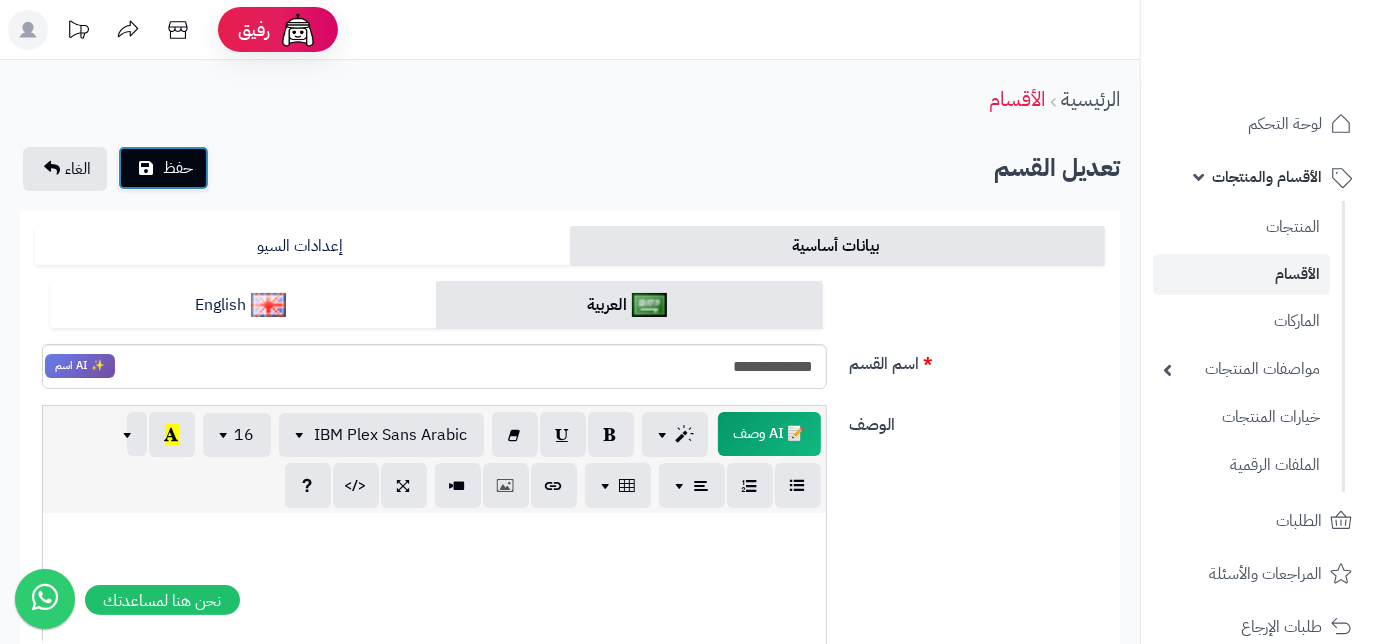 click on "حفظ" at bounding box center [163, 168] 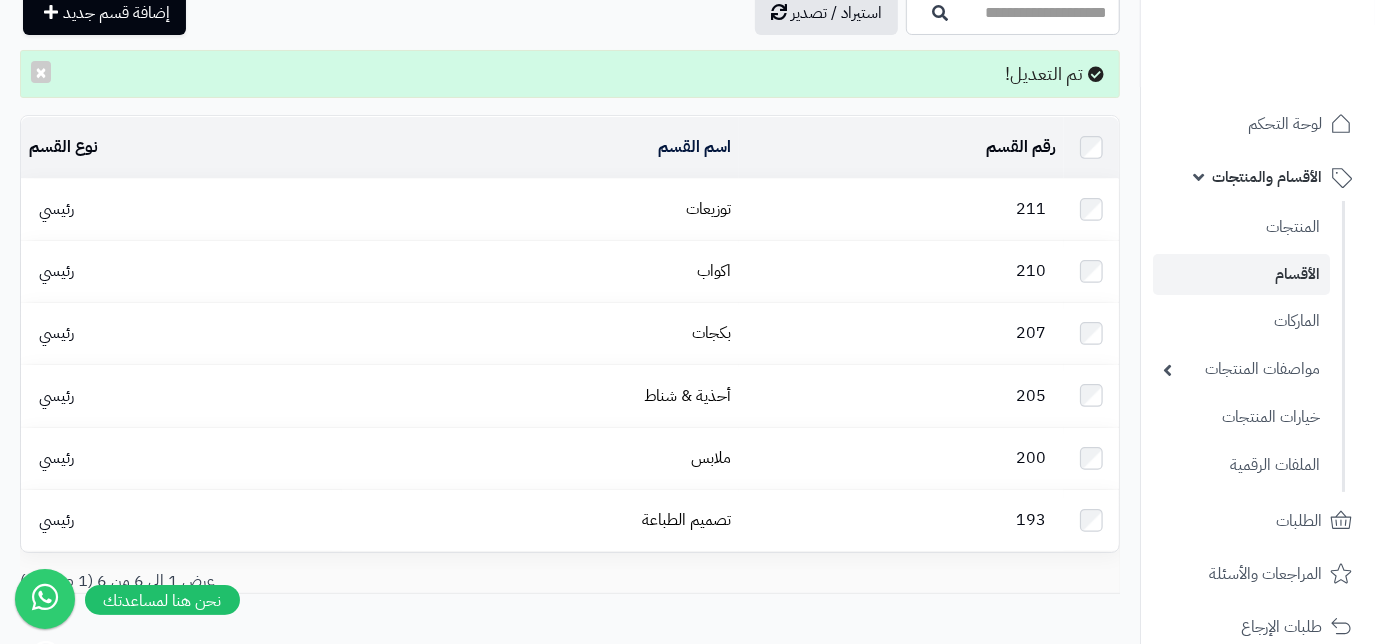 scroll, scrollTop: 90, scrollLeft: 0, axis: vertical 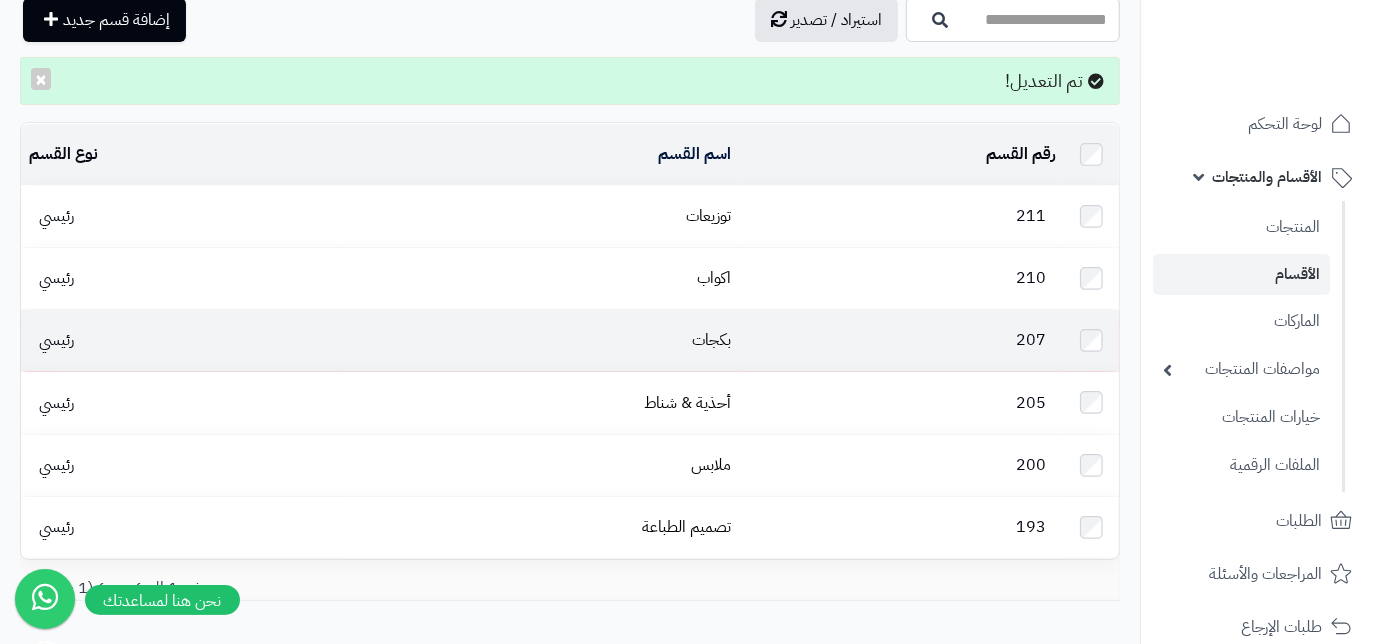 click on "207" at bounding box center [1031, 340] 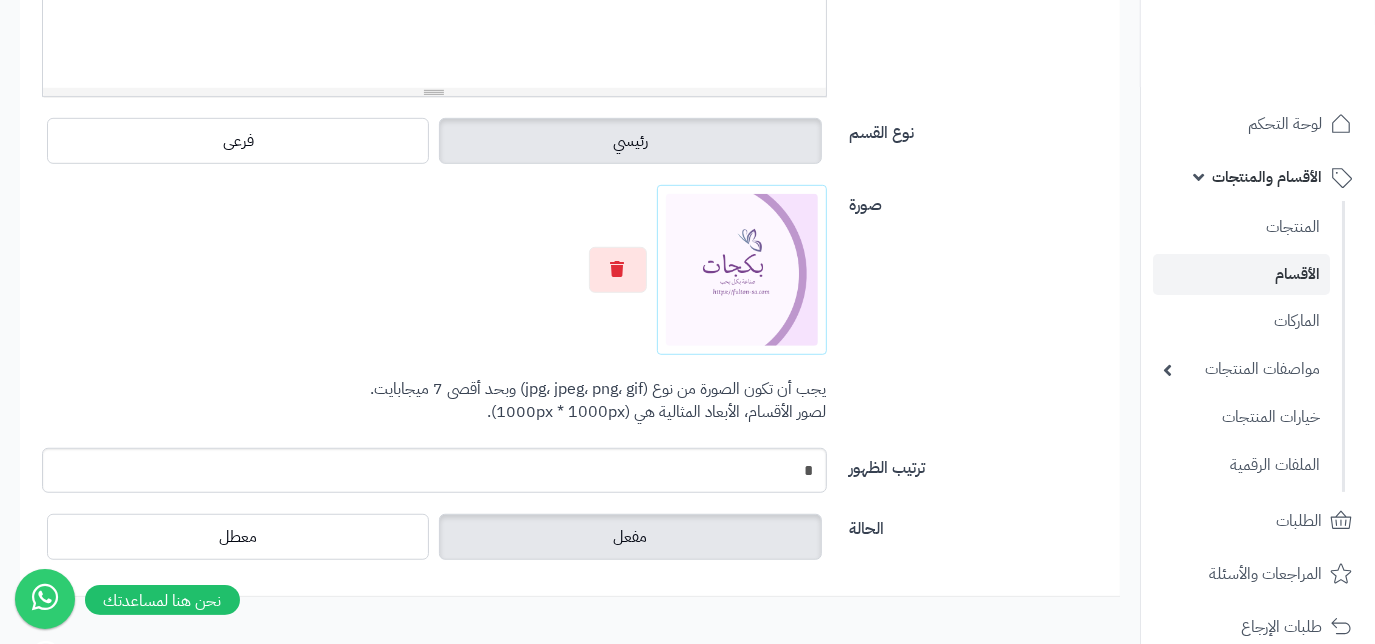 scroll, scrollTop: 727, scrollLeft: 0, axis: vertical 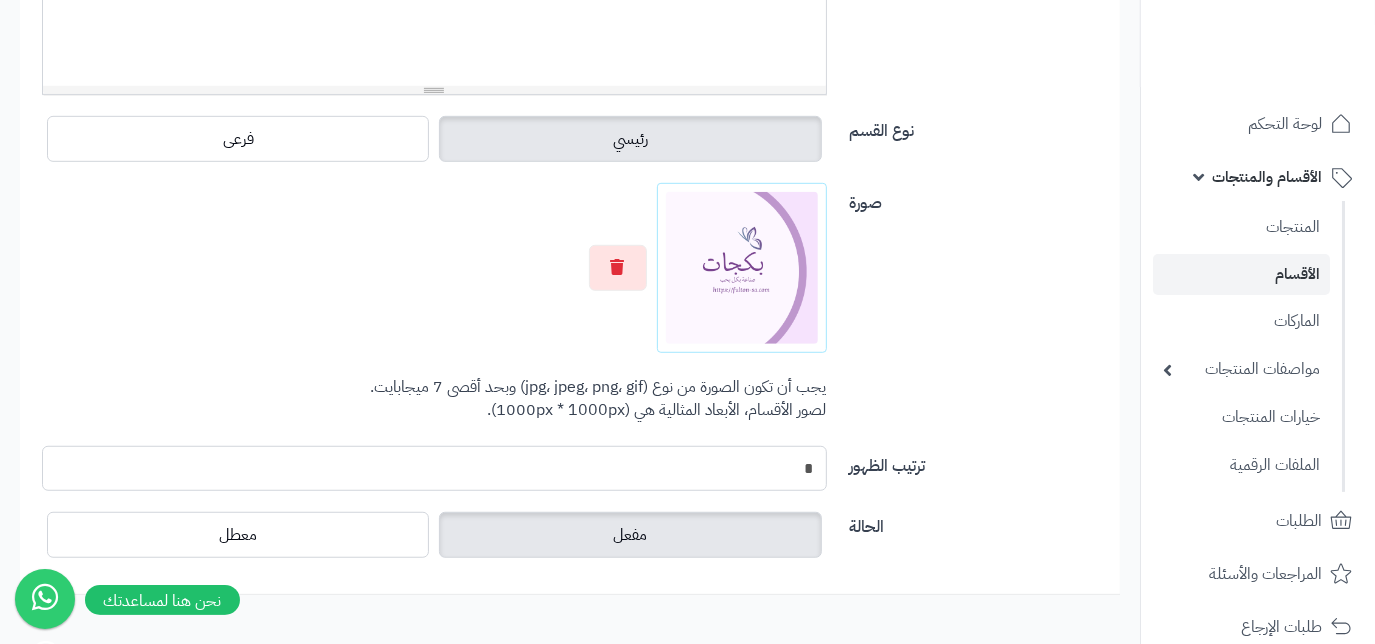 click on "*" at bounding box center (434, 468) 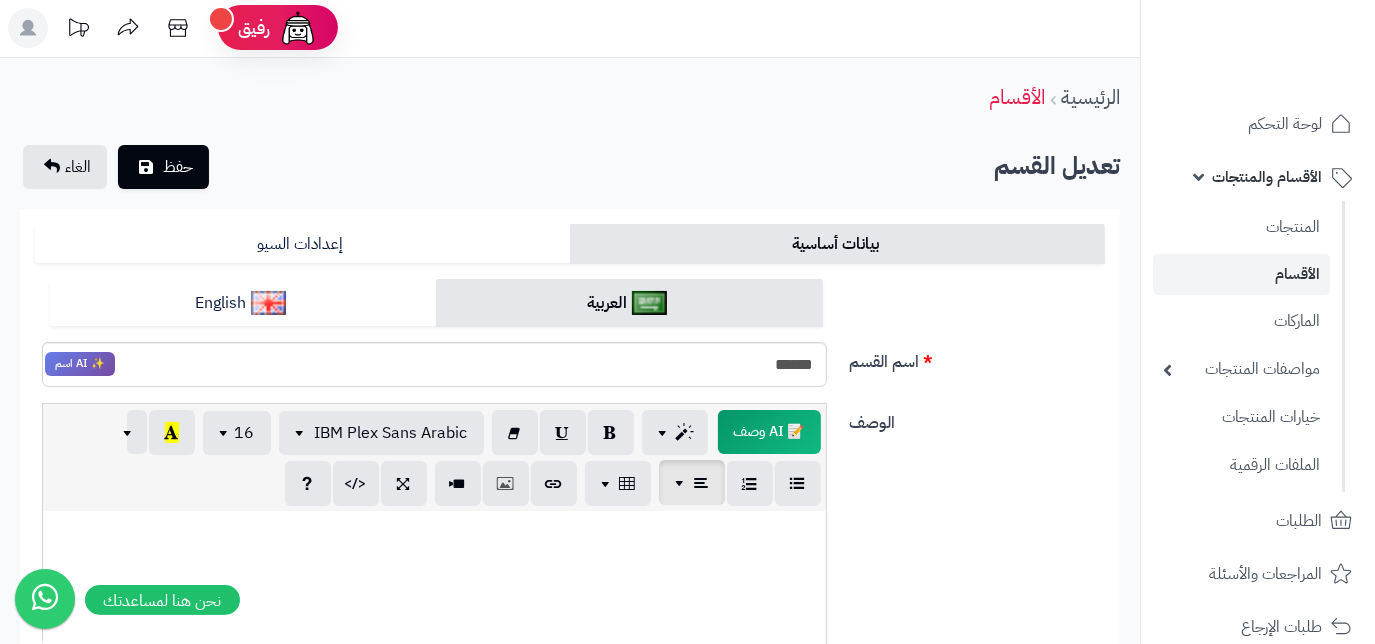 scroll, scrollTop: 0, scrollLeft: 0, axis: both 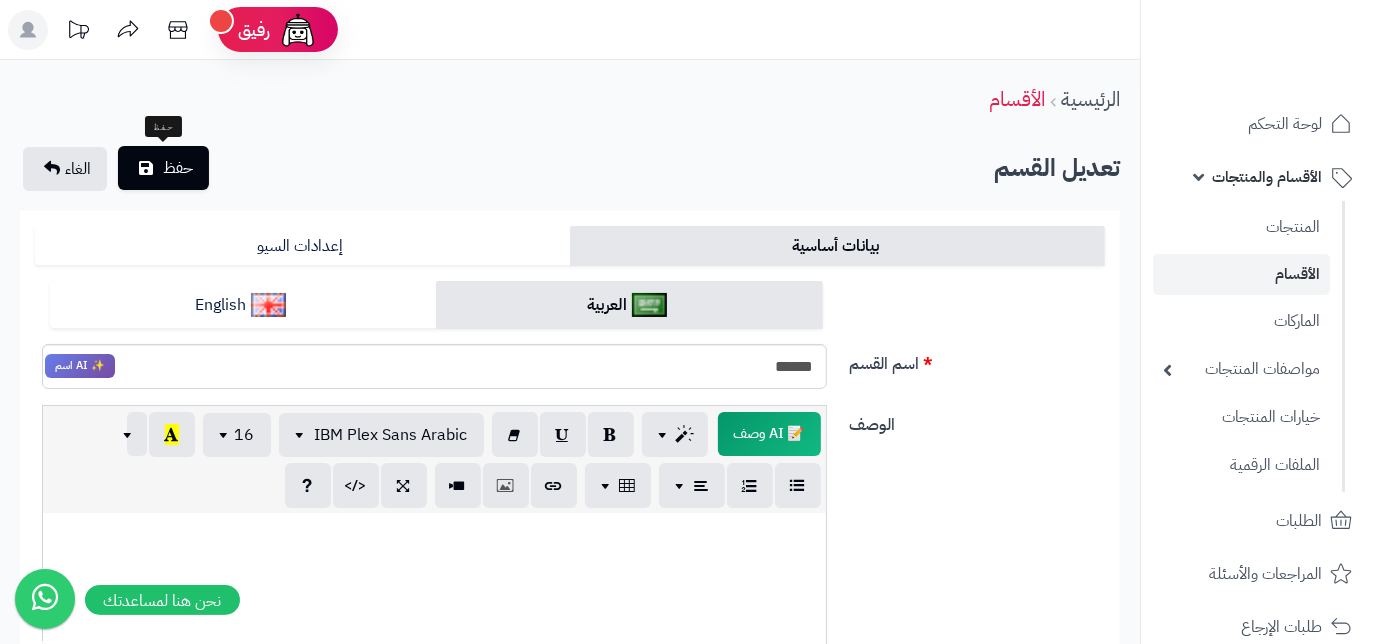 type on "*" 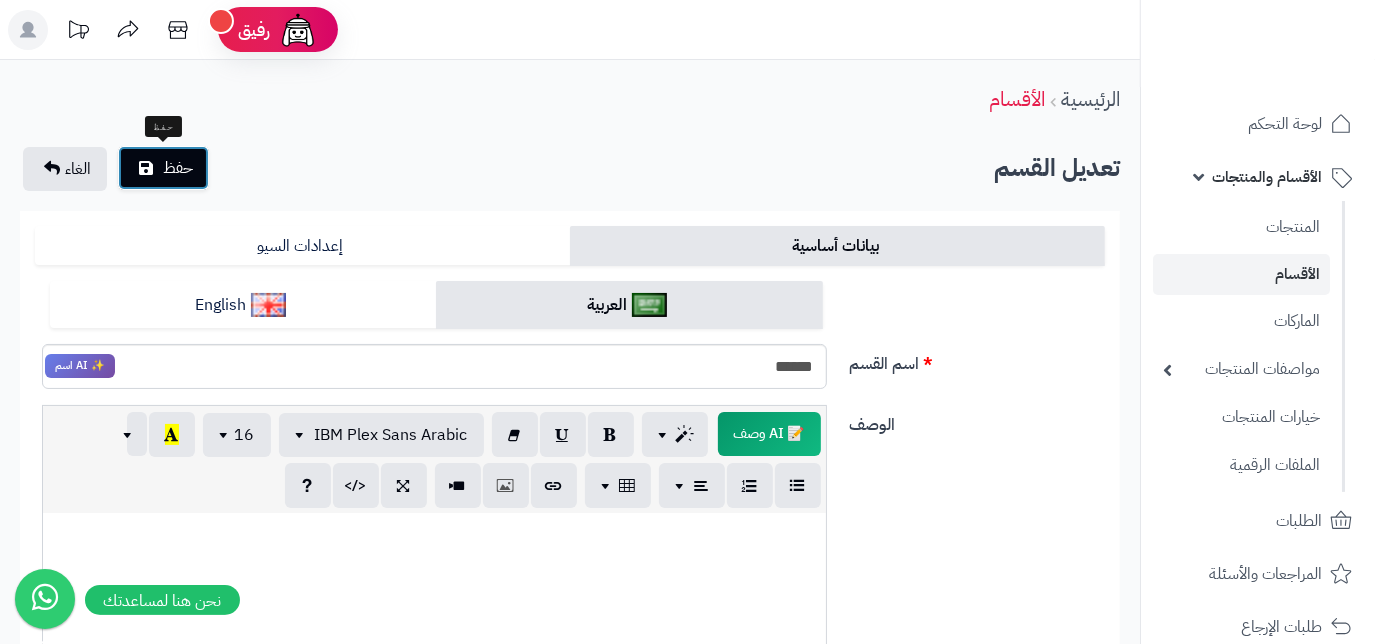 click on "حفظ" at bounding box center [163, 168] 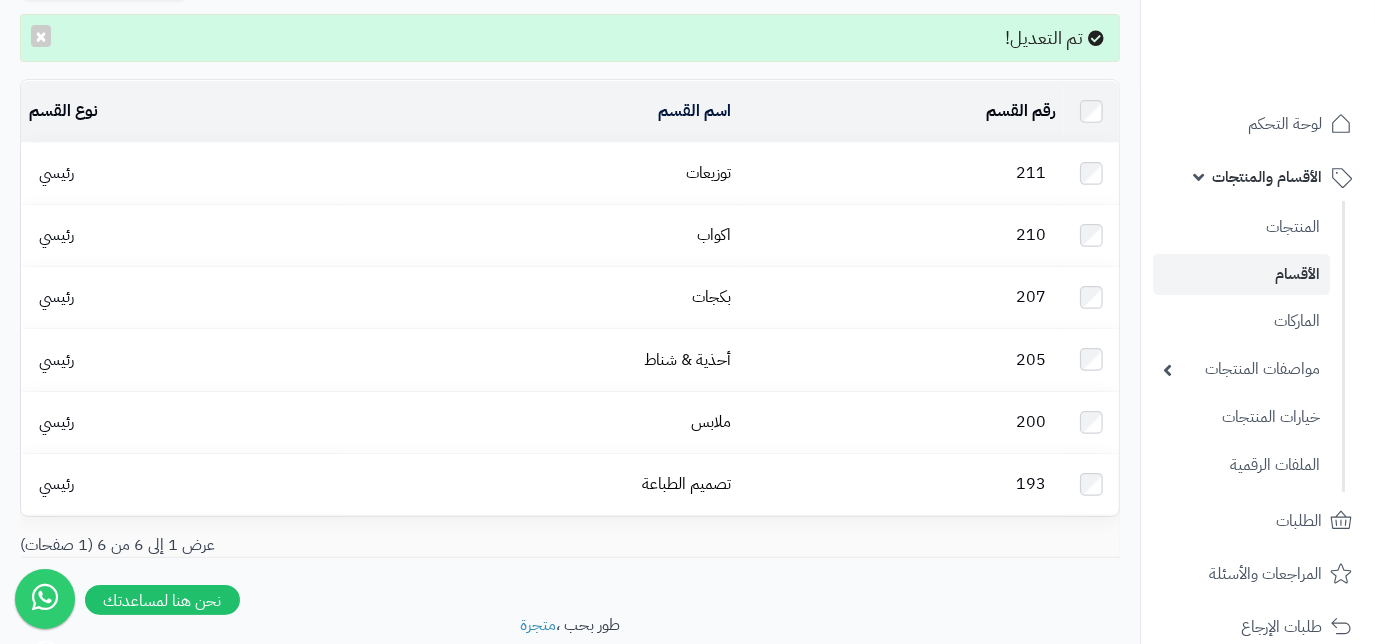 scroll, scrollTop: 181, scrollLeft: 0, axis: vertical 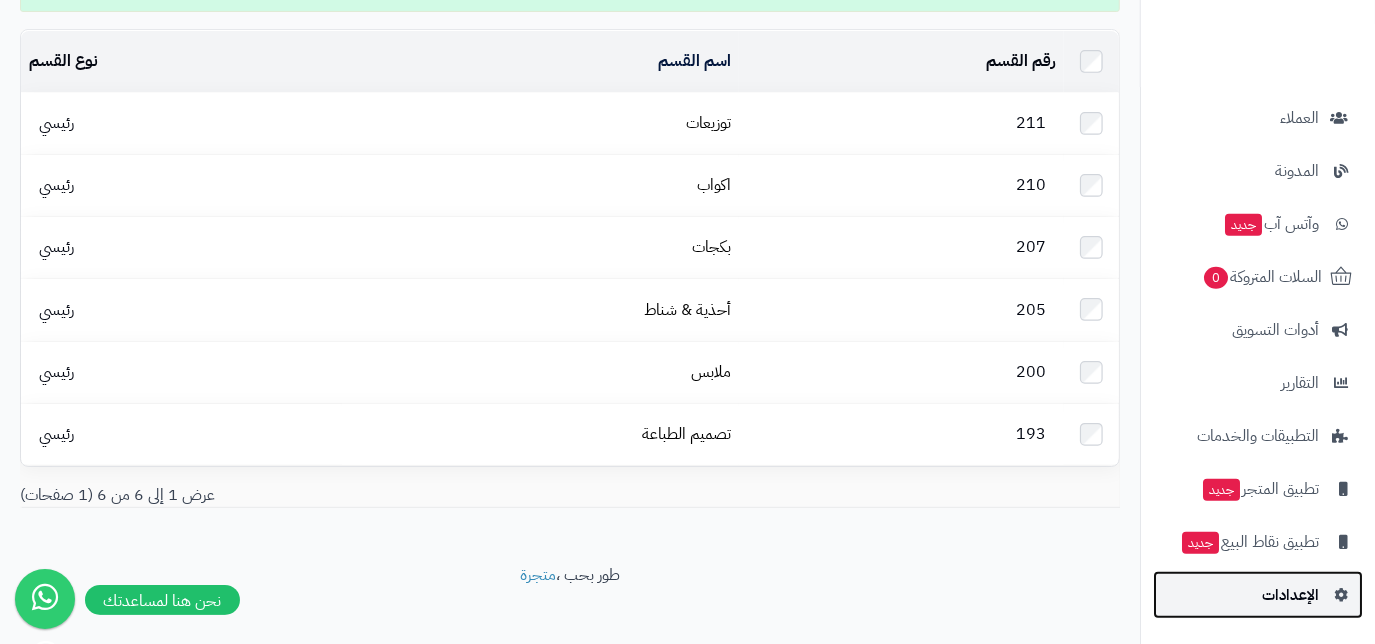 click on "الإعدادات" at bounding box center [1290, 595] 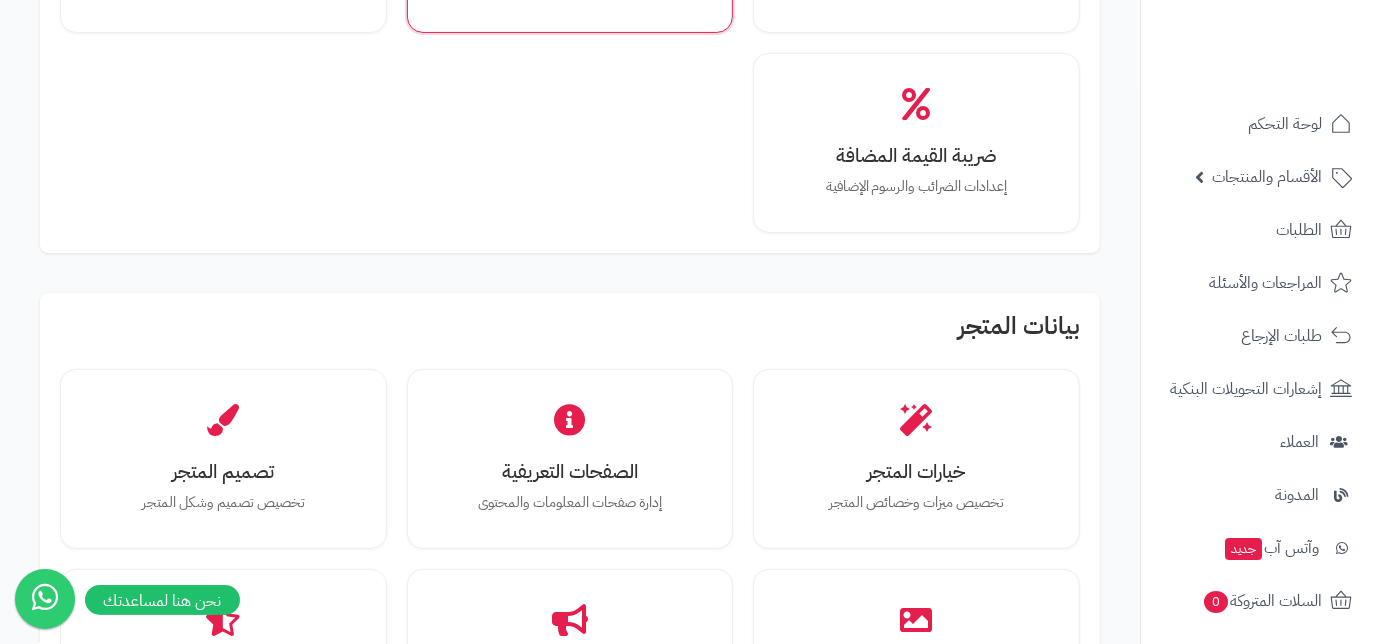 scroll, scrollTop: 636, scrollLeft: 0, axis: vertical 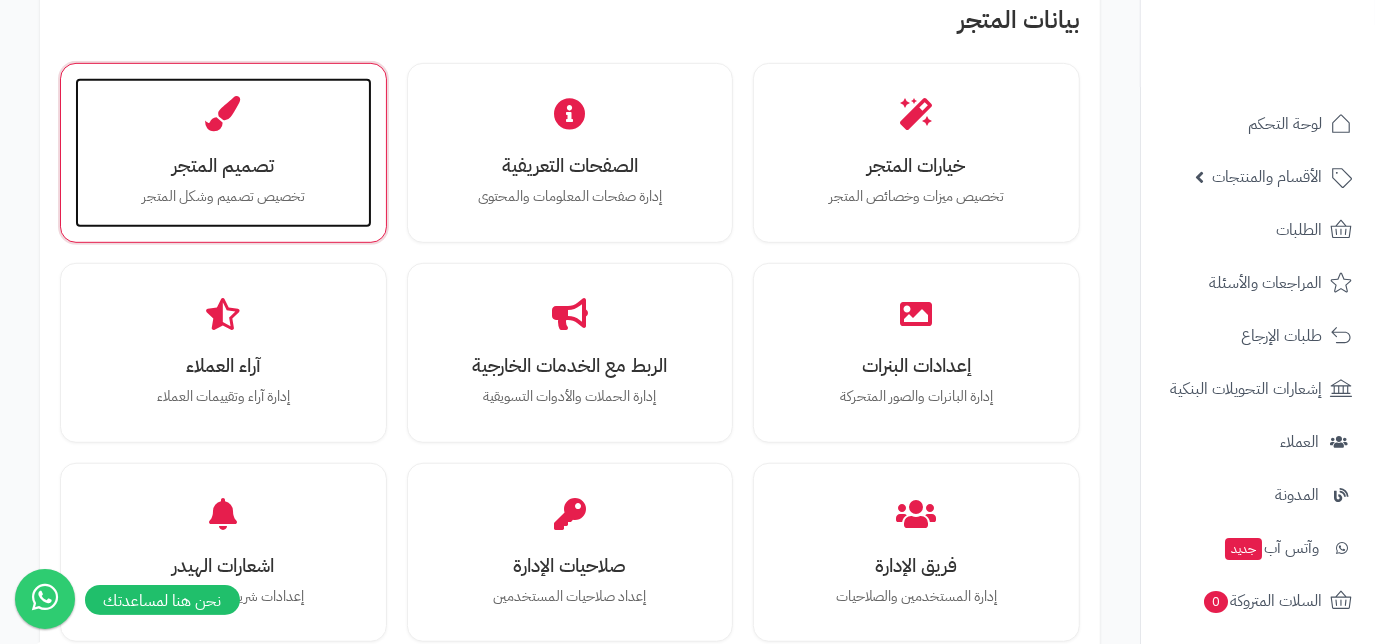 click on "تصميم المتجر" at bounding box center [223, 165] 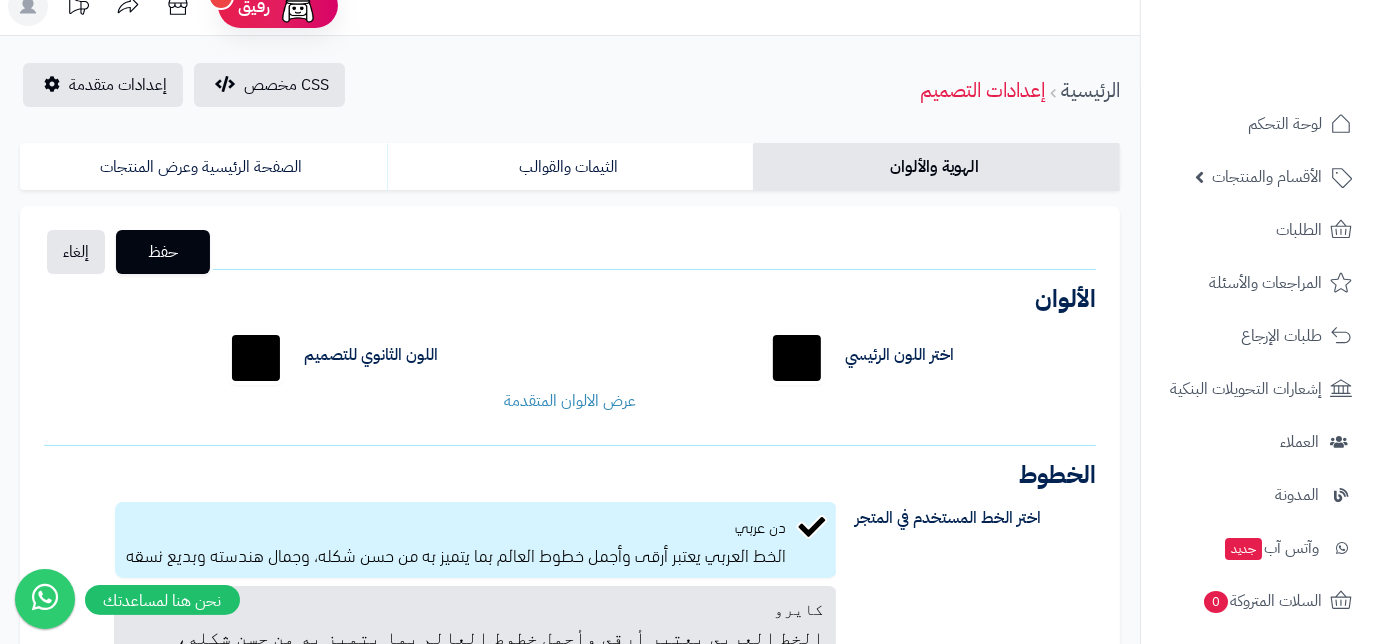 scroll, scrollTop: 0, scrollLeft: 0, axis: both 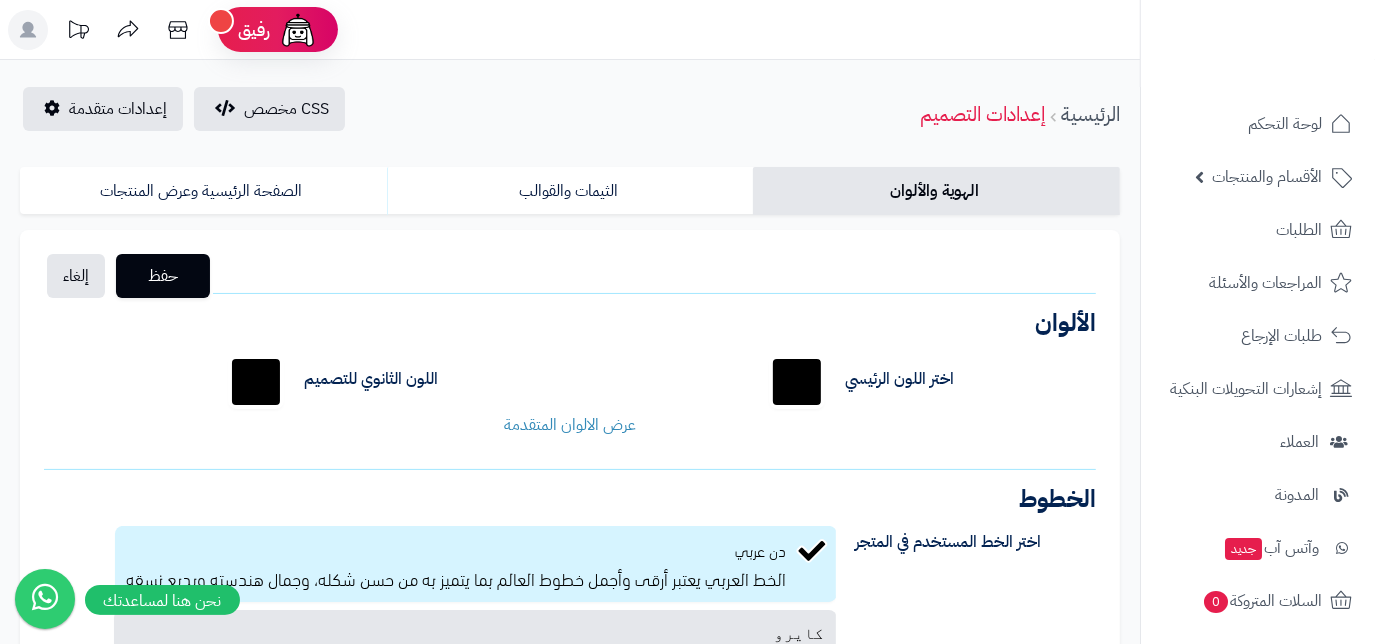 click on "*******" at bounding box center [256, 382] 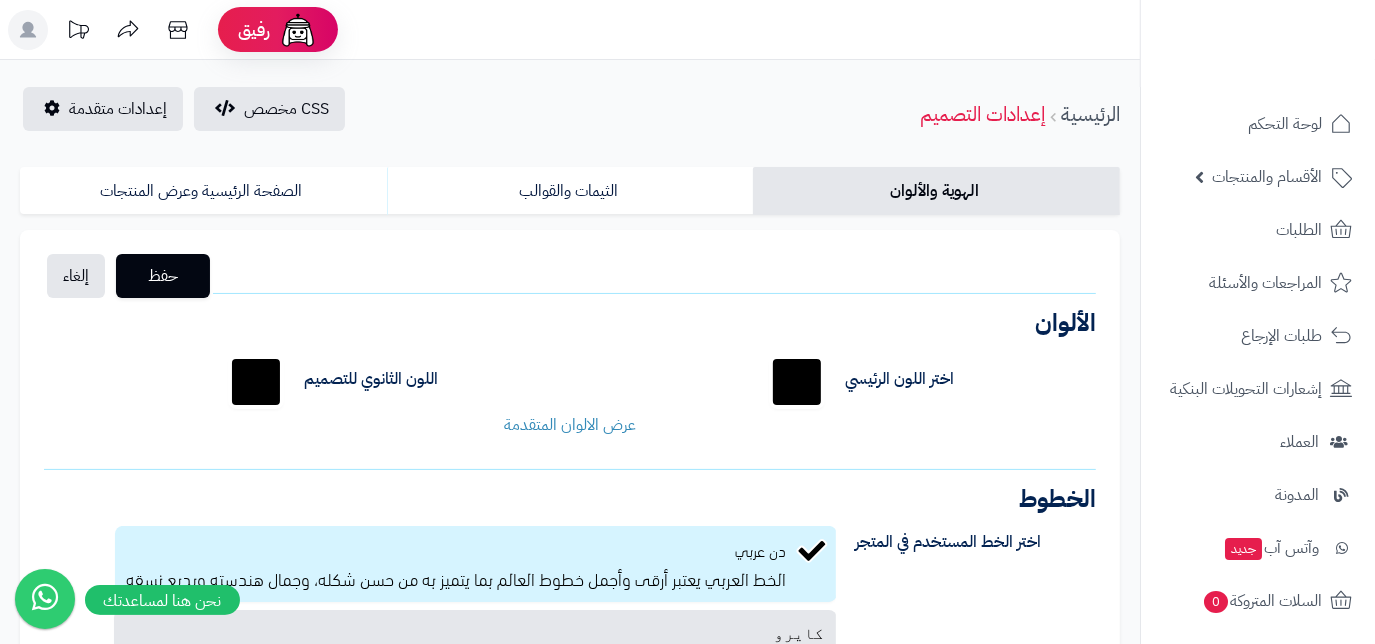 type on "*******" 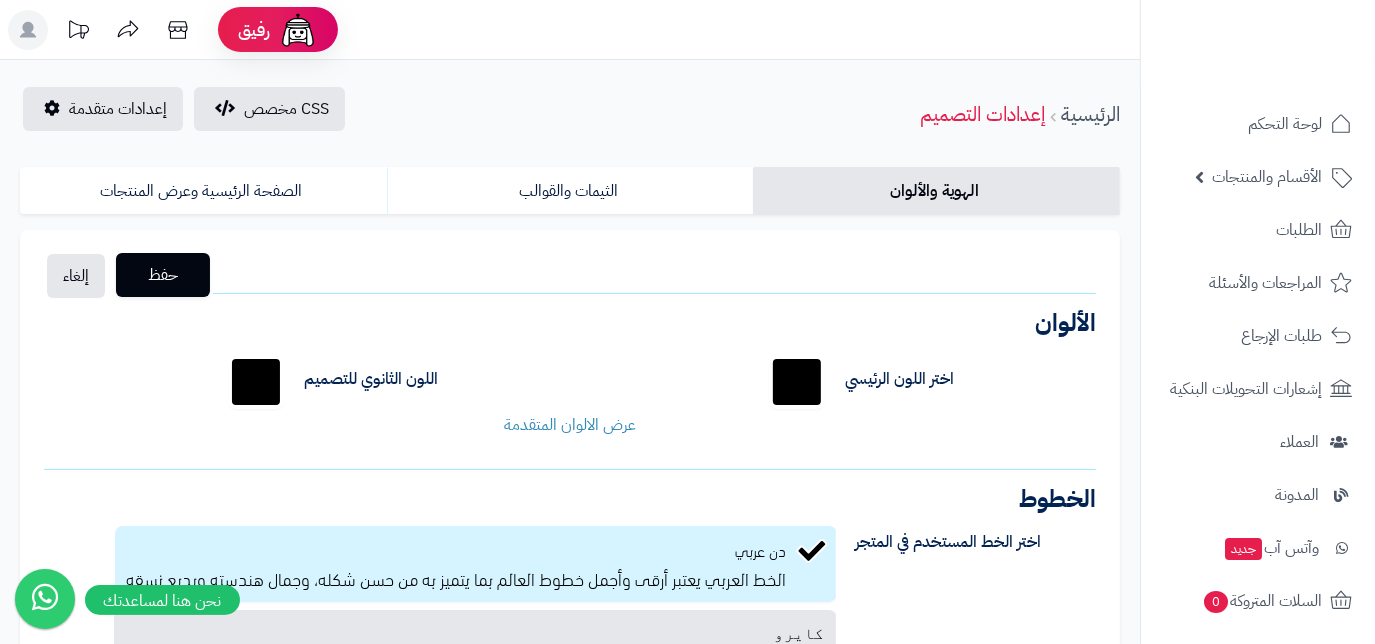 type on "*******" 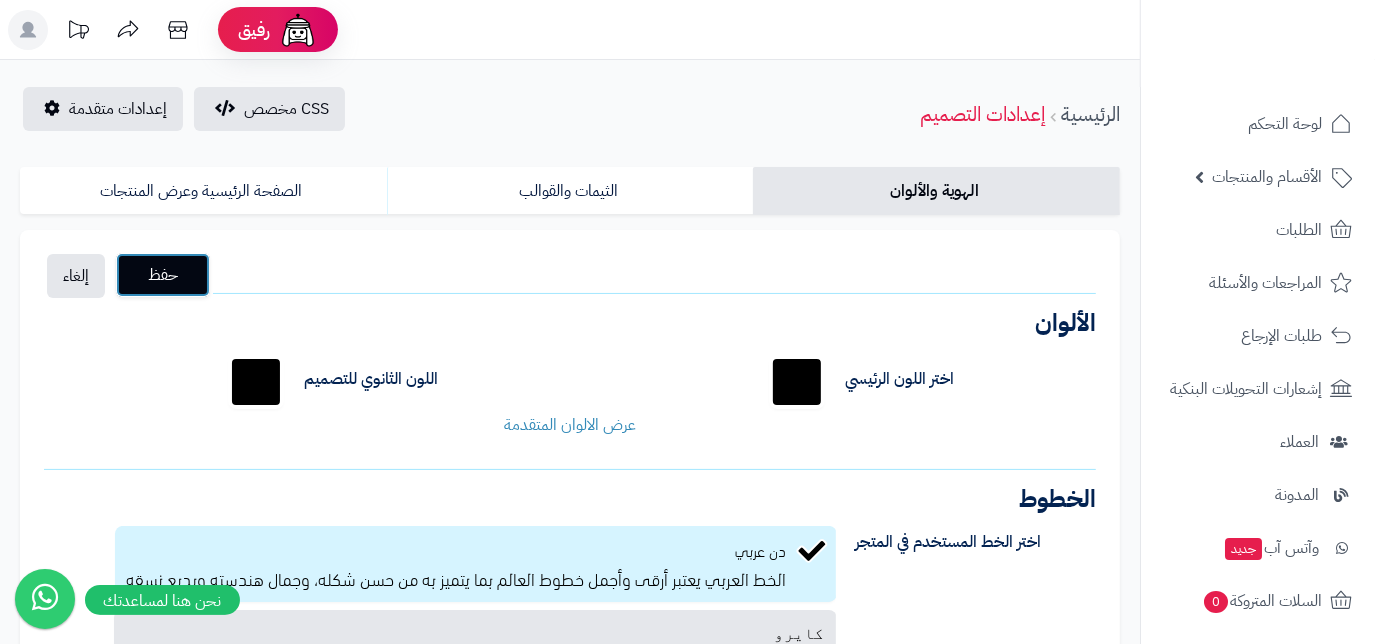 click on "حفظ" at bounding box center (163, 275) 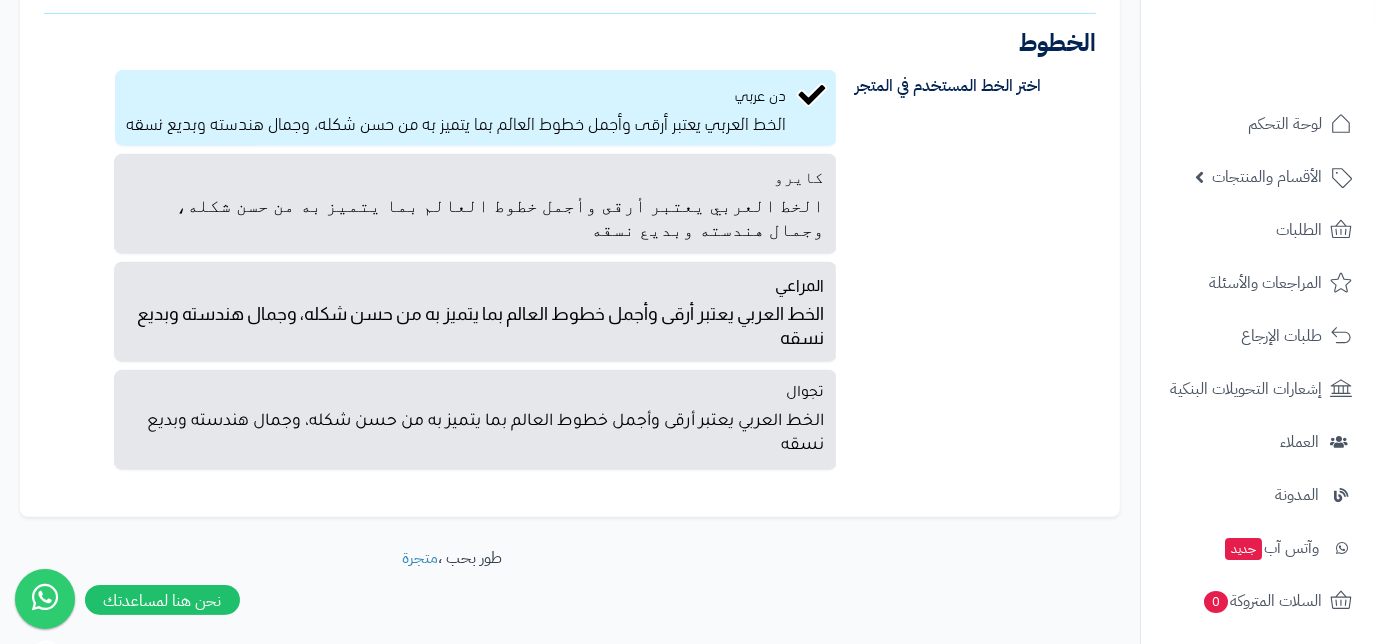 scroll, scrollTop: 562, scrollLeft: 0, axis: vertical 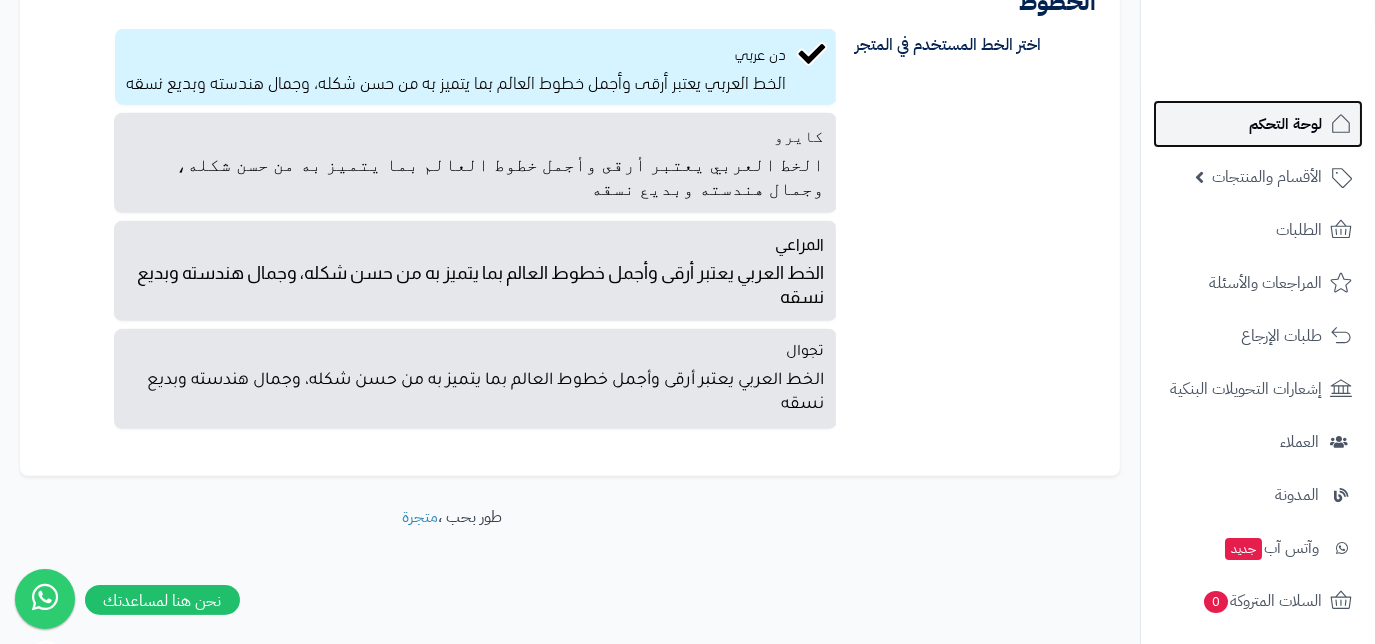 click on "لوحة التحكم" at bounding box center [1285, 124] 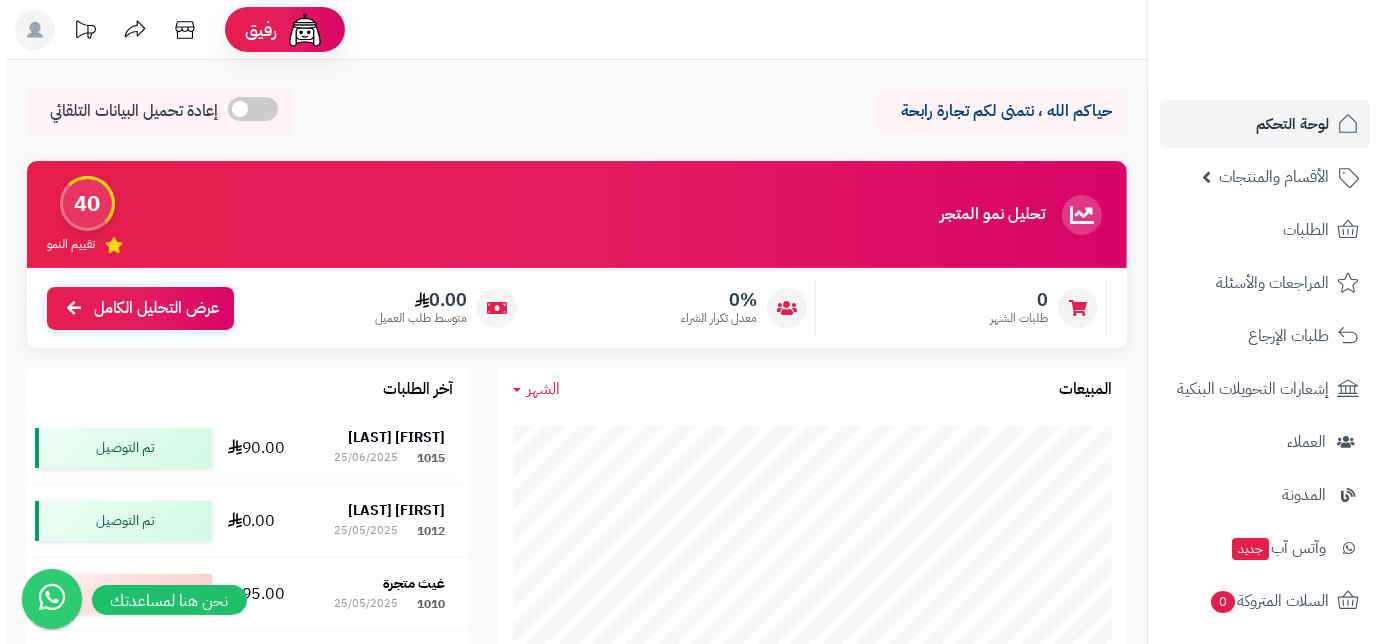 scroll, scrollTop: 0, scrollLeft: 0, axis: both 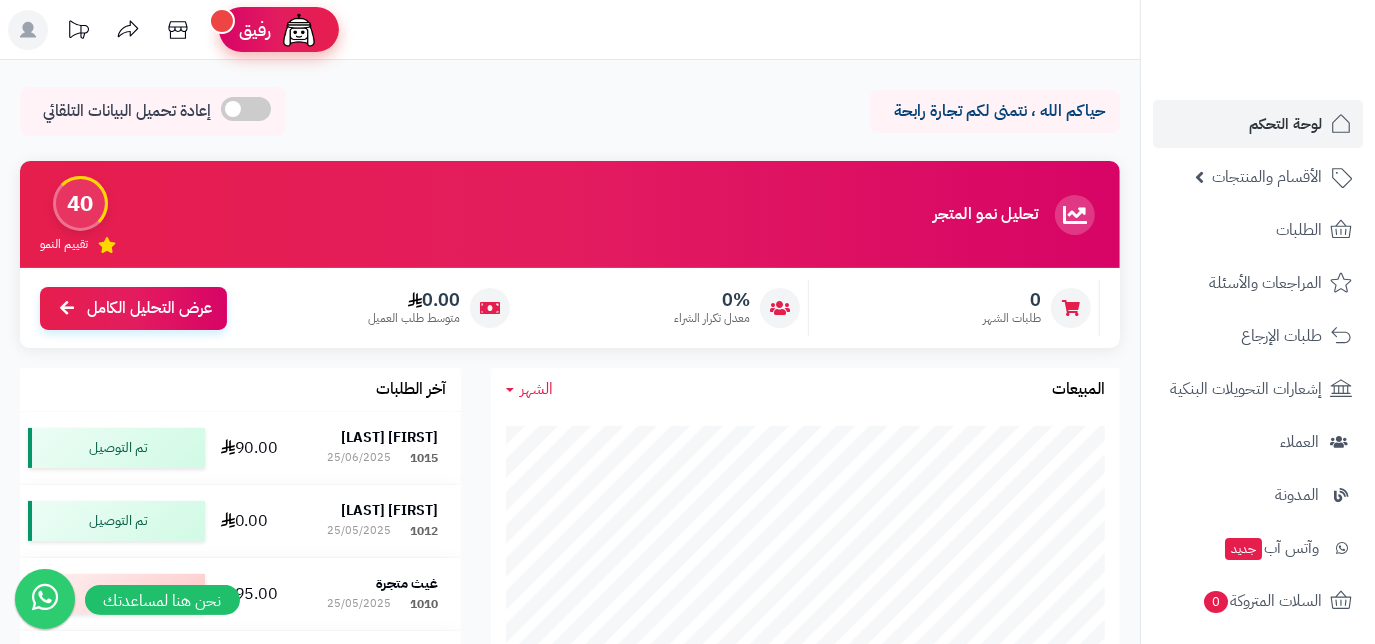 click on "رفيق" at bounding box center [255, 30] 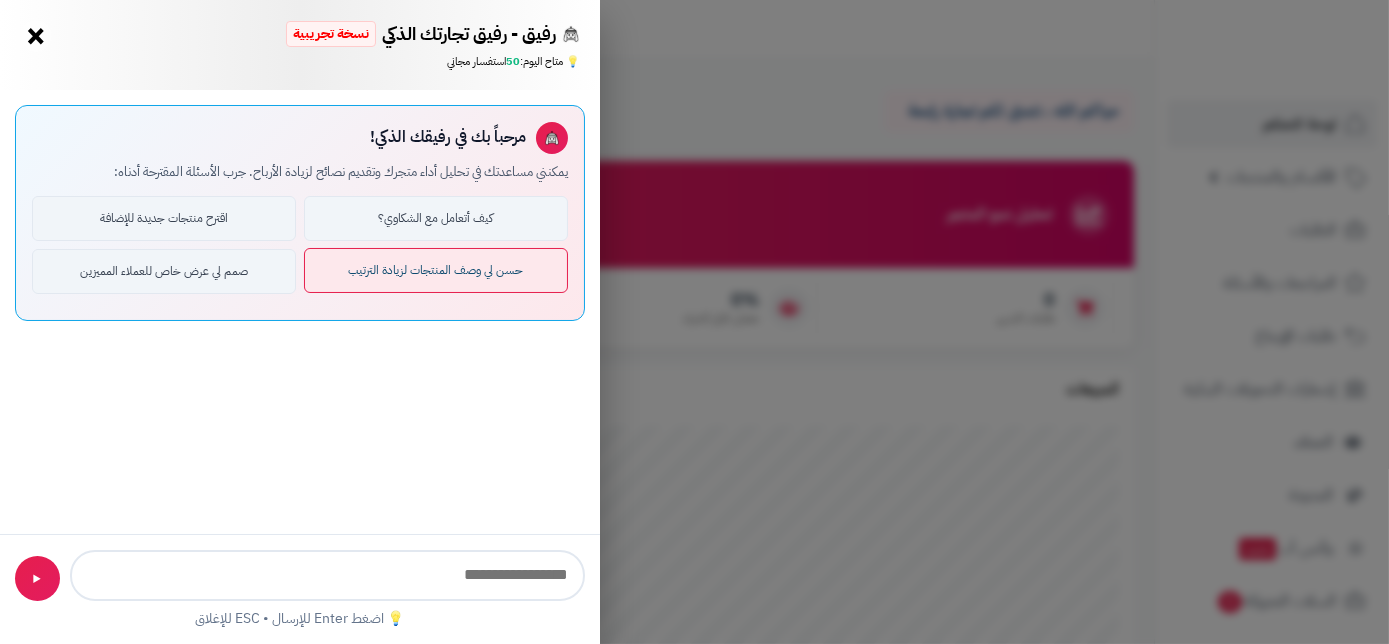 click on "حسن لي وصف المنتجات لزيادة الترتيب" at bounding box center [436, 270] 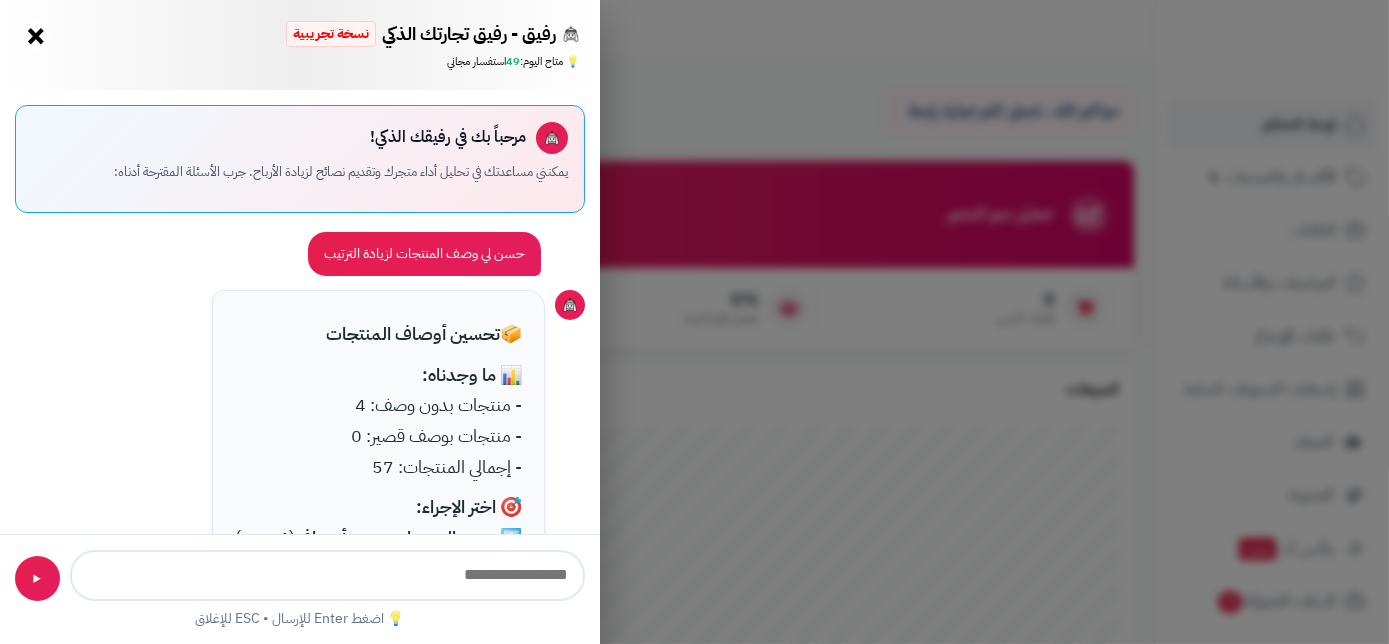 scroll, scrollTop: 214, scrollLeft: 0, axis: vertical 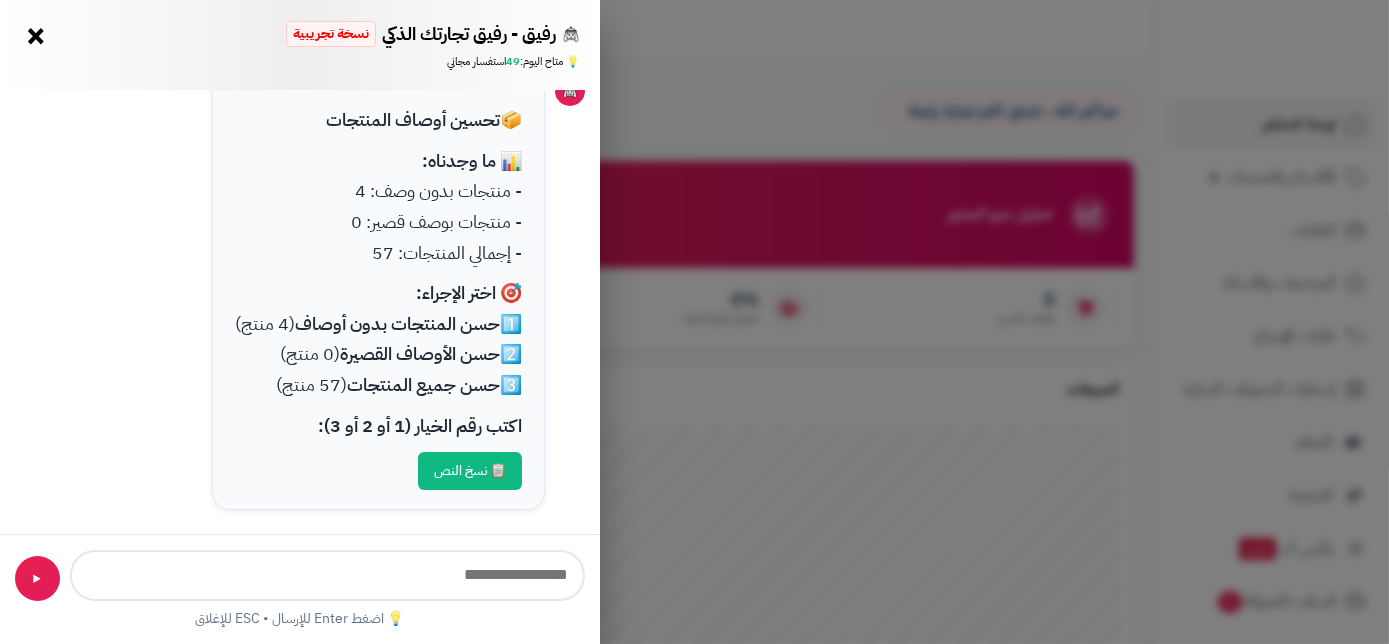 click on "📋 نسخ النص" at bounding box center [470, 471] 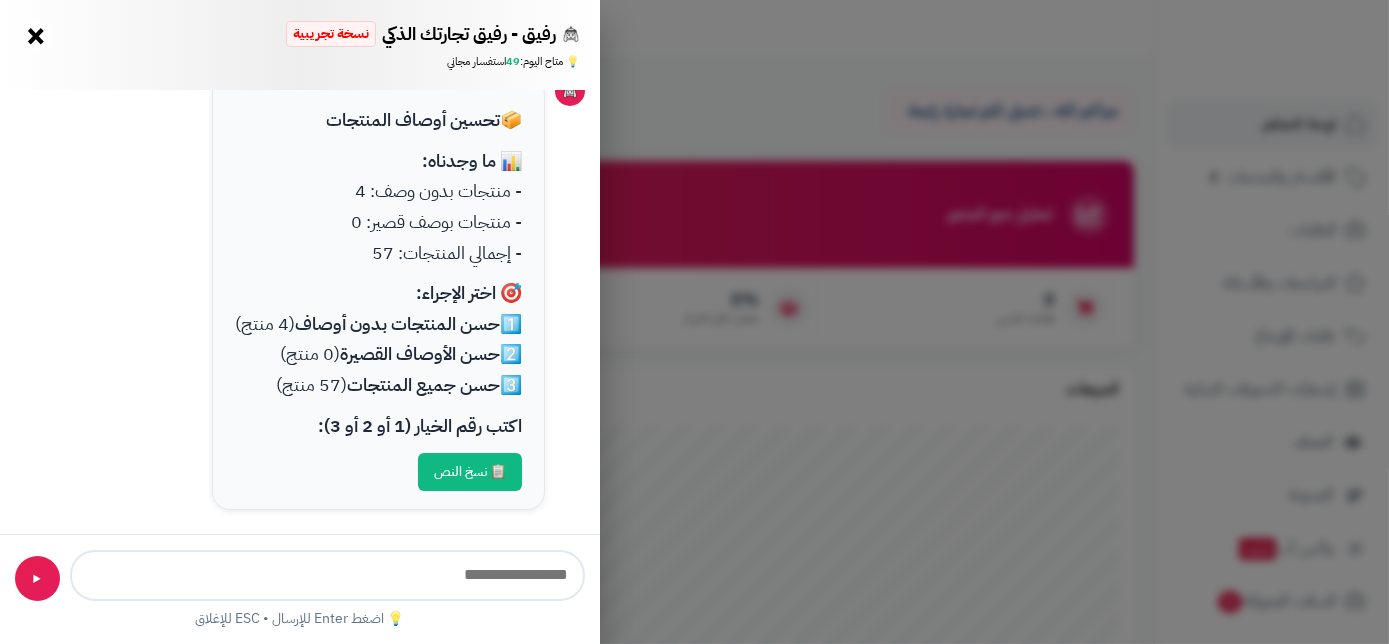 click at bounding box center [327, 575] 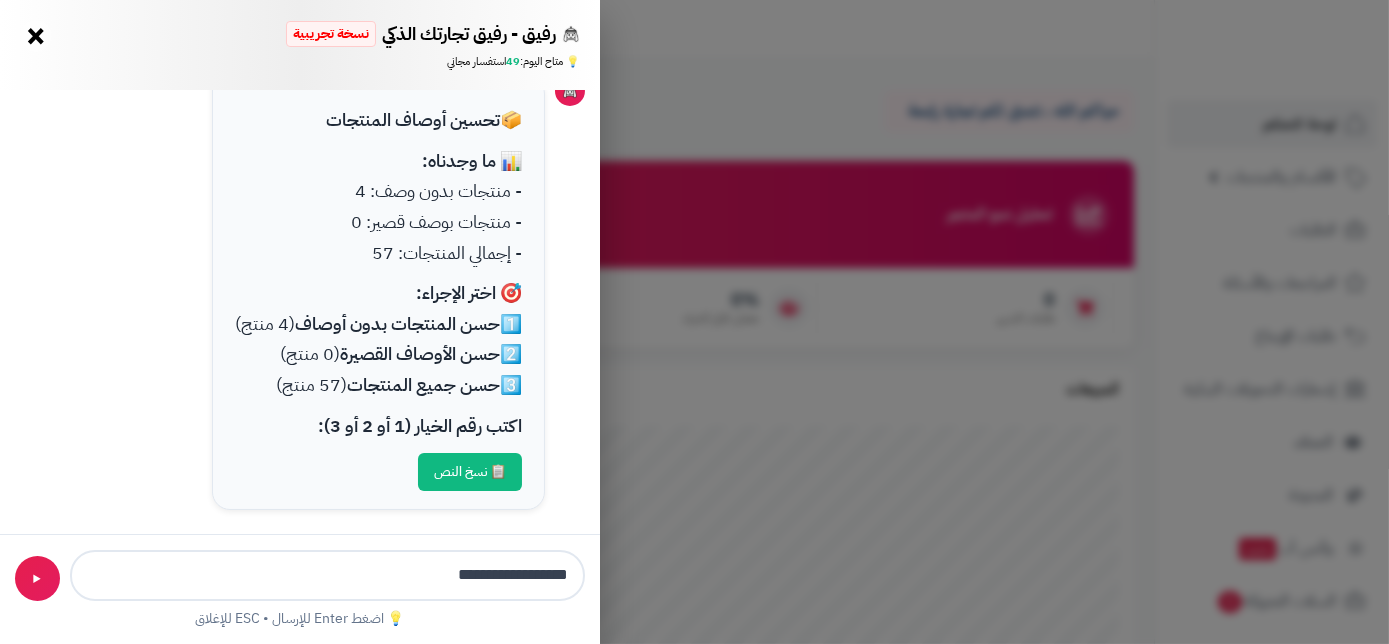 type on "**********" 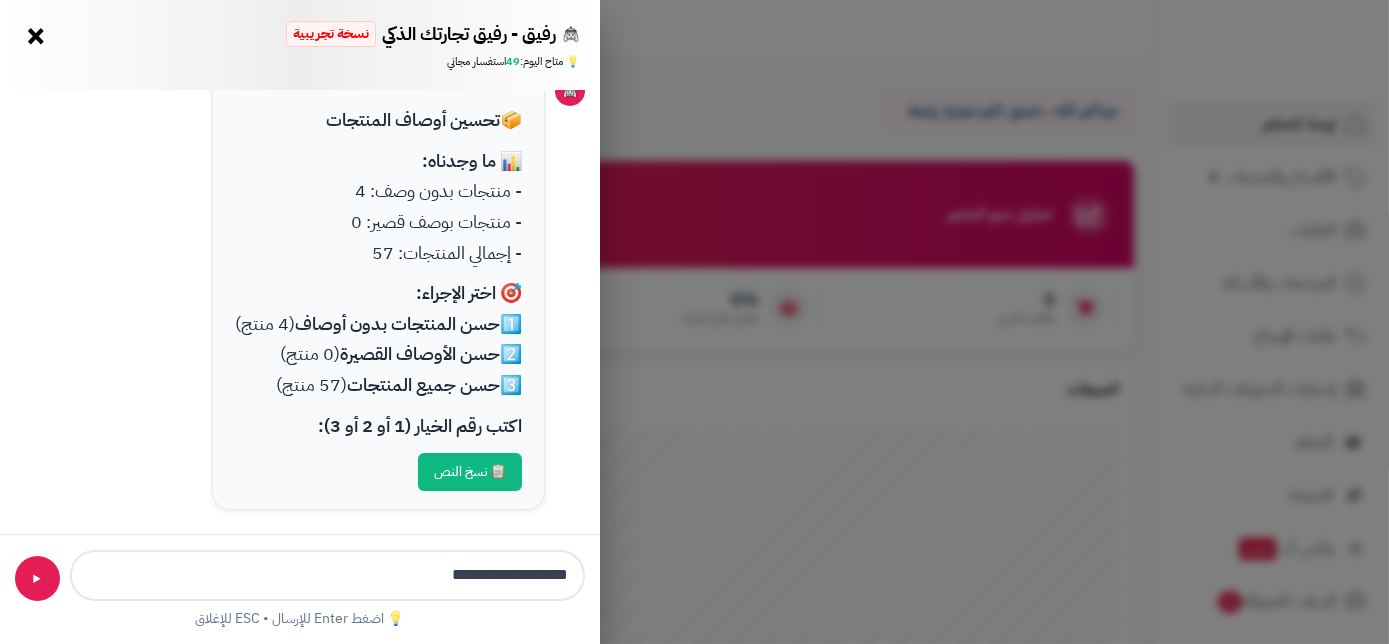 type 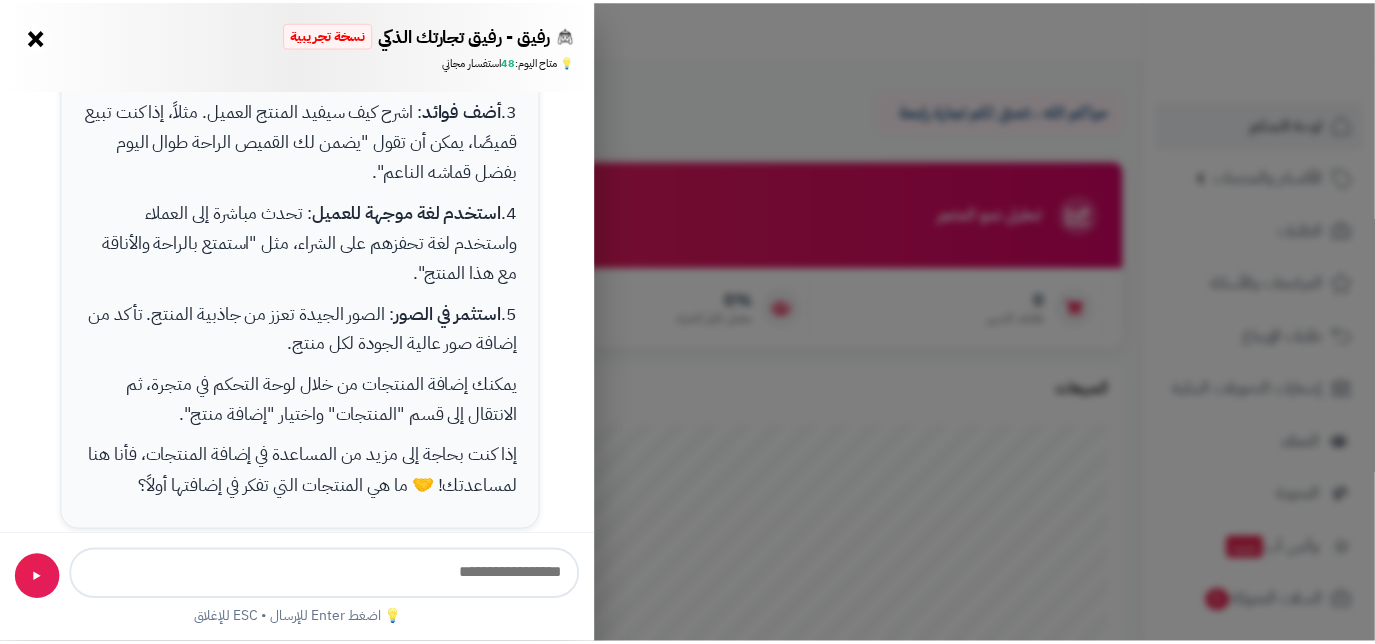 scroll, scrollTop: 1098, scrollLeft: 0, axis: vertical 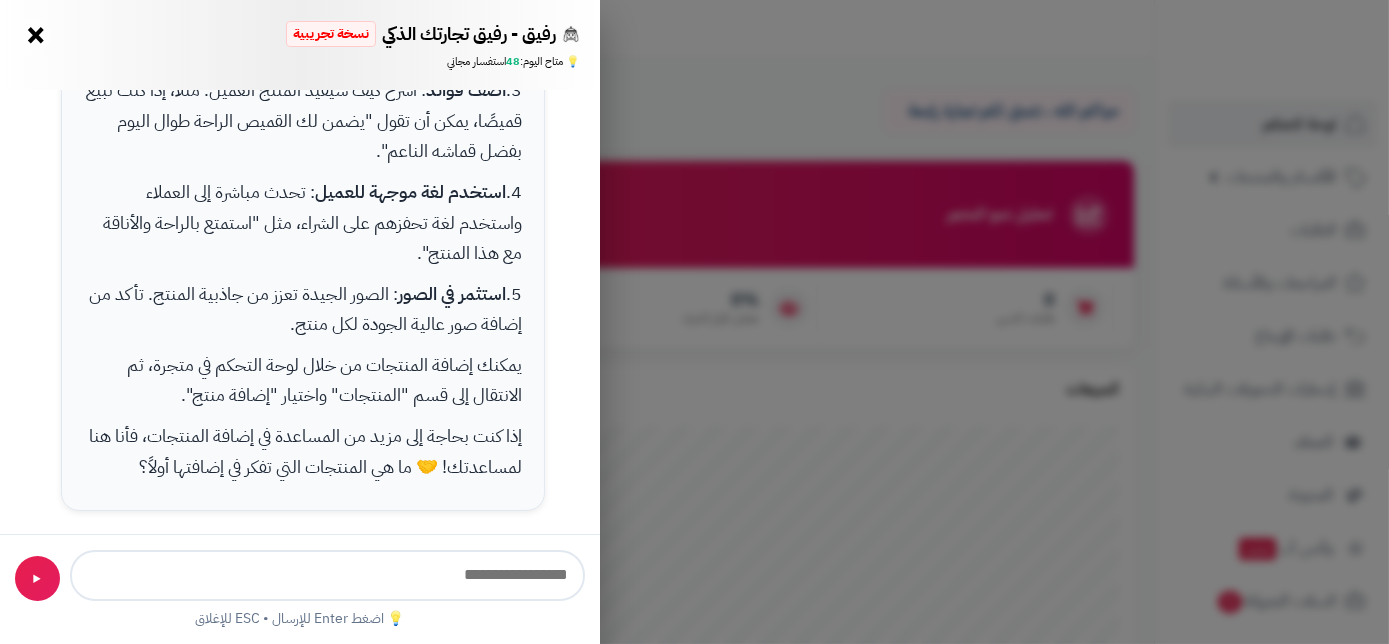 click on "×" at bounding box center (36, 35) 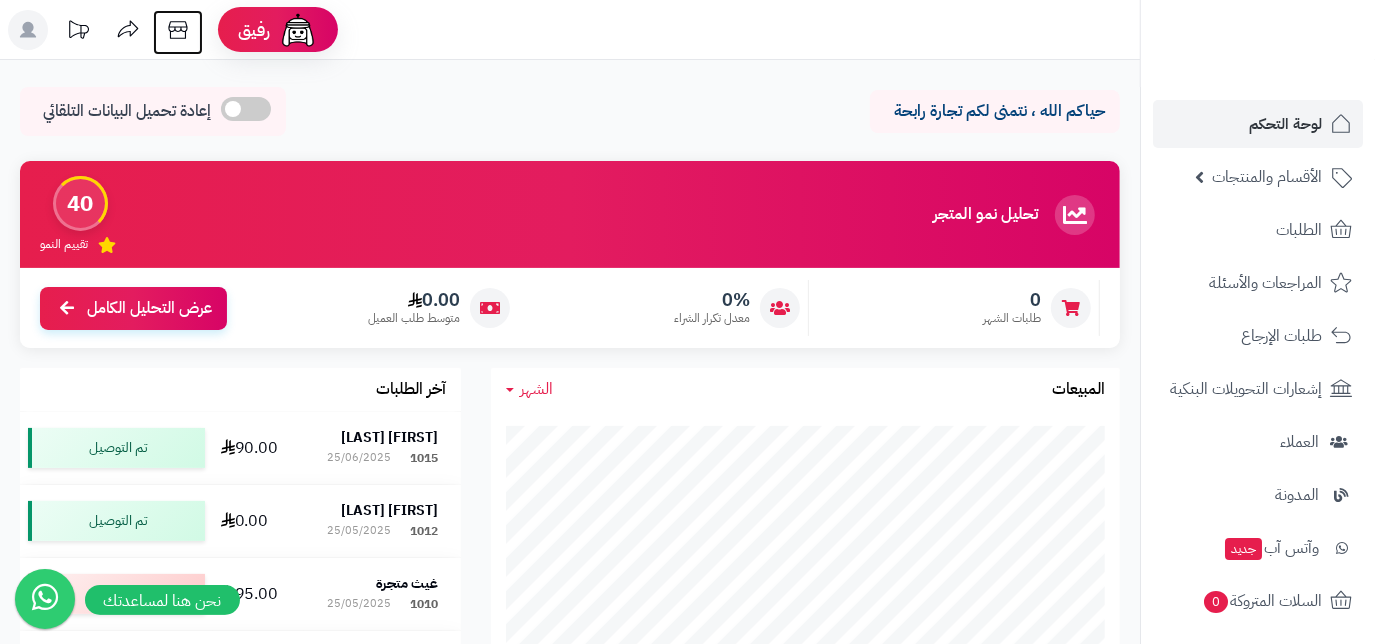 click 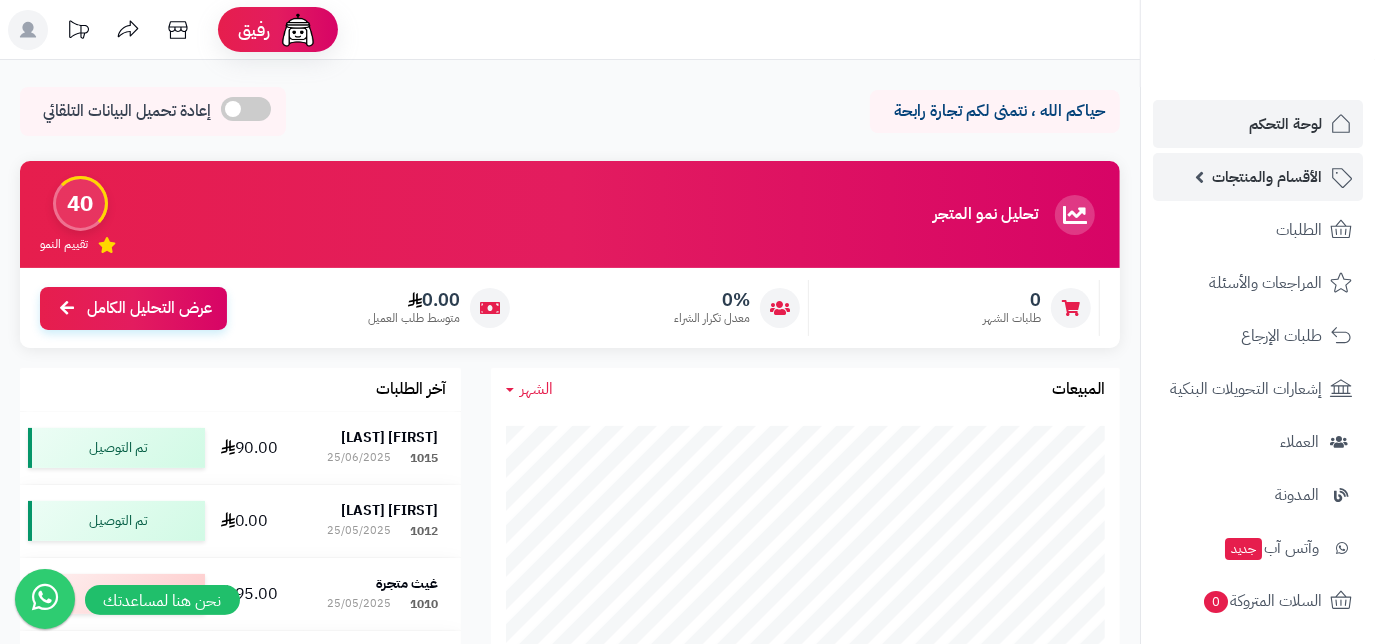 click on "الأقسام والمنتجات" at bounding box center (1267, 177) 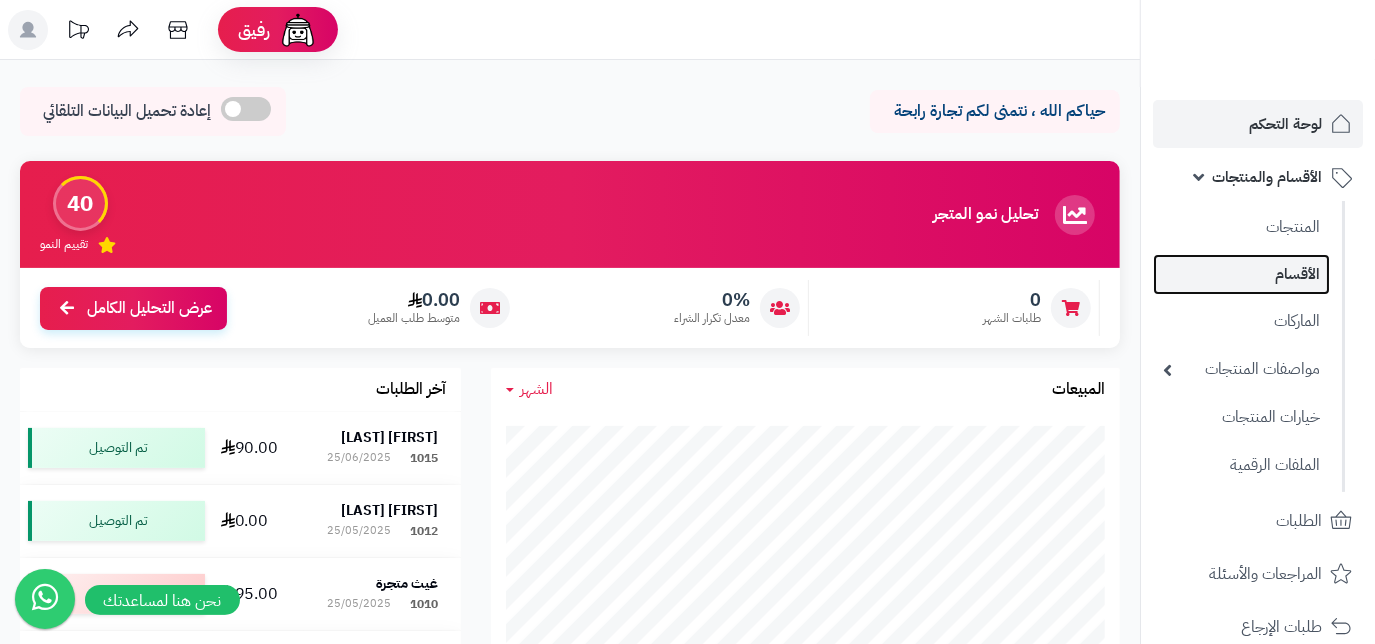 click on "الأقسام" at bounding box center [1241, 274] 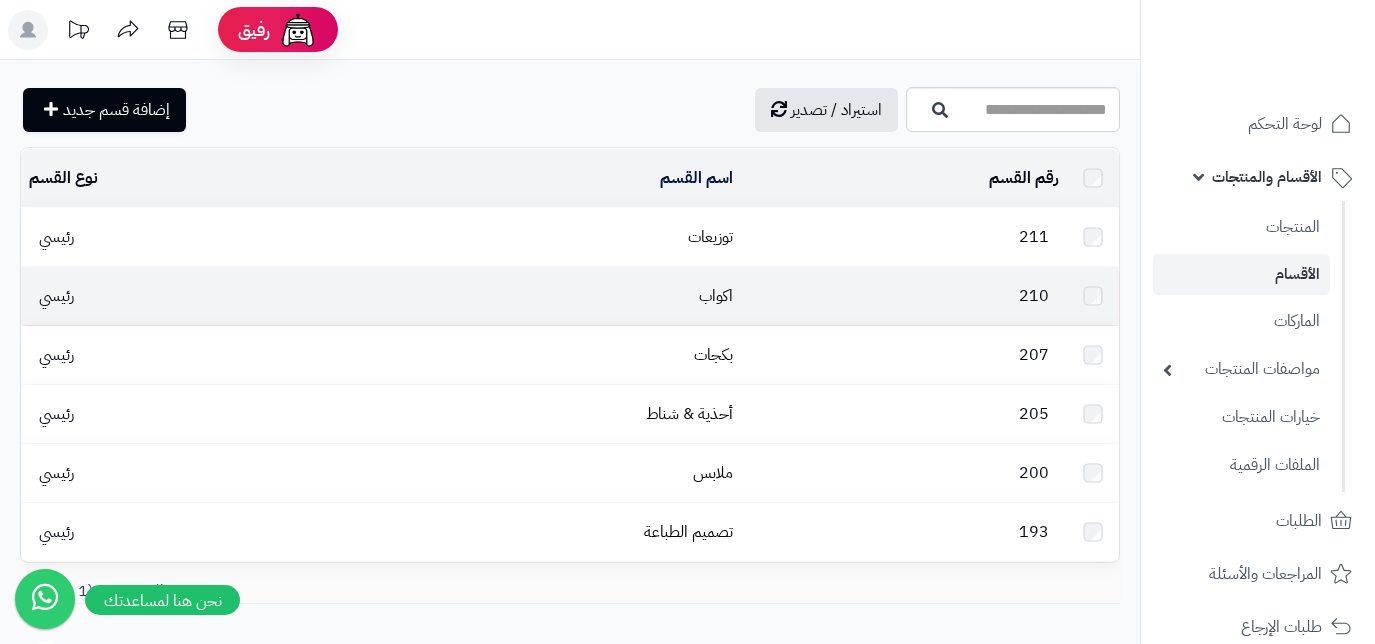 scroll, scrollTop: 0, scrollLeft: 0, axis: both 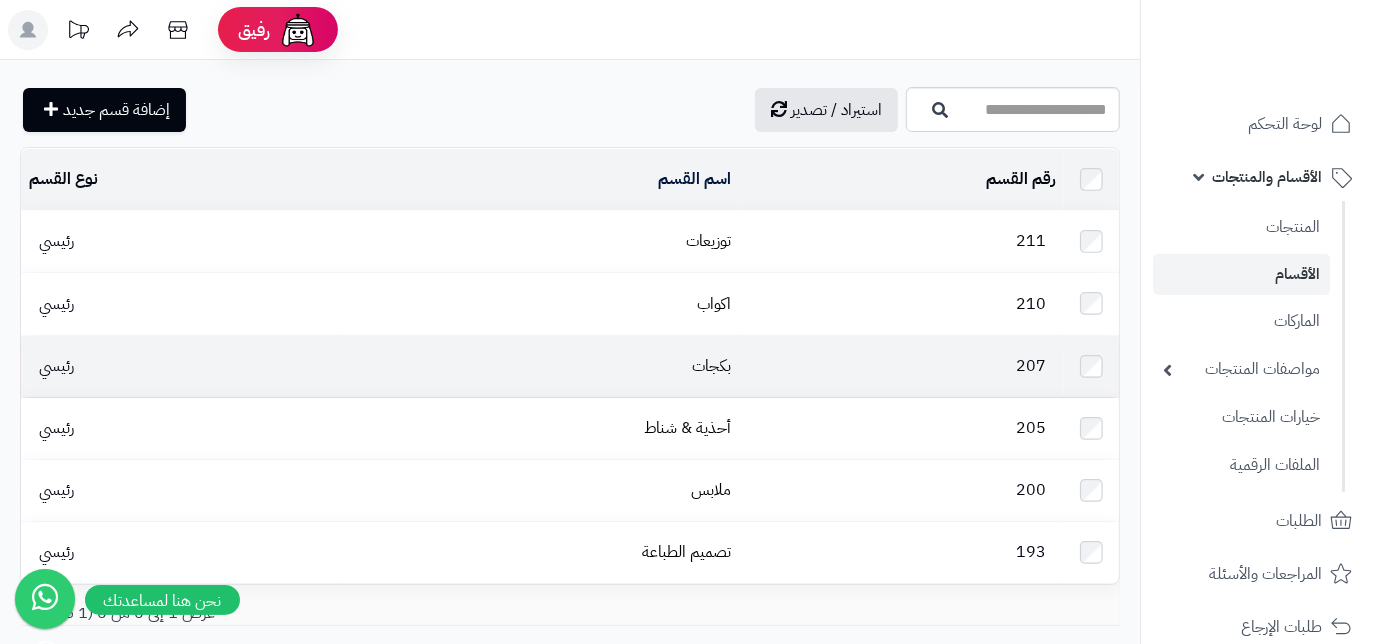 click on "207" at bounding box center [901, 366] 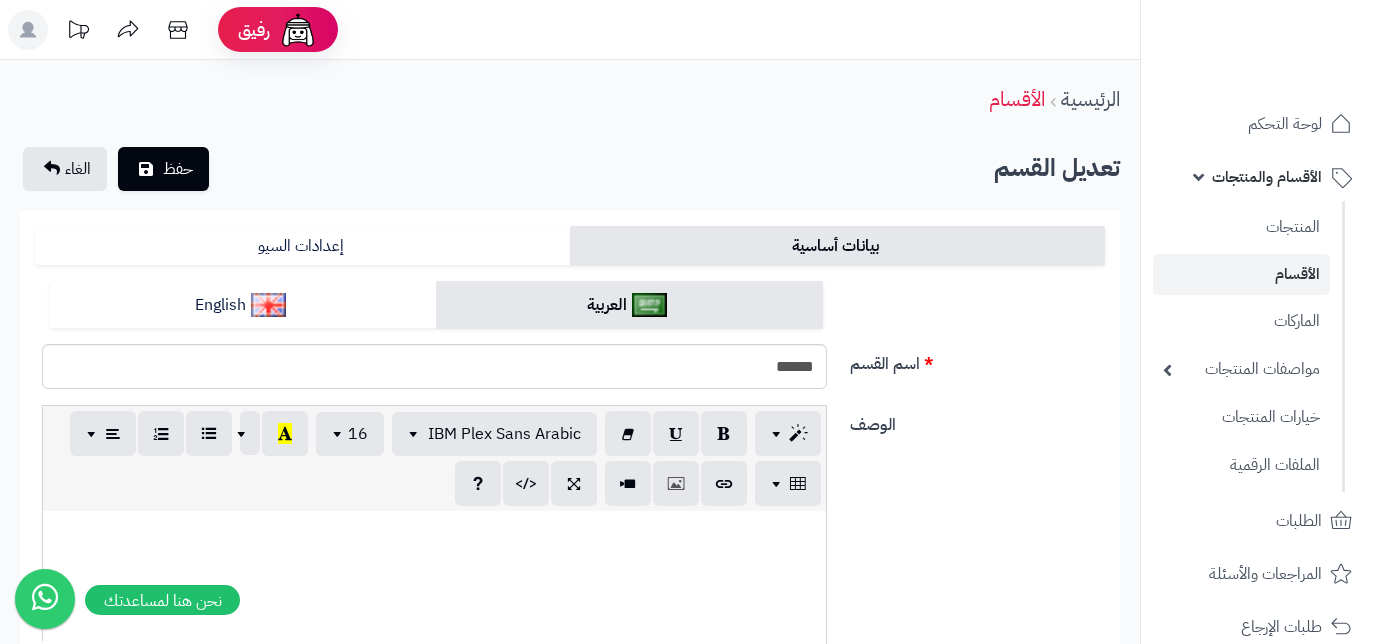 scroll, scrollTop: 0, scrollLeft: 0, axis: both 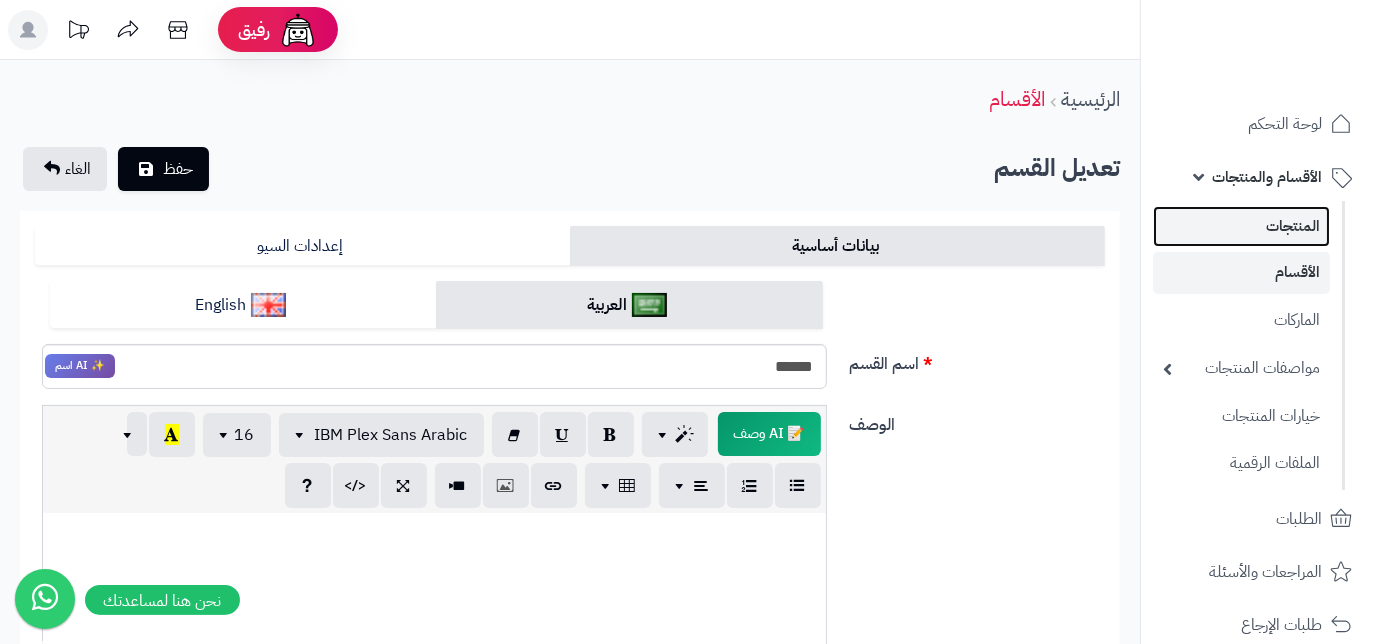 click on "المنتجات" at bounding box center [1241, 226] 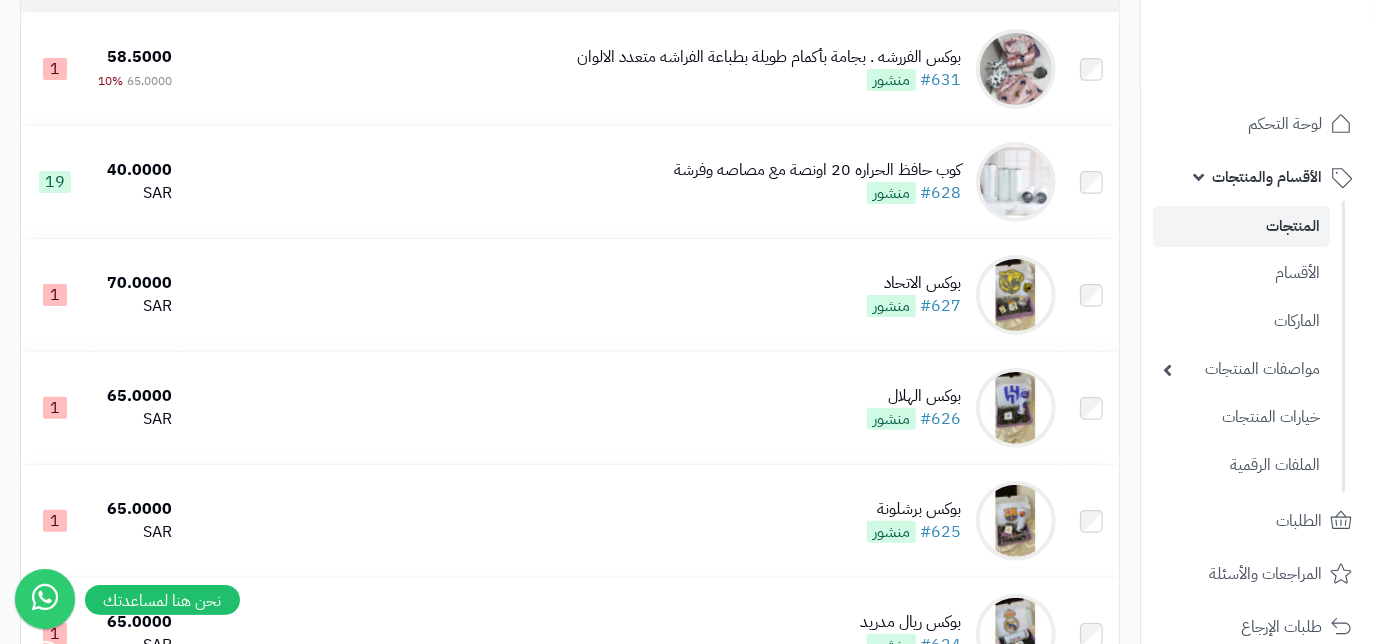 scroll, scrollTop: 181, scrollLeft: 0, axis: vertical 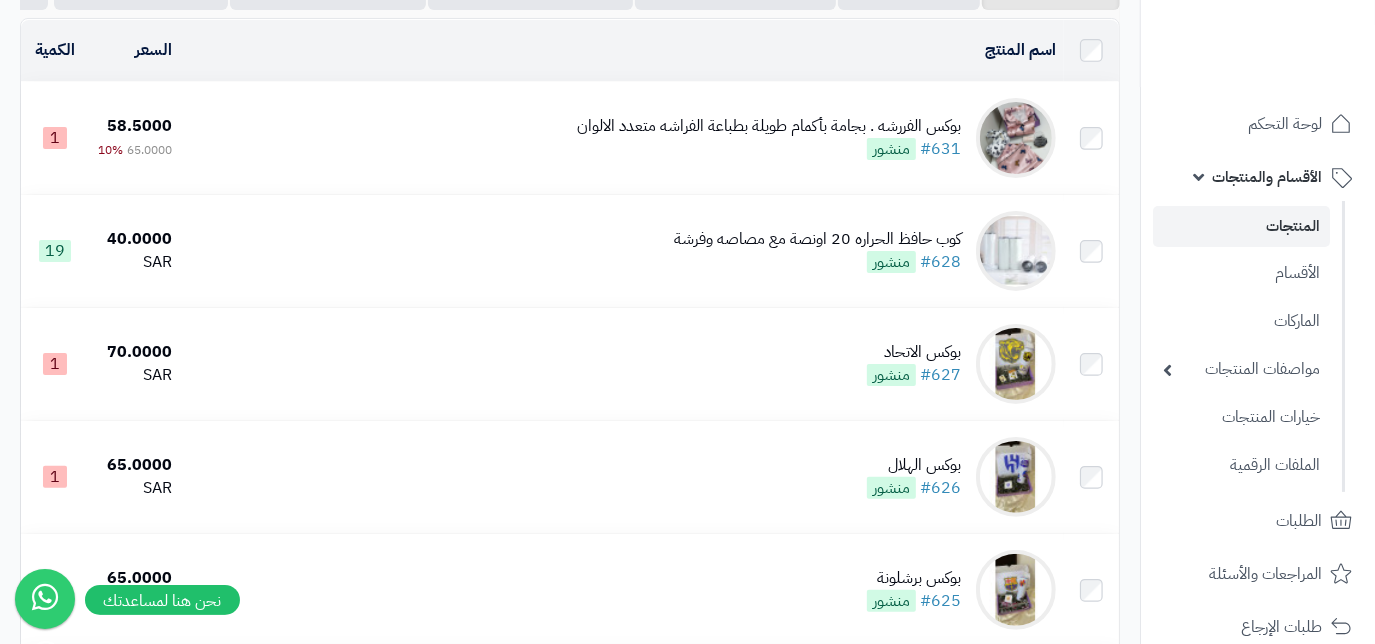 click at bounding box center [1016, 138] 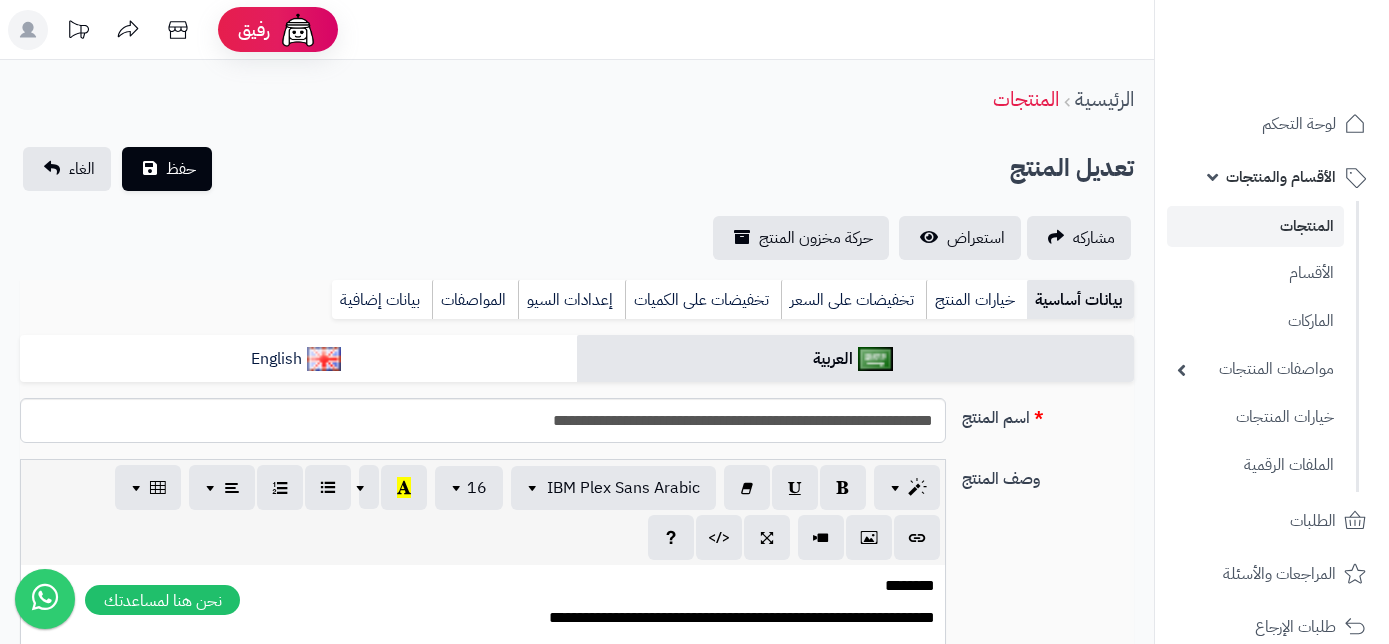 select 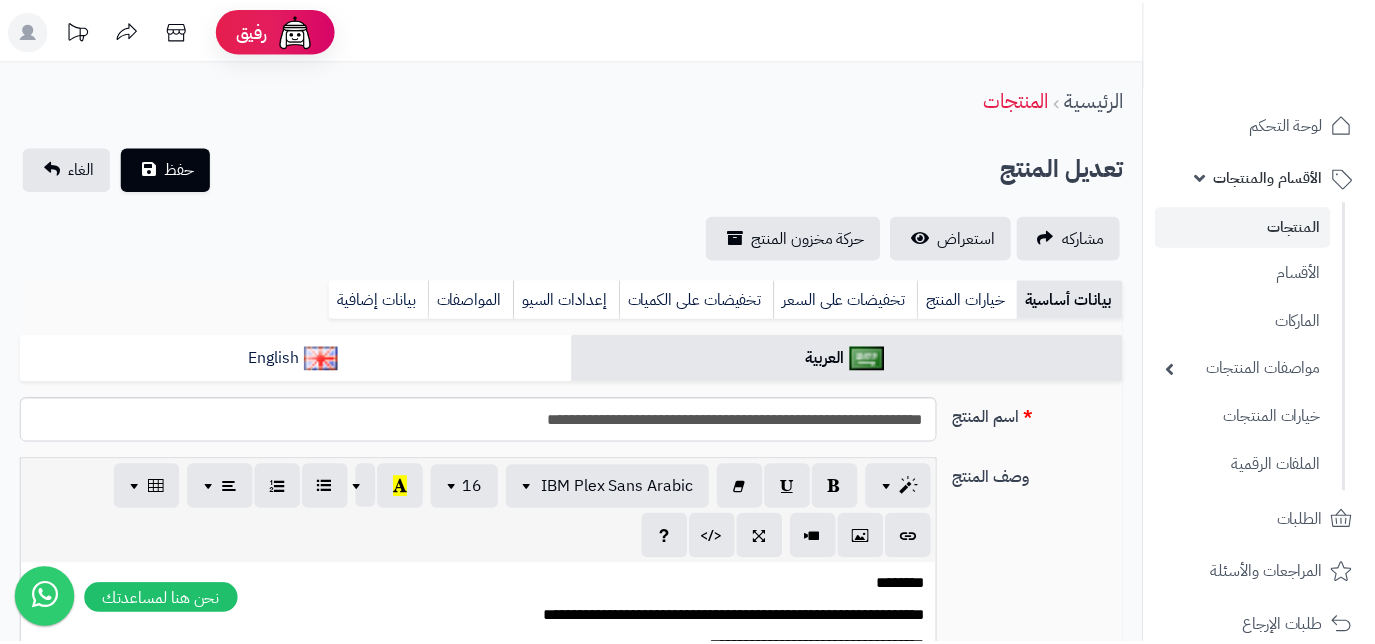 scroll, scrollTop: 0, scrollLeft: 0, axis: both 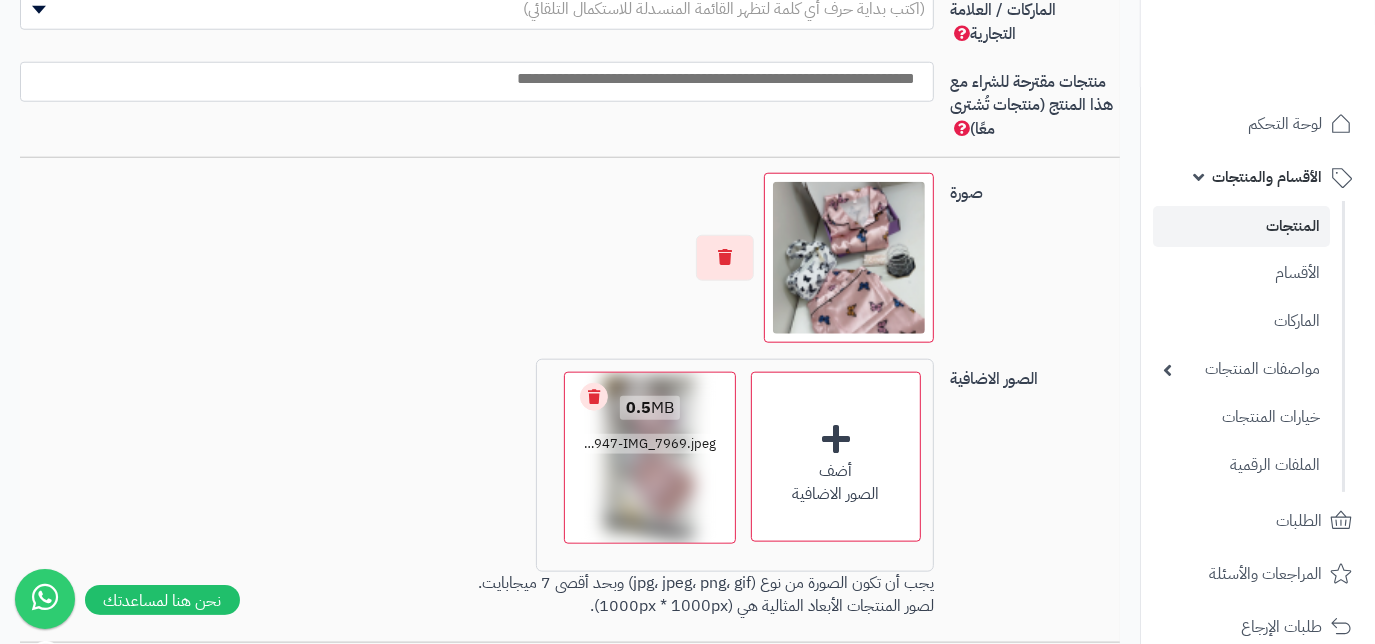 click on "Remove file" at bounding box center [594, 397] 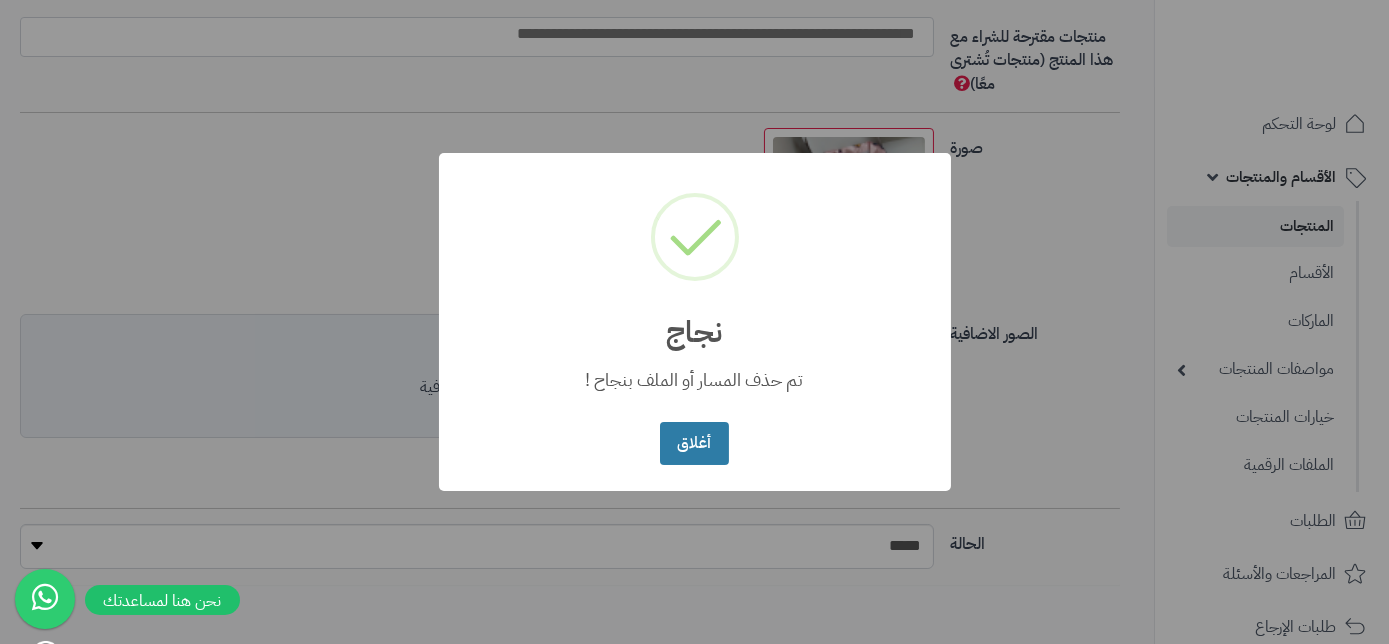 click on "أغلاق" at bounding box center (694, 443) 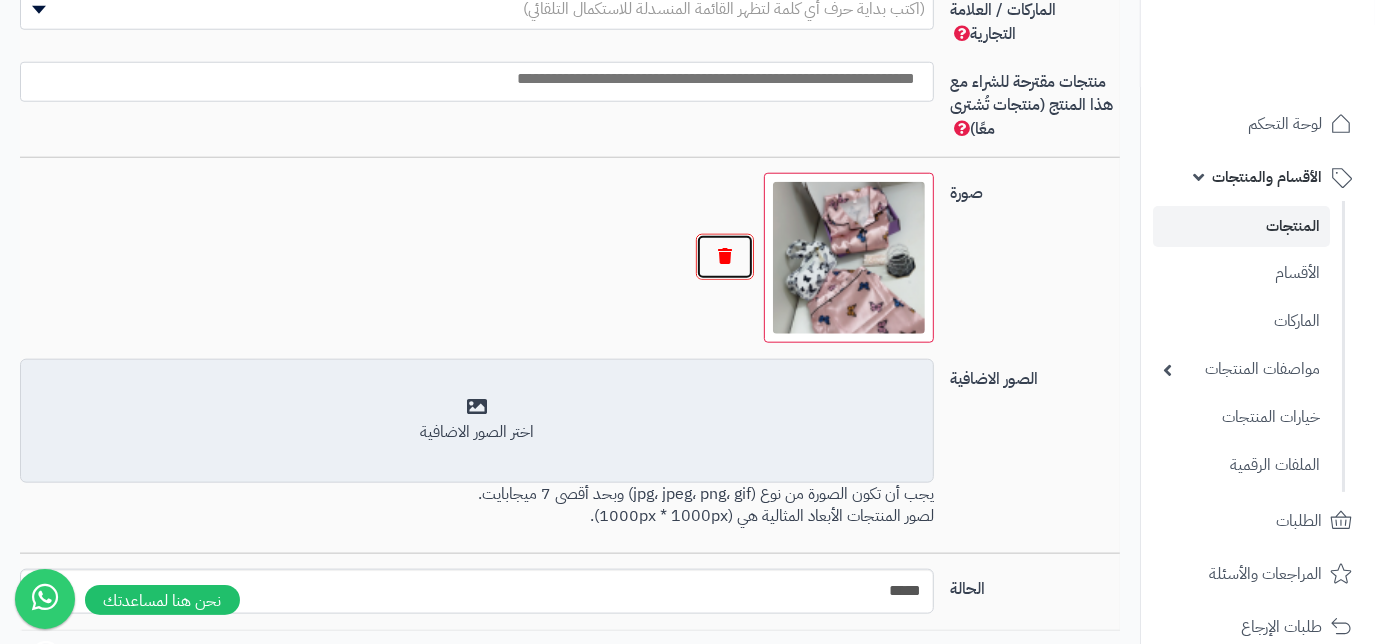click at bounding box center [725, 257] 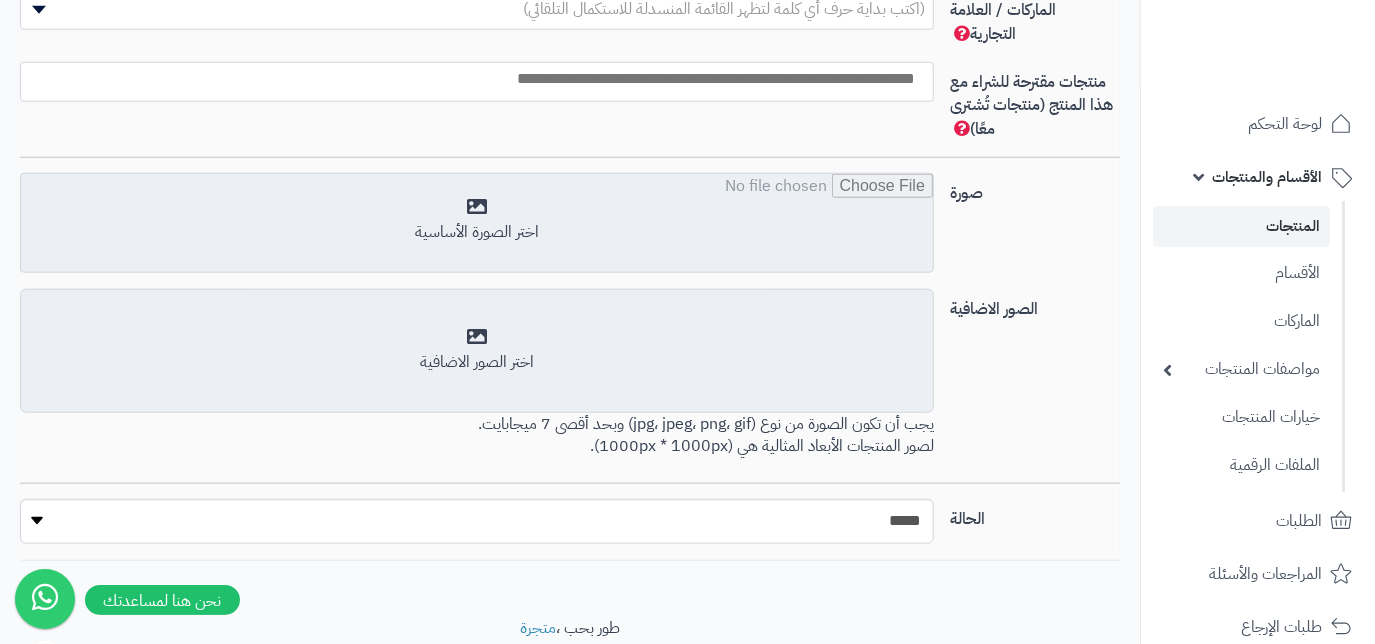 click at bounding box center [477, 224] 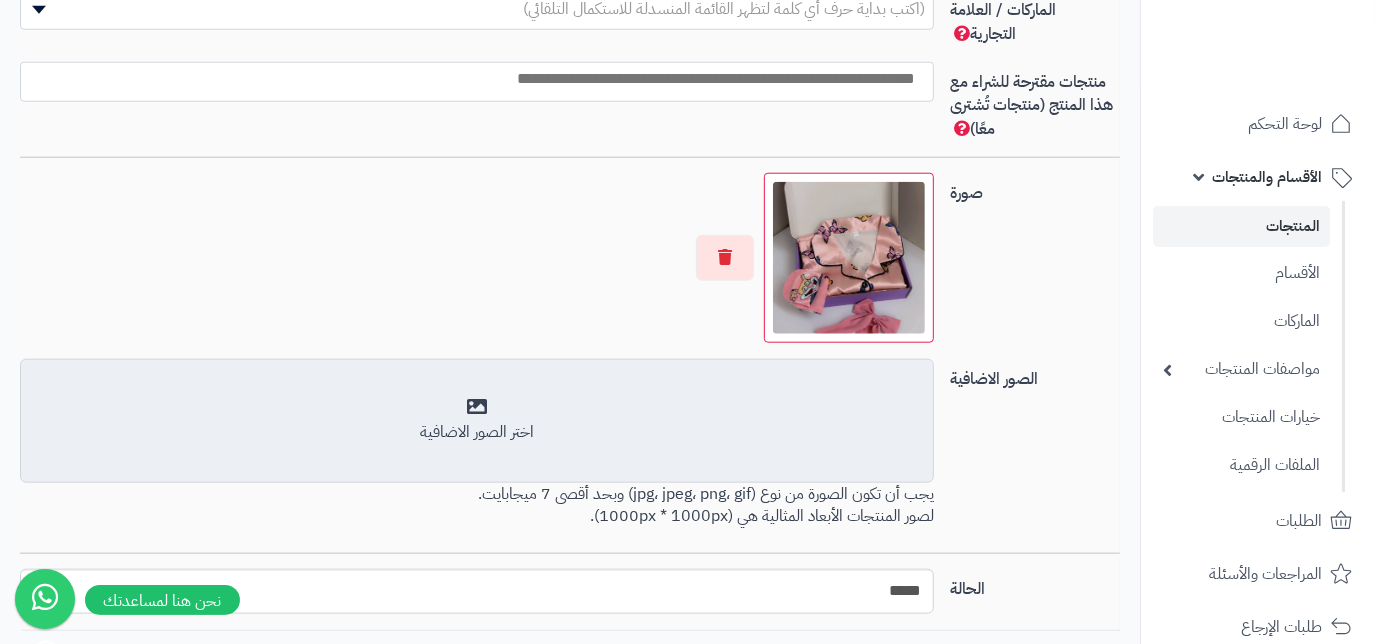 click at bounding box center [477, 258] 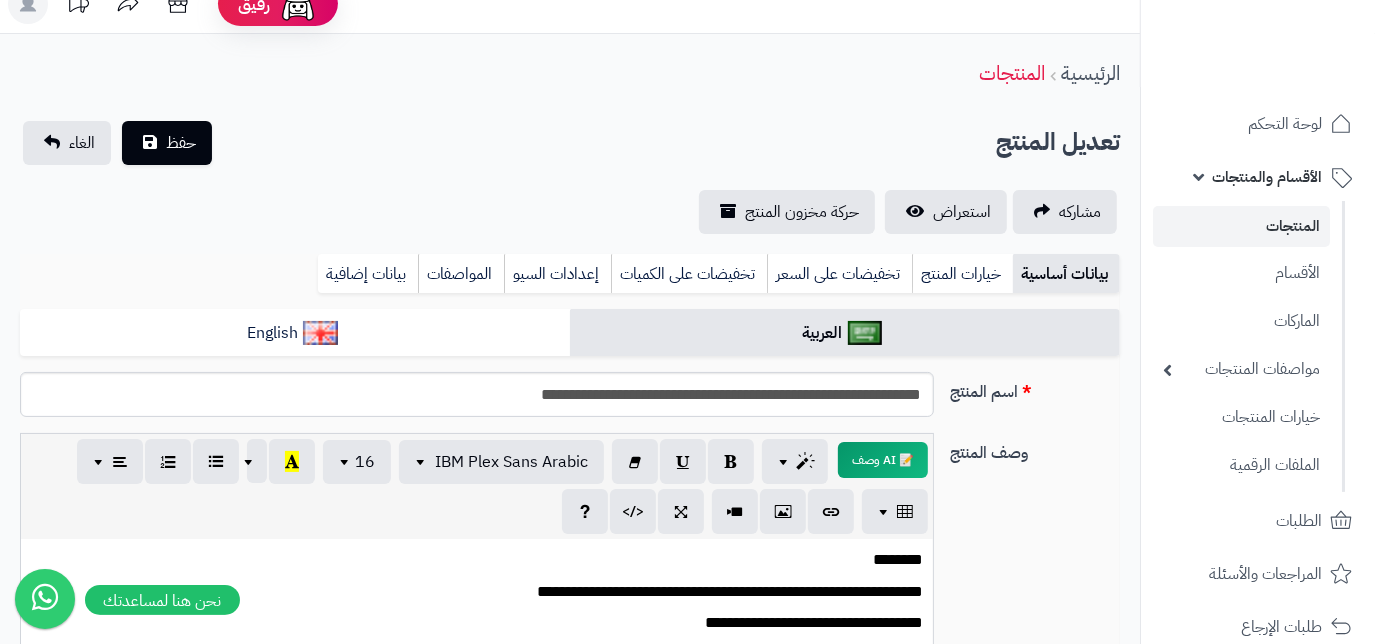 scroll, scrollTop: 0, scrollLeft: 0, axis: both 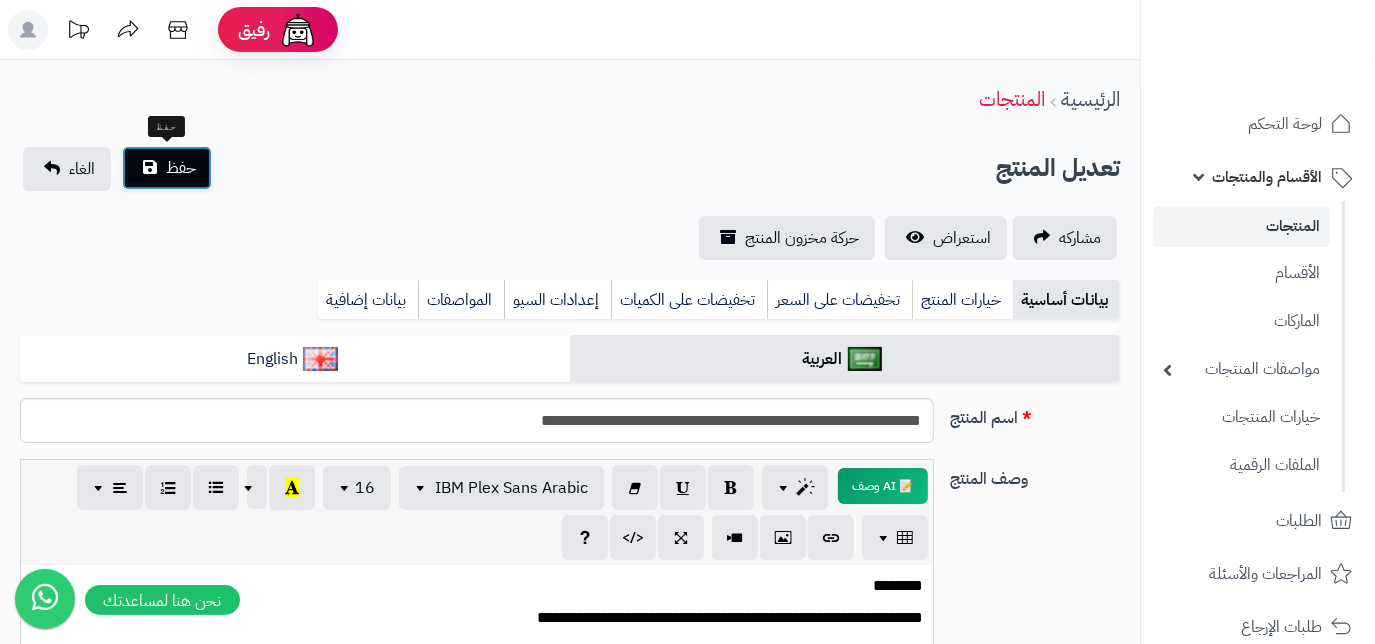 click on "حفظ" at bounding box center (167, 168) 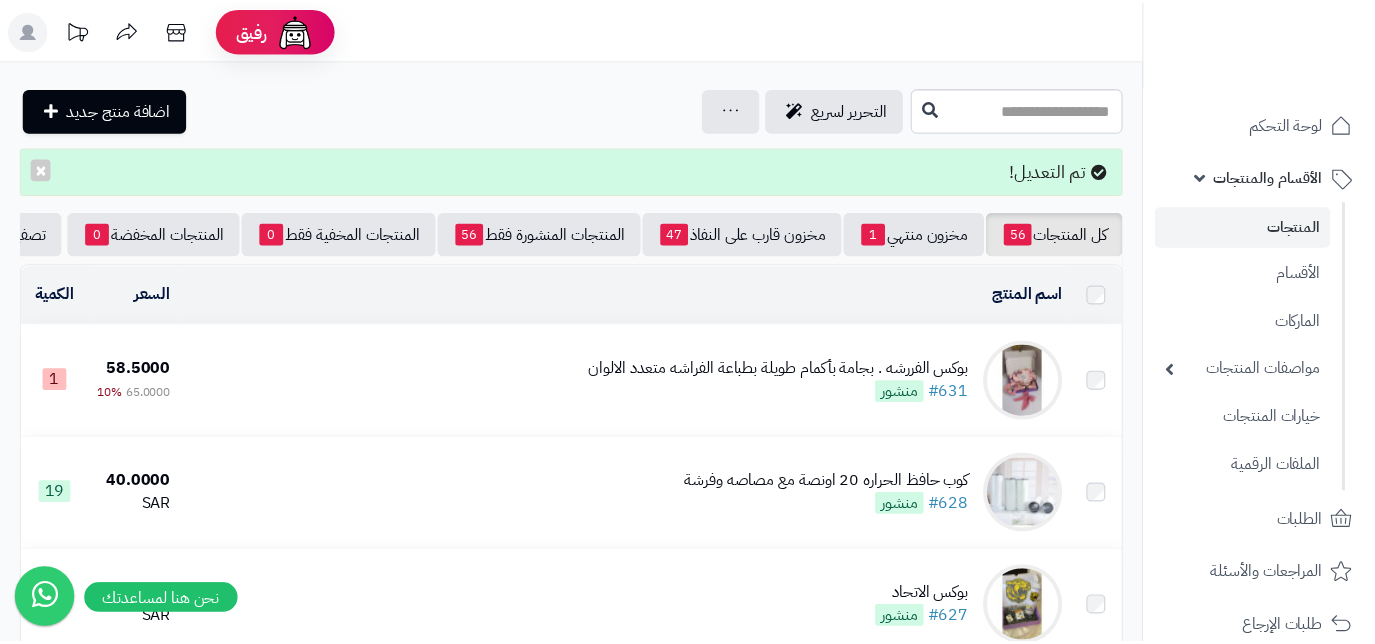scroll, scrollTop: 0, scrollLeft: 0, axis: both 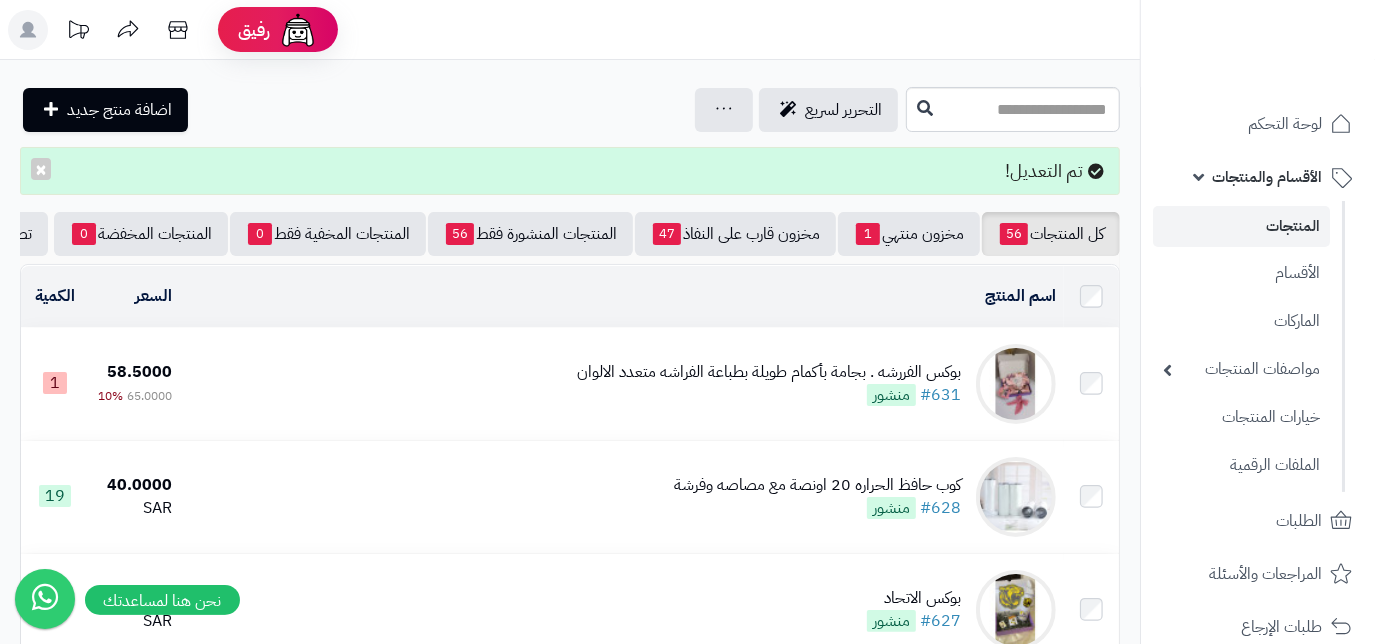 click 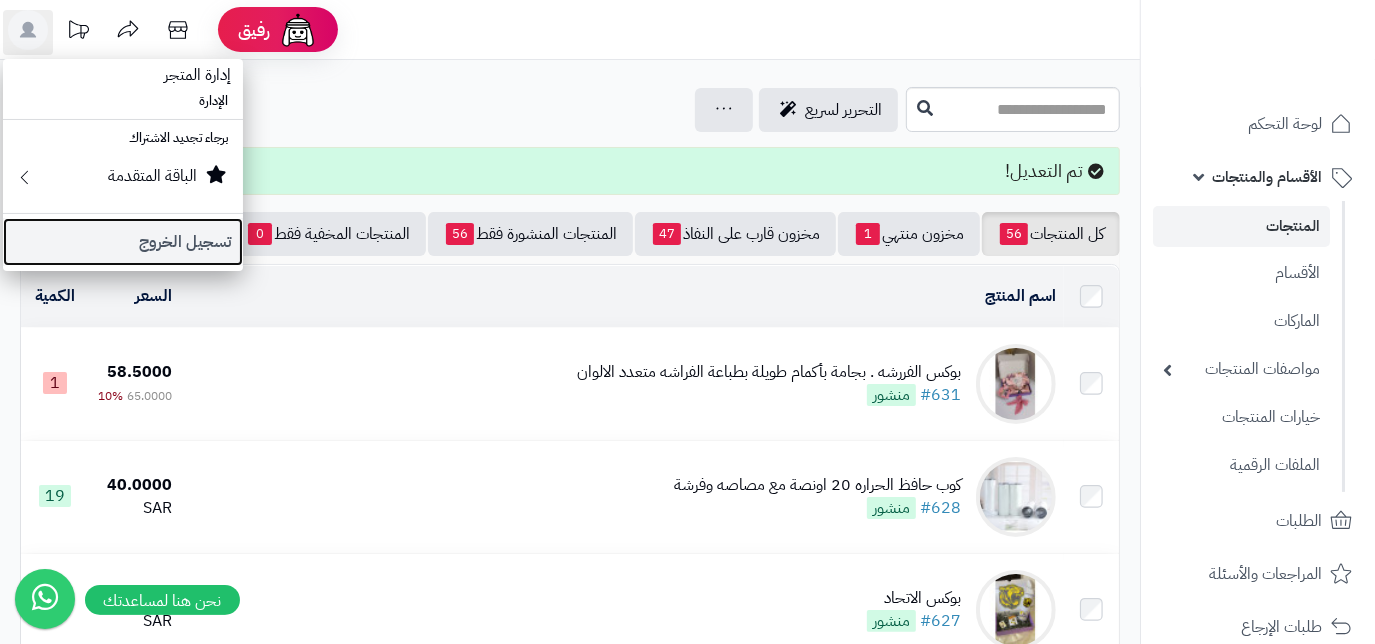 click on "تسجيل الخروج" at bounding box center [123, 242] 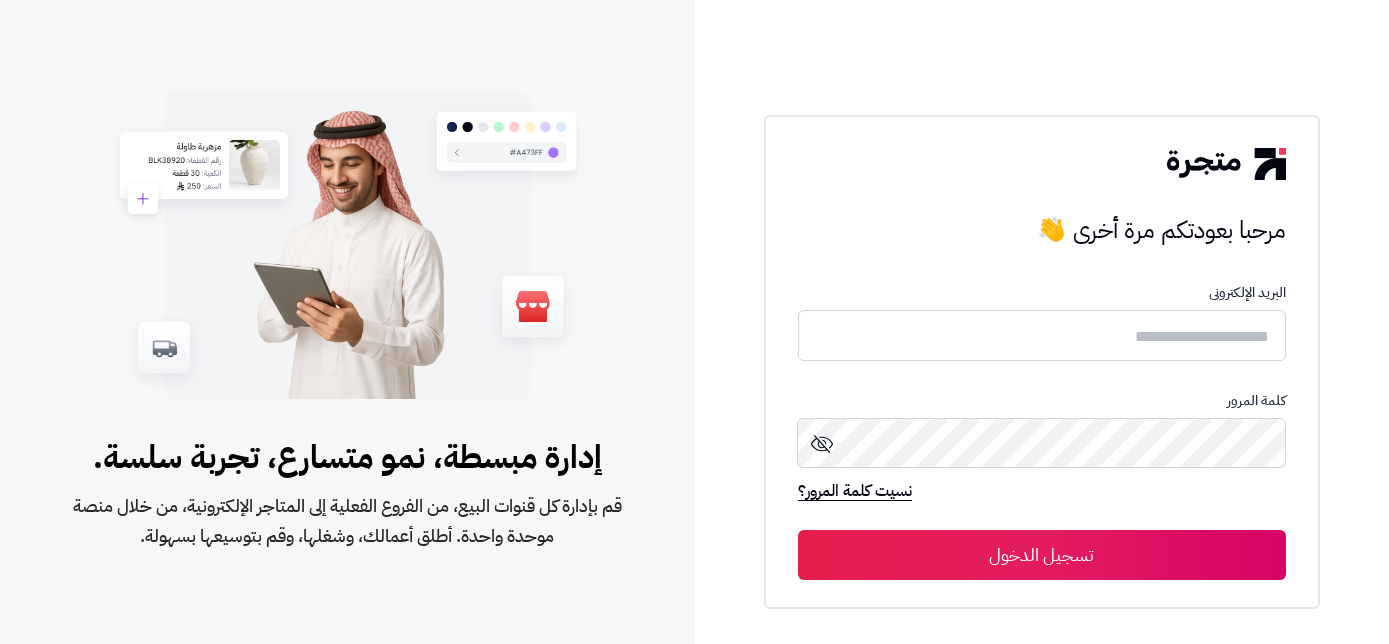 scroll, scrollTop: 0, scrollLeft: 0, axis: both 